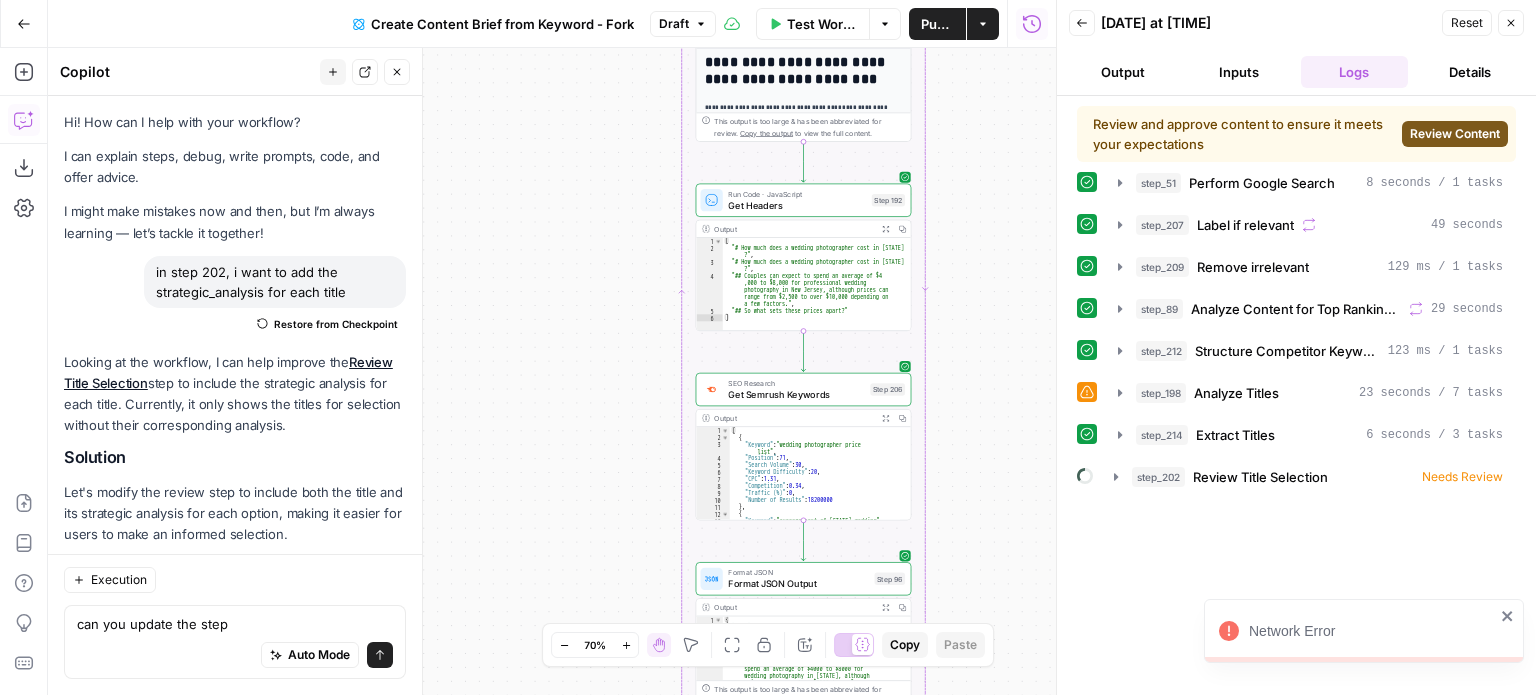 scroll, scrollTop: 0, scrollLeft: 0, axis: both 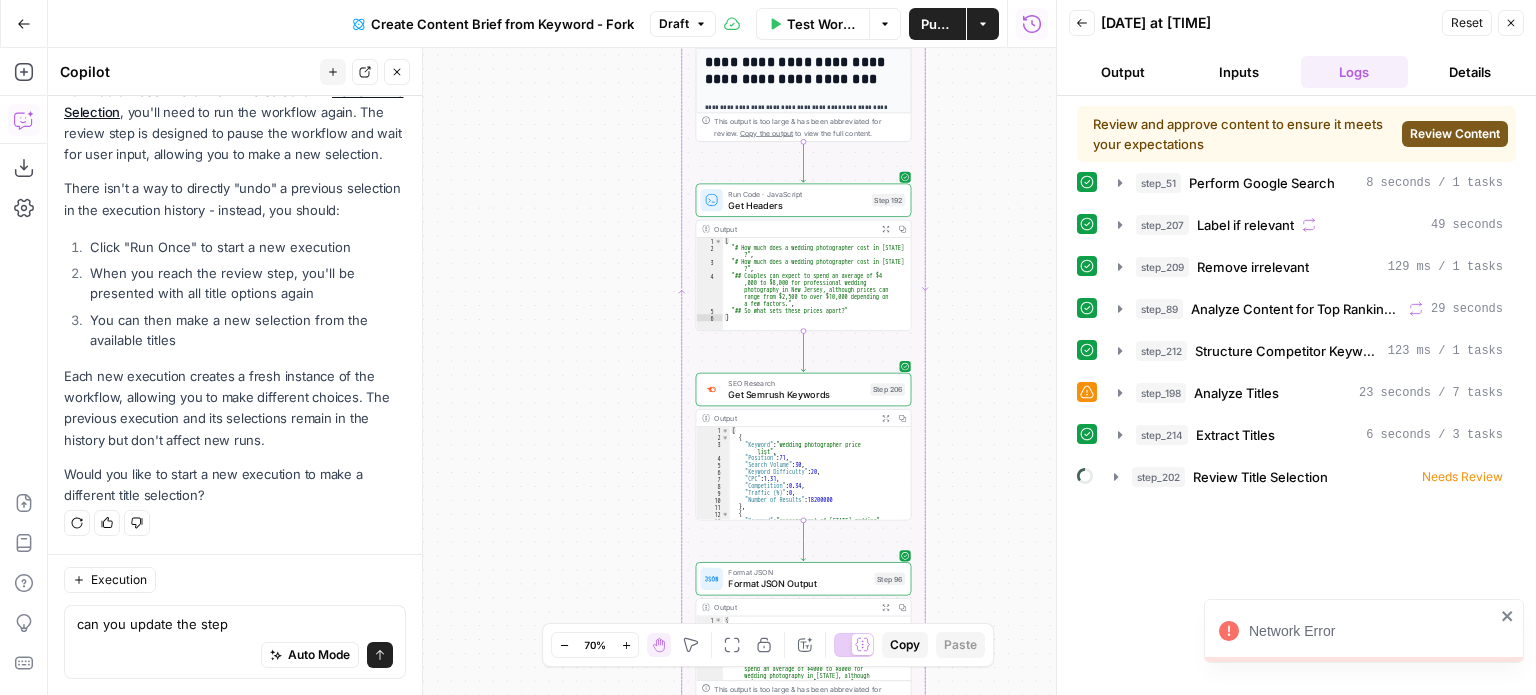 click 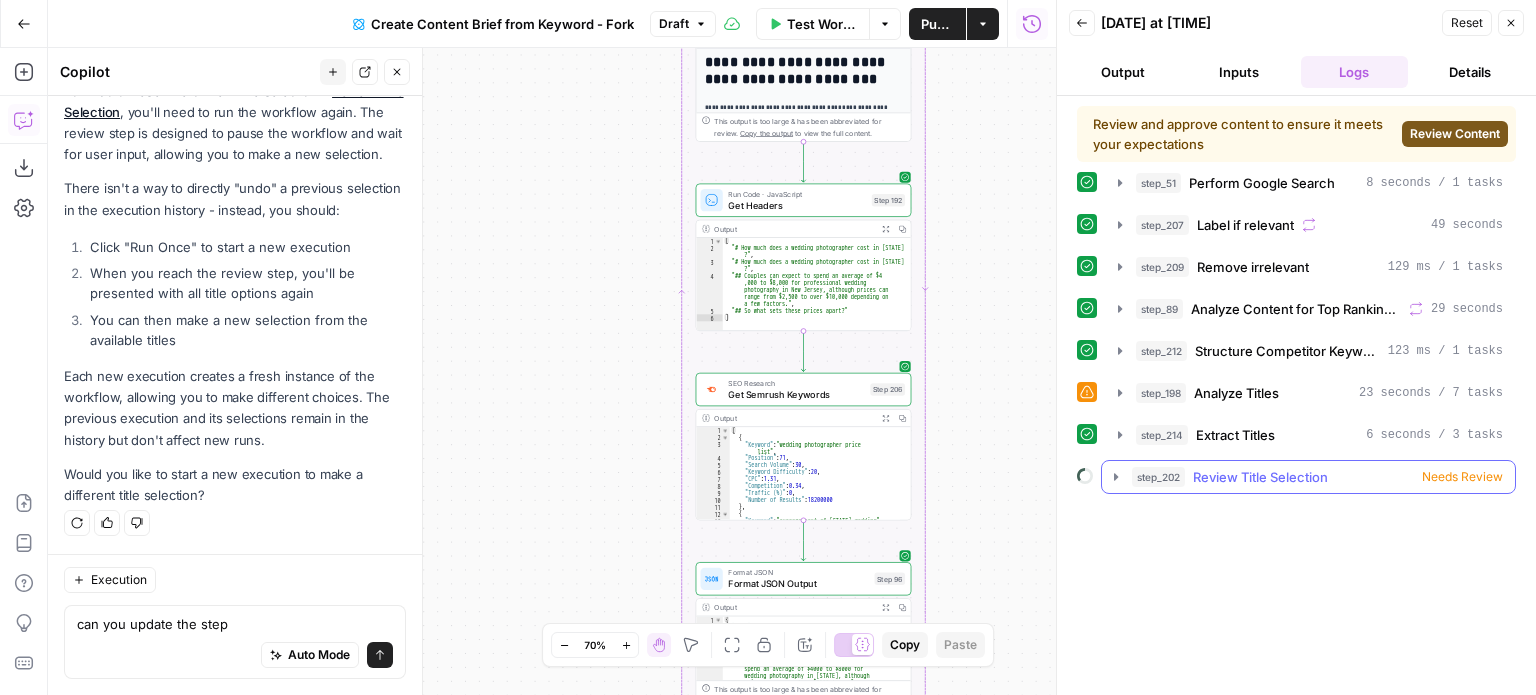 click on "Needs Review" at bounding box center [1462, 477] 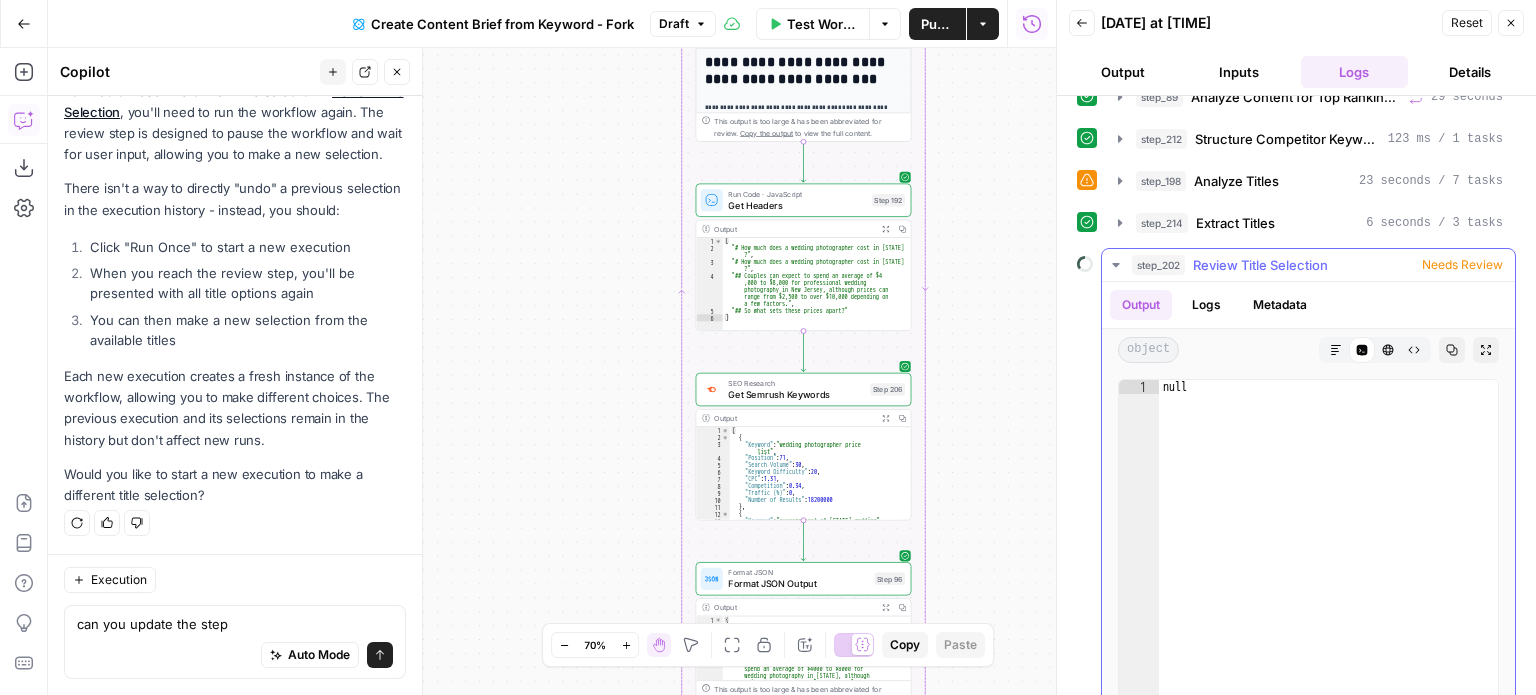 scroll, scrollTop: 0, scrollLeft: 0, axis: both 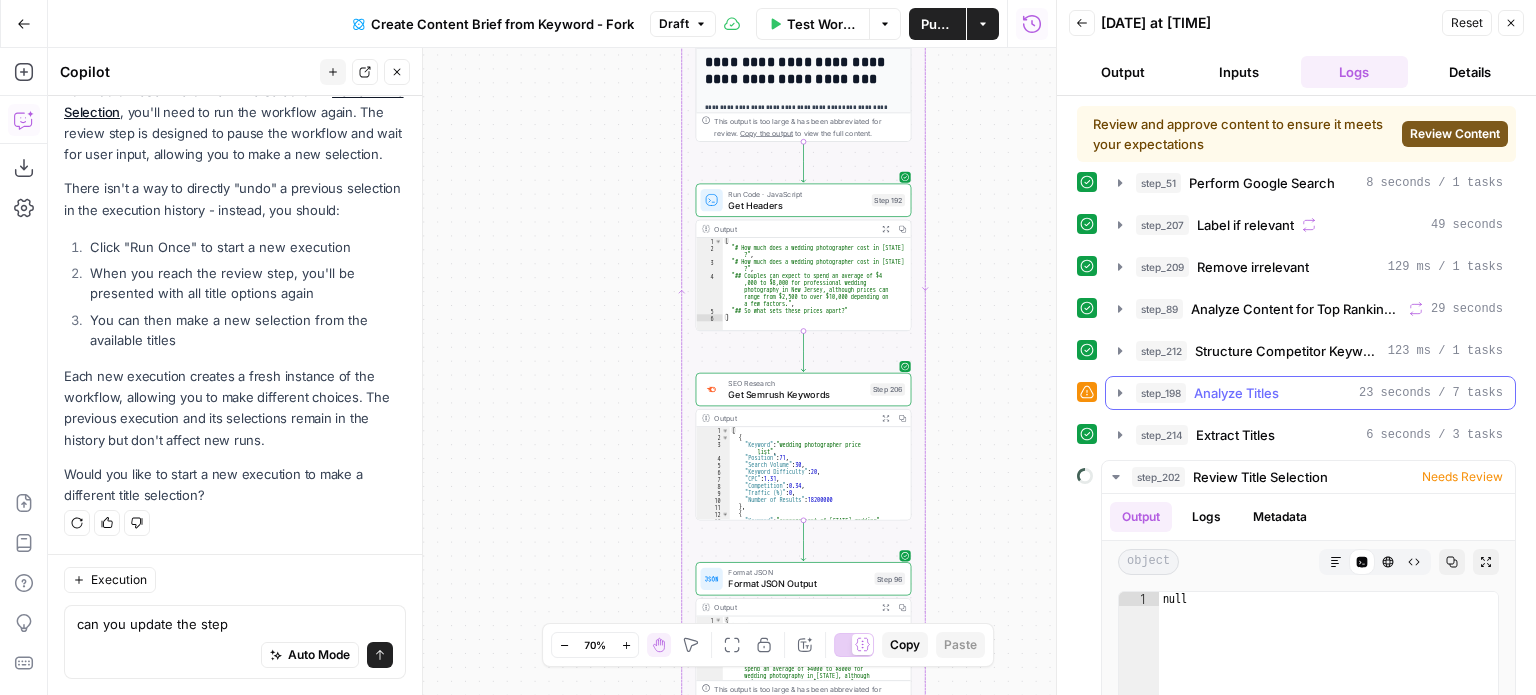 click on "Analyze Titles" at bounding box center (1236, 393) 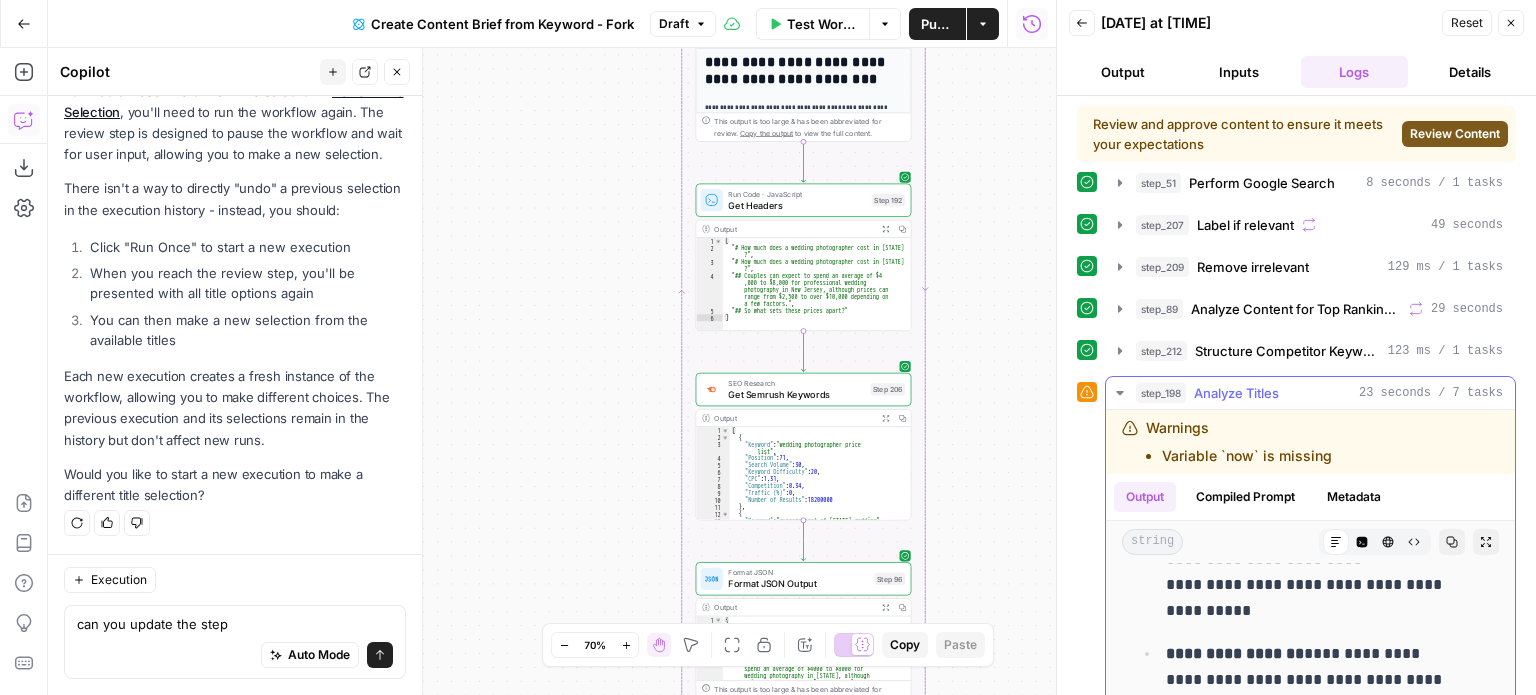 scroll, scrollTop: 1100, scrollLeft: 0, axis: vertical 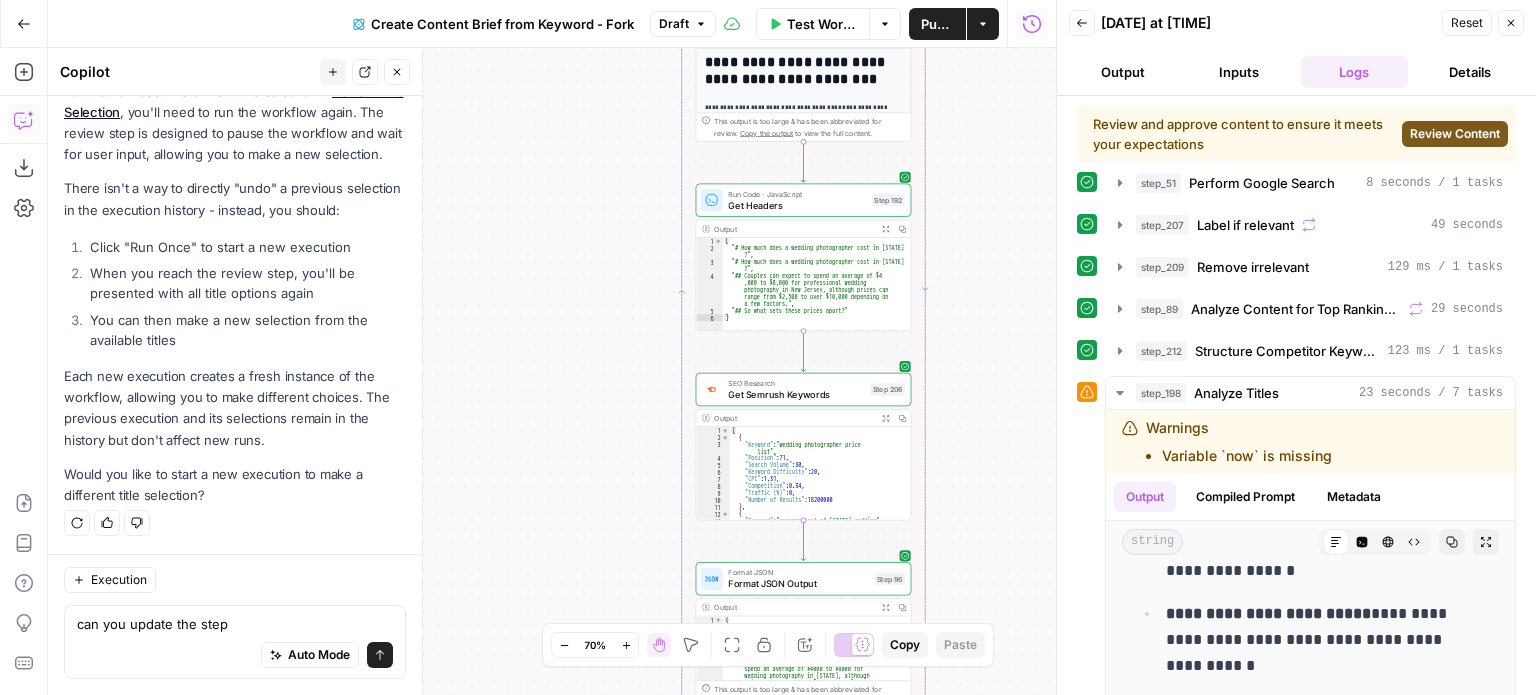 click 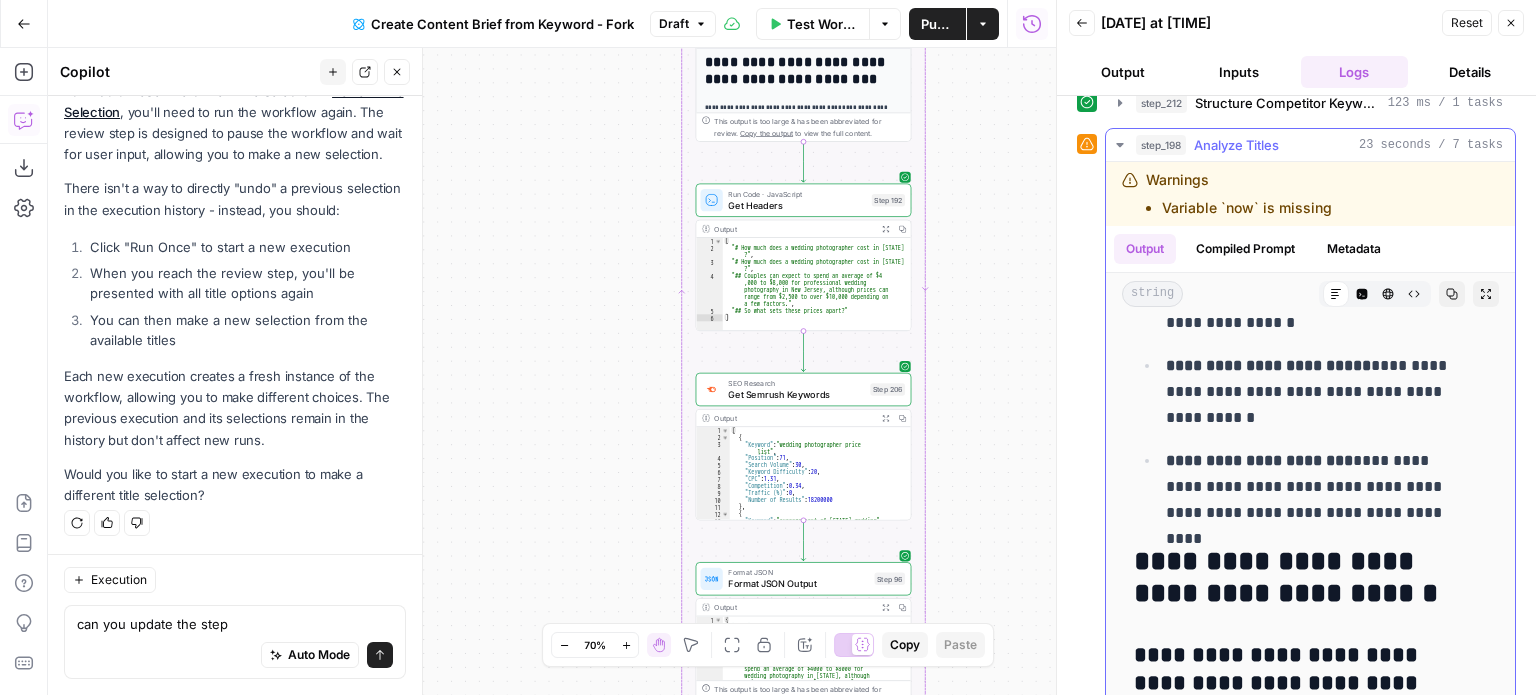 scroll, scrollTop: 300, scrollLeft: 0, axis: vertical 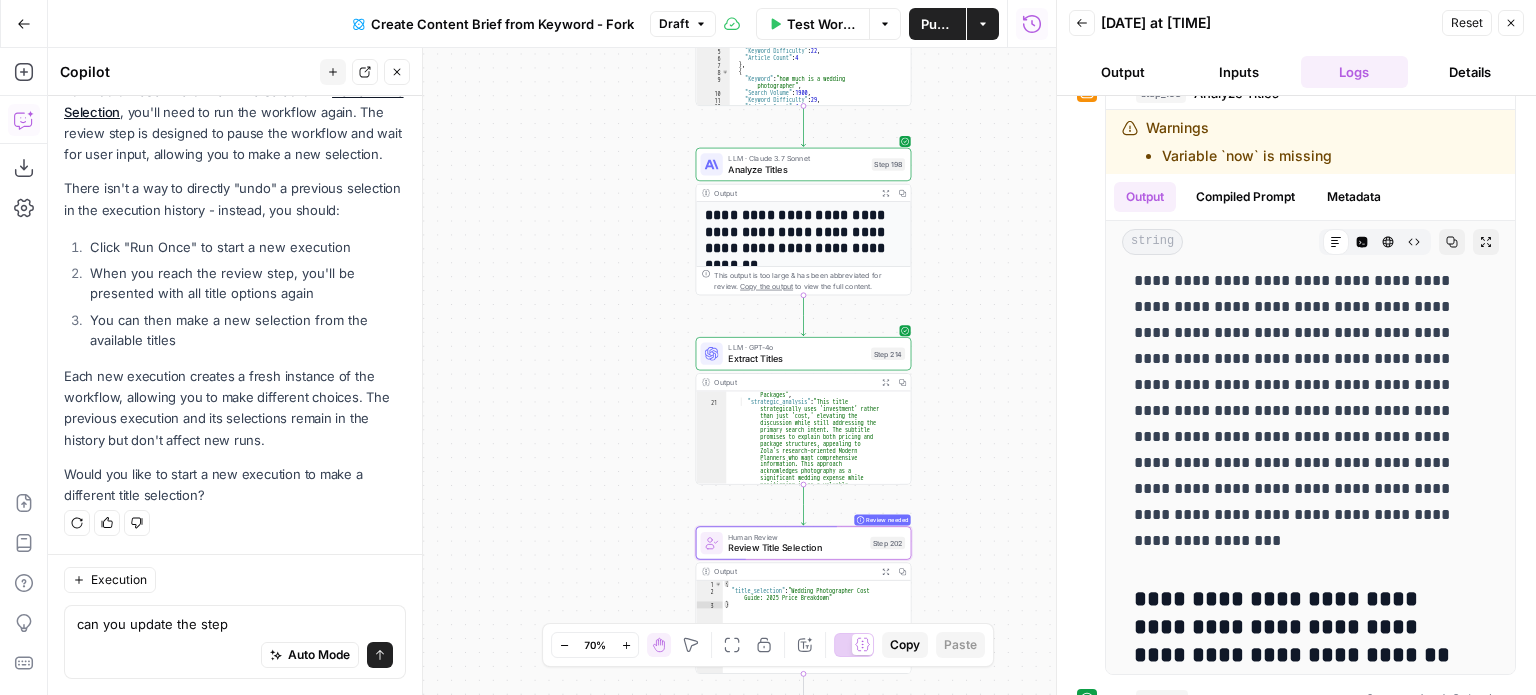 click on "Output" at bounding box center [1123, 72] 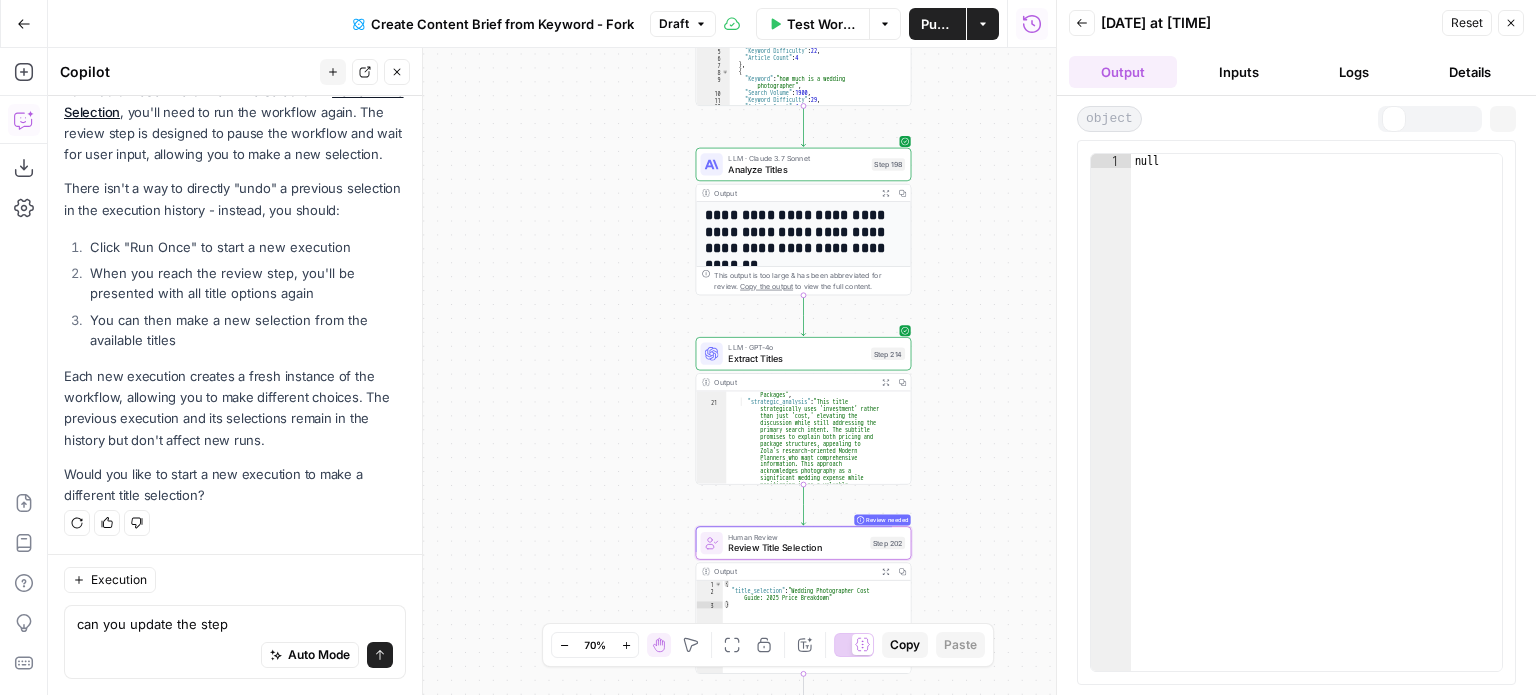 scroll, scrollTop: 0, scrollLeft: 0, axis: both 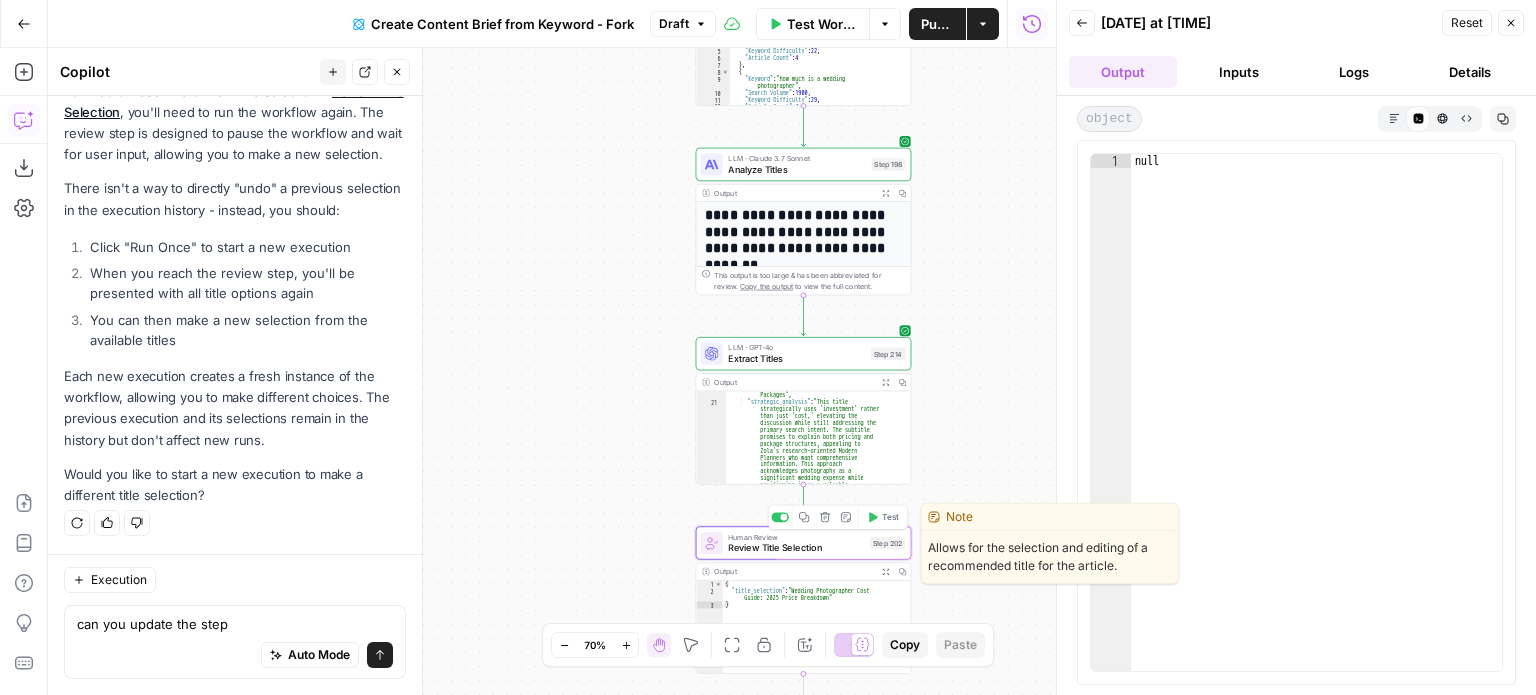 drag, startPoint x: 828, startPoint y: 548, endPoint x: 1000, endPoint y: 553, distance: 172.07266 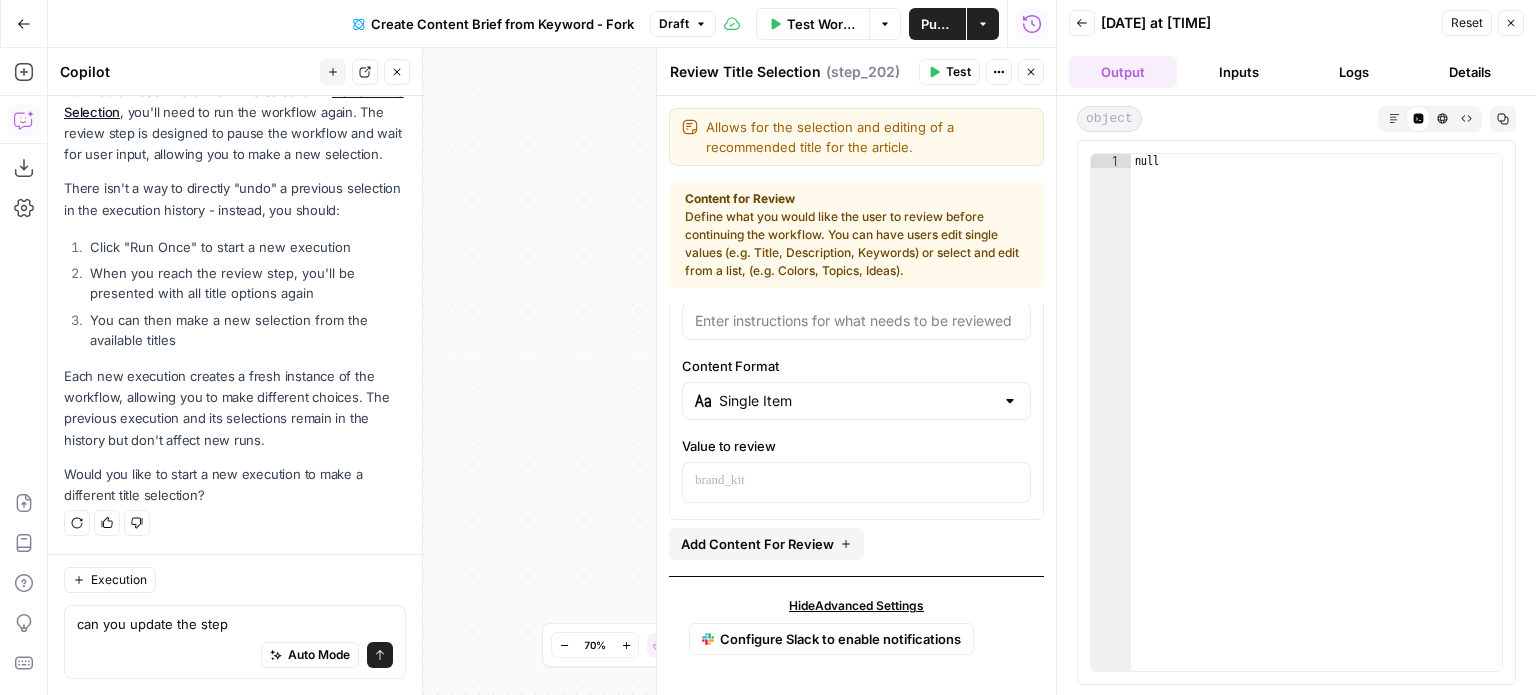 scroll, scrollTop: 548, scrollLeft: 0, axis: vertical 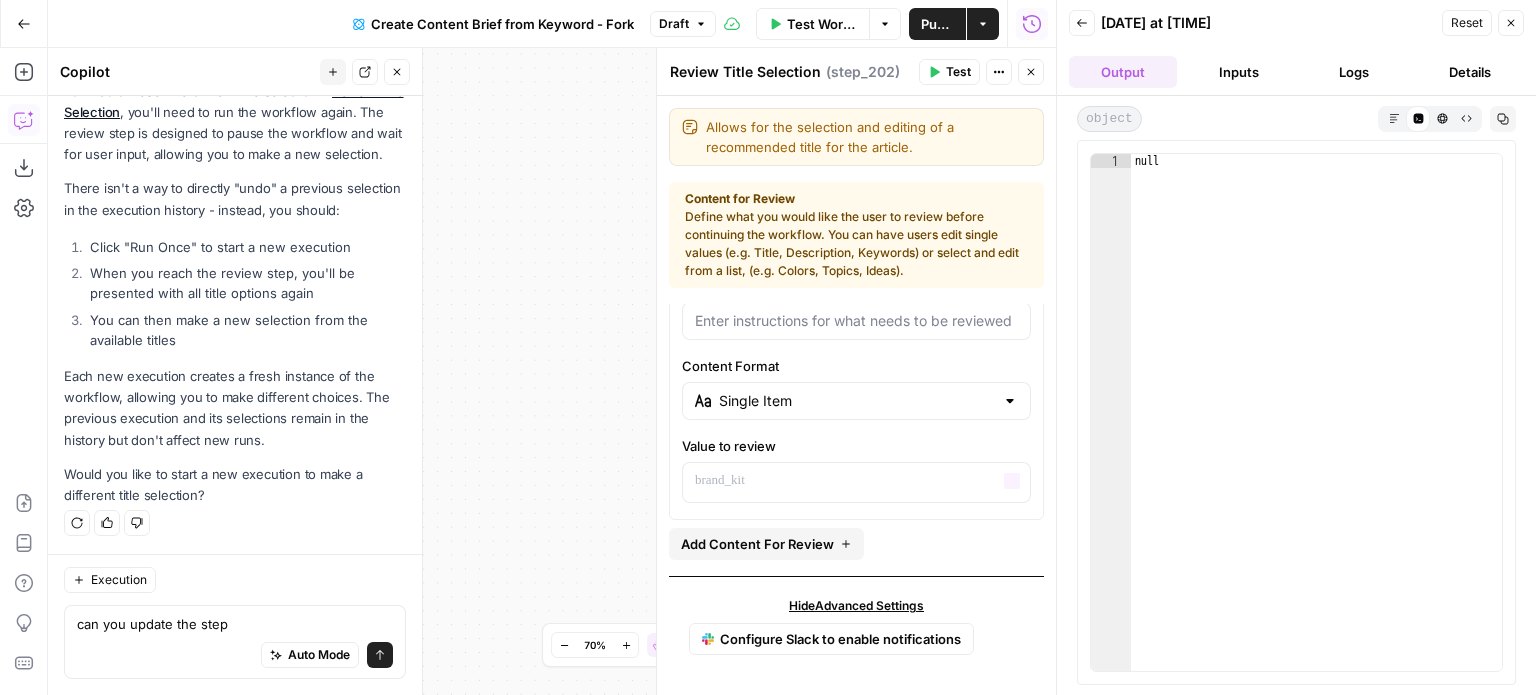 click on "Workflow Set Inputs Inputs Google Search Perform Google Search Step 51 Output Expand Output Copy 10 11 12 13 14 15 16 17      "raw_html_file" :  "https://serpapi.com          /searches/d43b35277b8ca902          /[ID].html" ,      "total_time_taken" :  3.28    } ,    "search_parameters" :  {      "engine" :  "google" ,      "q" :  "how much does a wedding photographer           cost" ,      "google_domain" :  "google.com" ,      "hl" :  "en" ,     XXXXXXXXXXXXXXXXXXXXXXXXXXXXXXXXXXXXXXXXXXXXXXXXXXXXXXXXXXXXXXXXXXXXXXXXXXXXXXXXXXXXXXXXXXXXXXXXXXXXXXXXXXXXXXXXXXXXXXXXXXXXXXXXXXXXXXXXXXXXXXXXXXXXXXXXXXXXXXXXXXXXXXXXXXXXXXXXXXXXXXXXXXXXXXXXXXXXXXXXXXXXXXXXXXXXXXXXXXXXXXXXXXXXXXXXXXXXXXXXXXXXXXXXXXXXXXXXXXXXXXXXXXXXXXXXXXXXXXXXXXXXXXXXXXXXXXXXXXXXXXXXXXXXXXXXXXXXXXXXXXXXXXXXXXXXXXXXXXXXXXXXXXXXXXXXXXXXXXXXXXXXXXXXXXXXXXXXXXXXXXXXXXXXXXXXXXXXXXXXXXXXXXXXXXXXXXXXXXXXXXXXXXXXXXXXXXXXXXXXXXXXXXXXXXXXXXXXXXXXXXXXXXXXXXXXXXXXXXXXXXXXXXXXXXXXXXXXXXXXXXXXXXXXXXXX     Loop Copy" at bounding box center [552, 371] 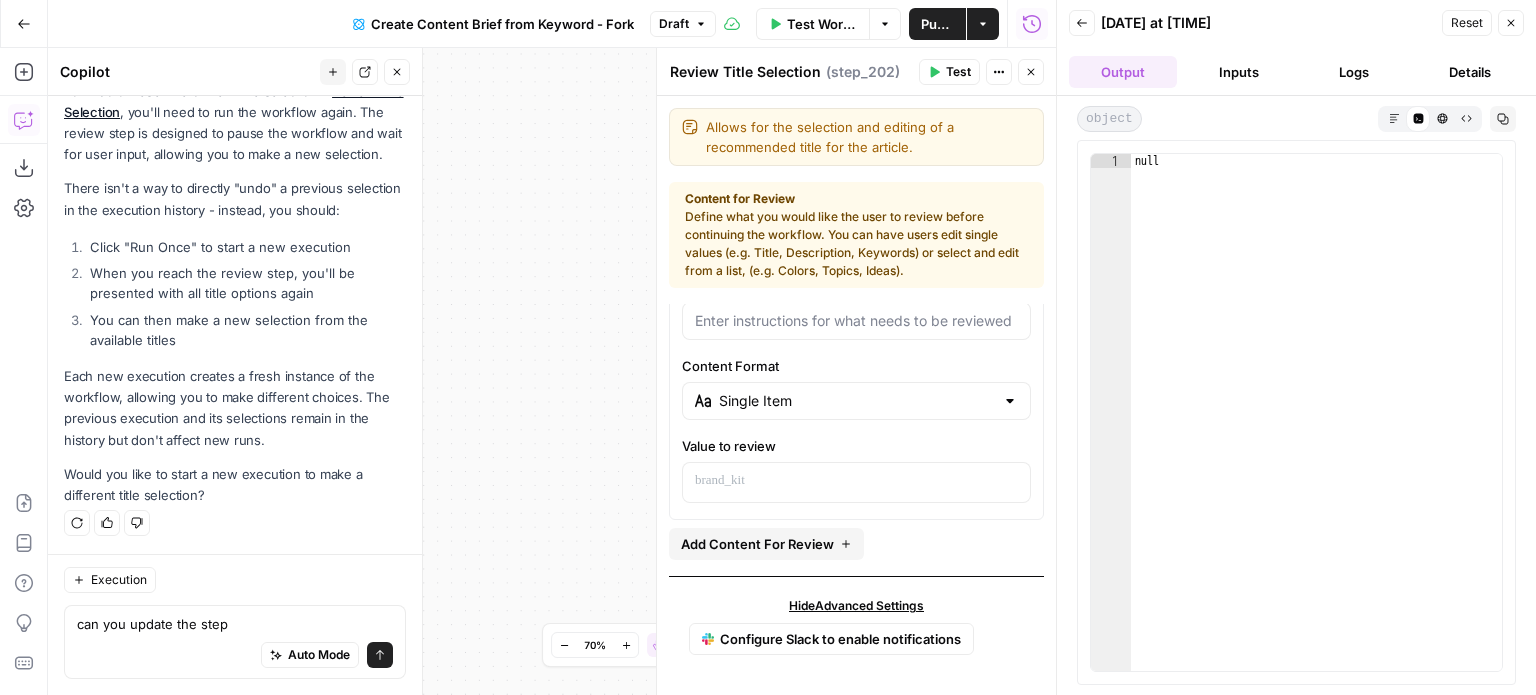 drag, startPoint x: 1503, startPoint y: 15, endPoint x: 948, endPoint y: 43, distance: 555.7059 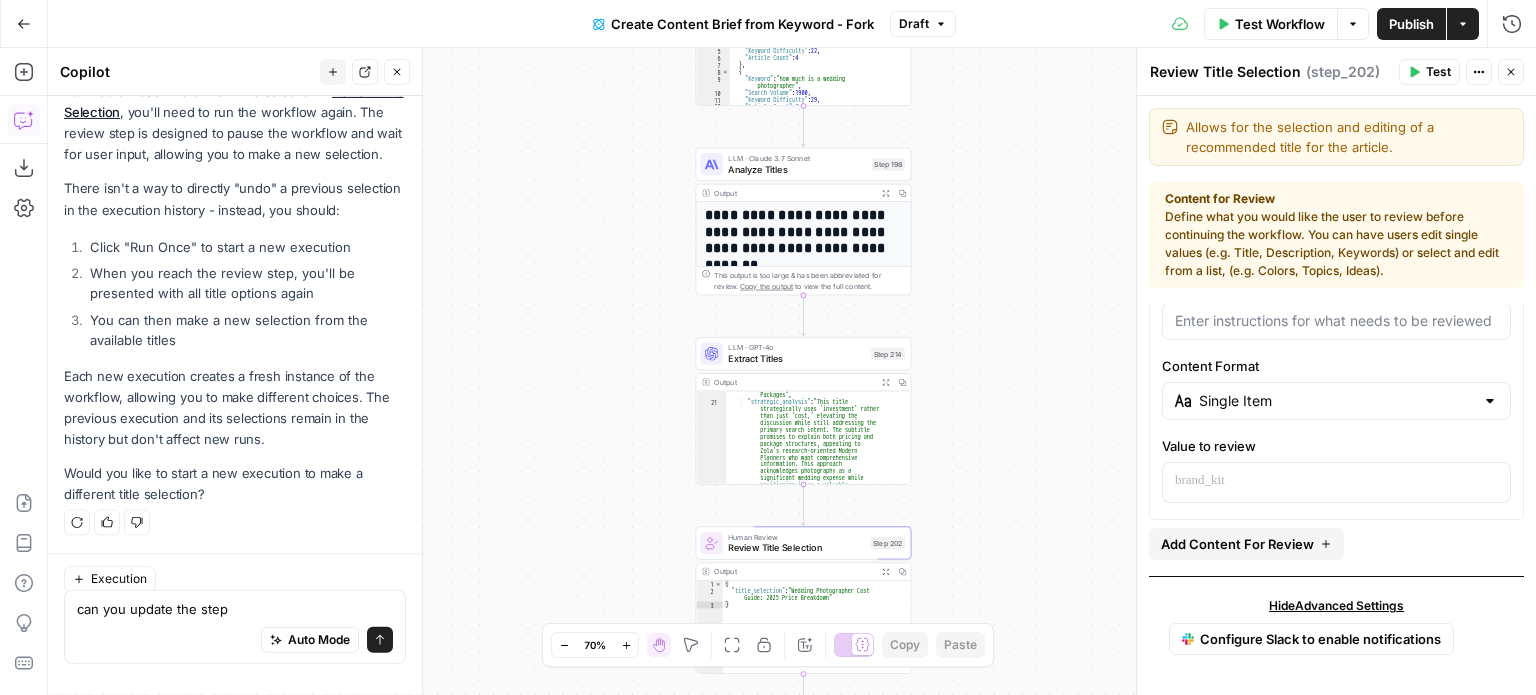 type on "Review each title and its strategic analysis:{% for rec in step_214.output.recommendations %}{{ forloop.index }}. {{ rec.title }}Strategic Analysis: {{ rec.strategic_analysis }}{% endfor %}Select the most appropriate title from the options below:" 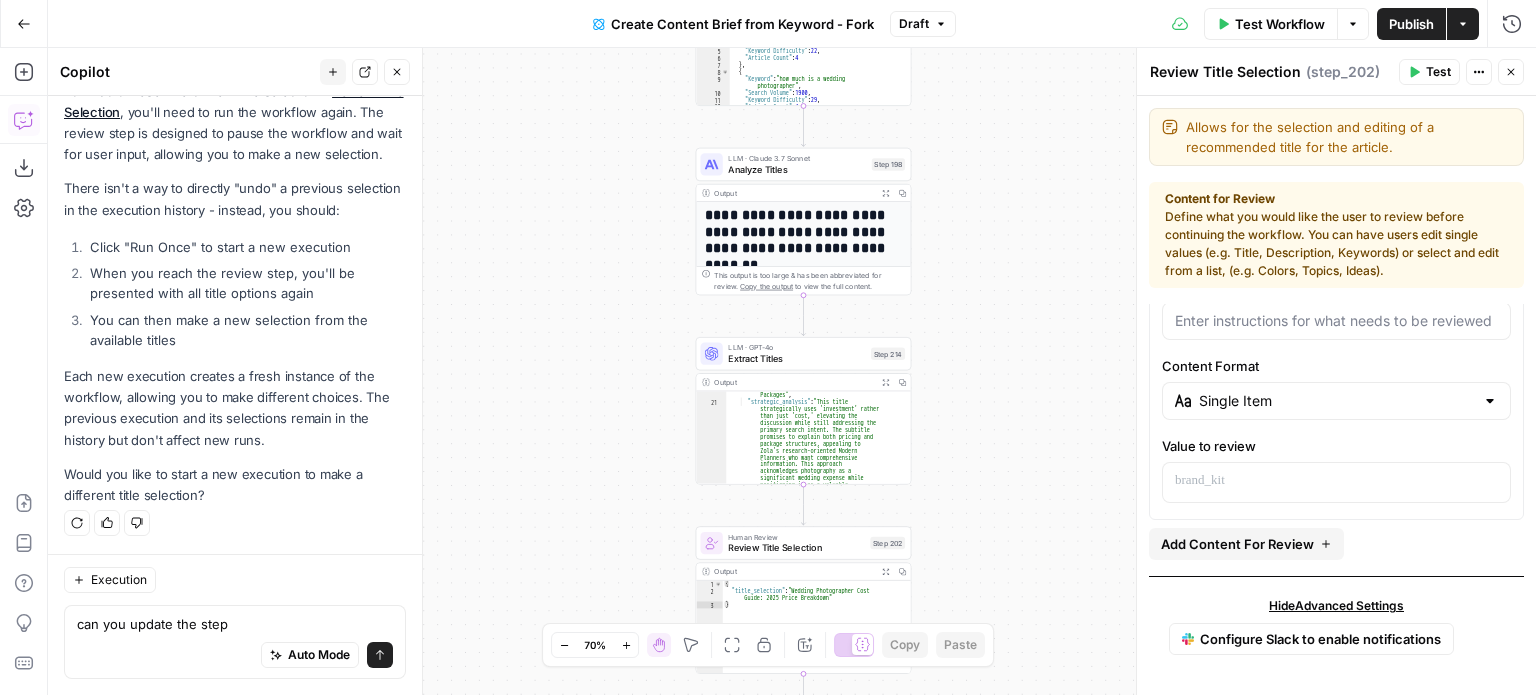 click 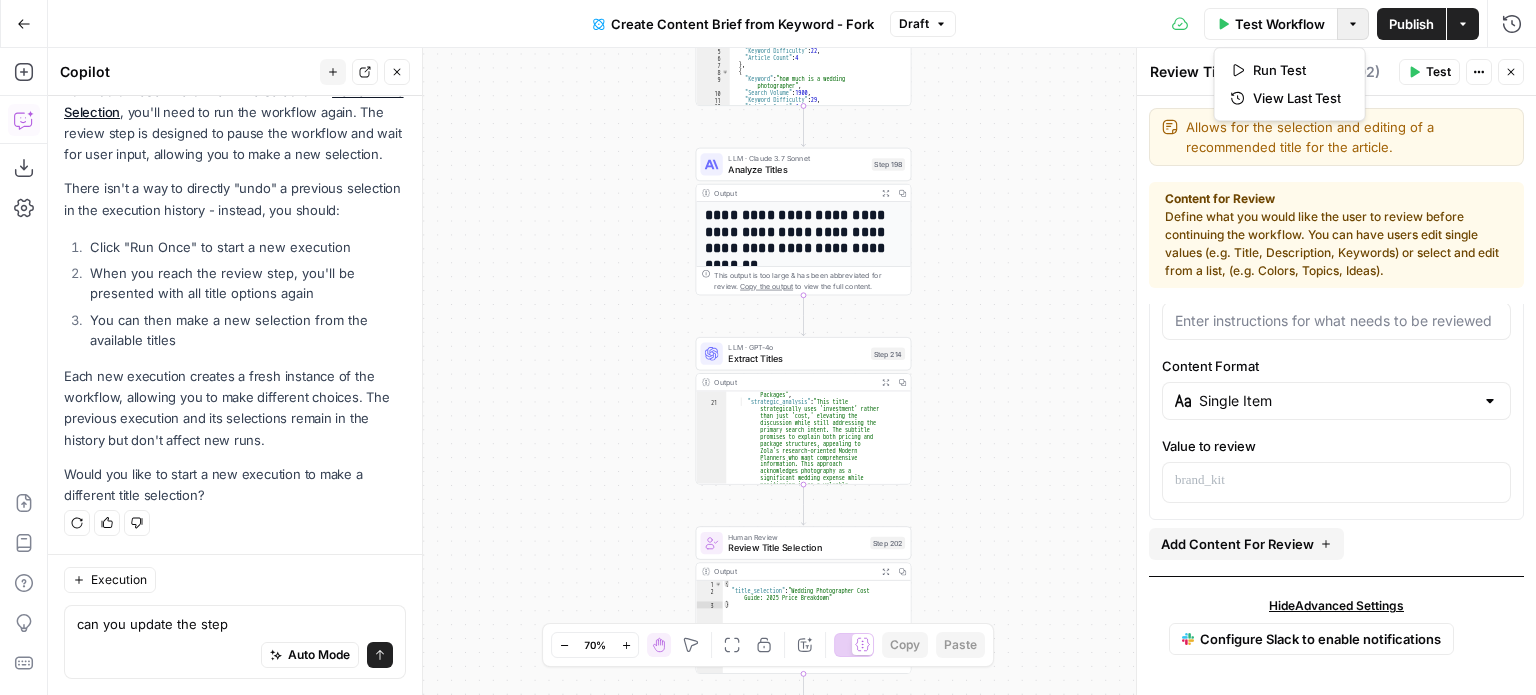 click 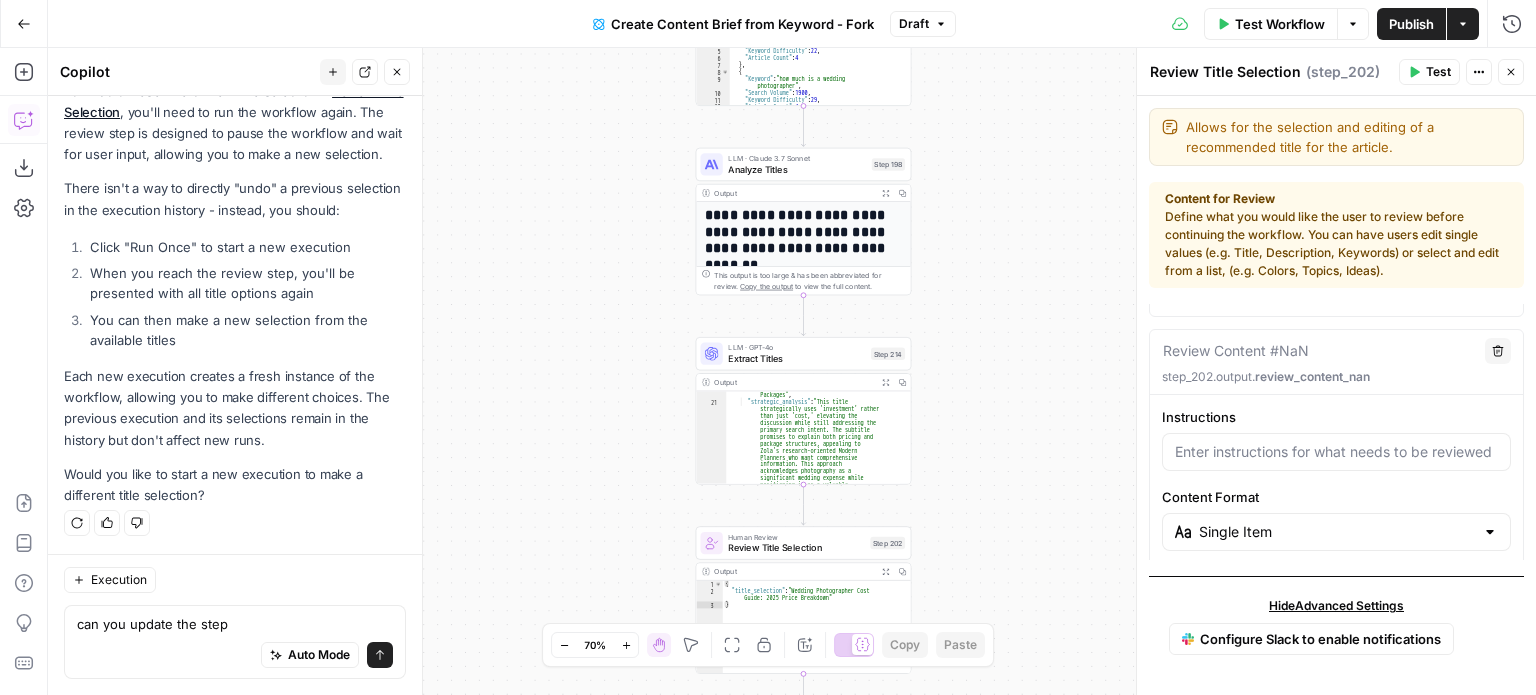 scroll, scrollTop: 148, scrollLeft: 0, axis: vertical 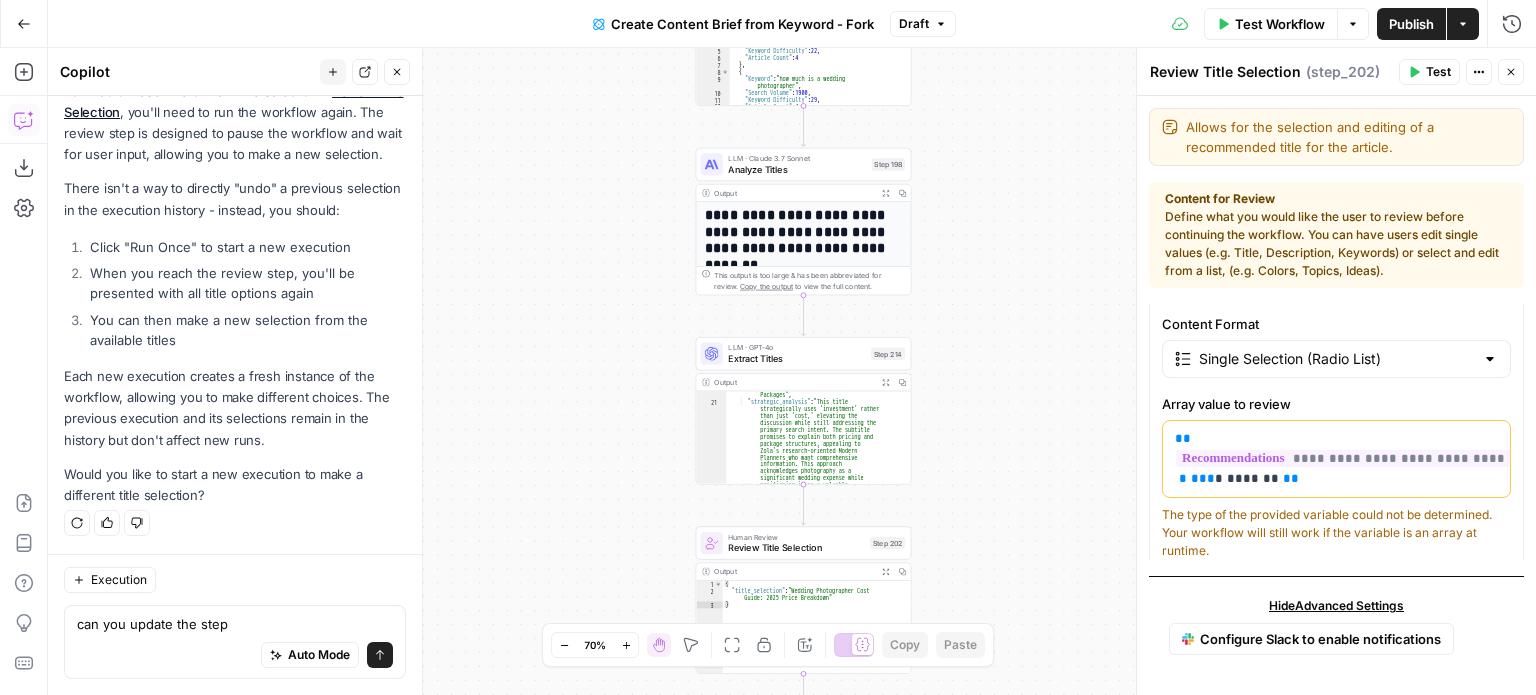 click 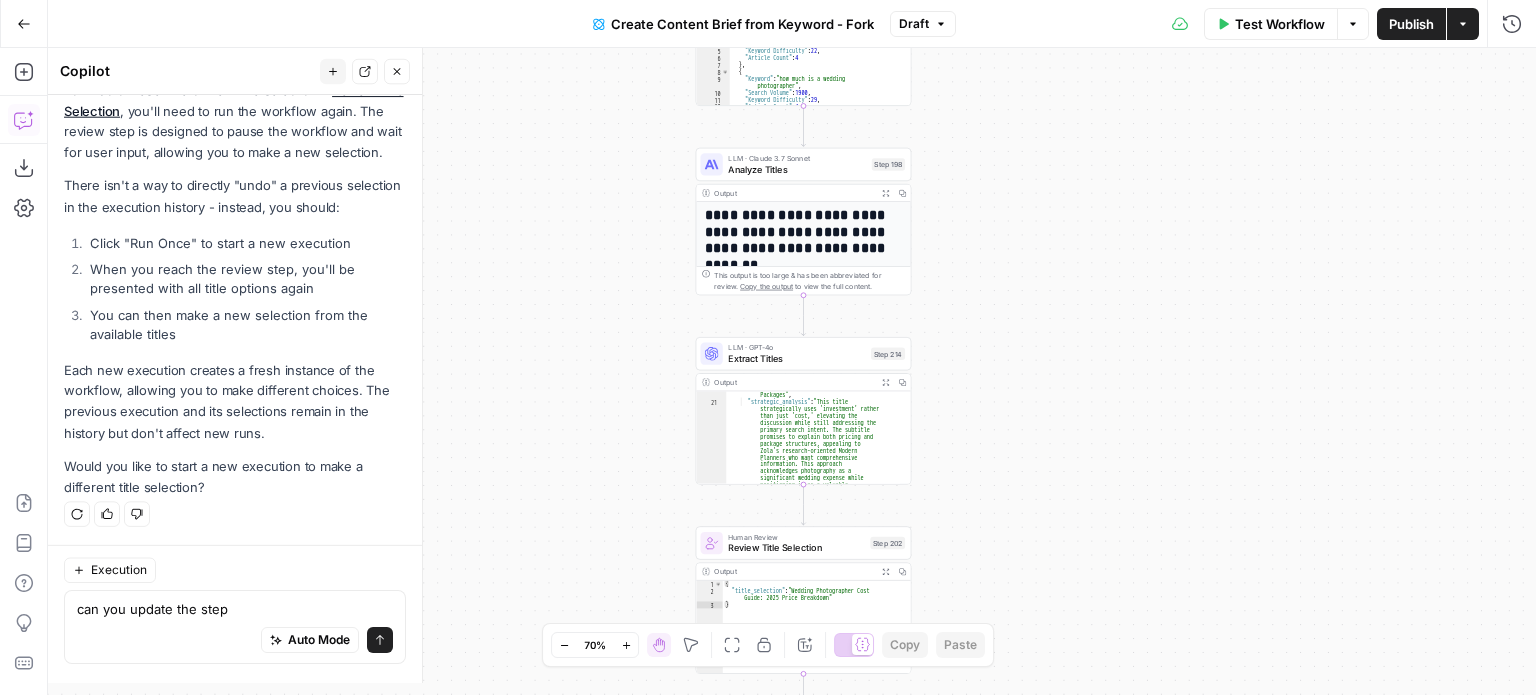 scroll, scrollTop: 7096, scrollLeft: 0, axis: vertical 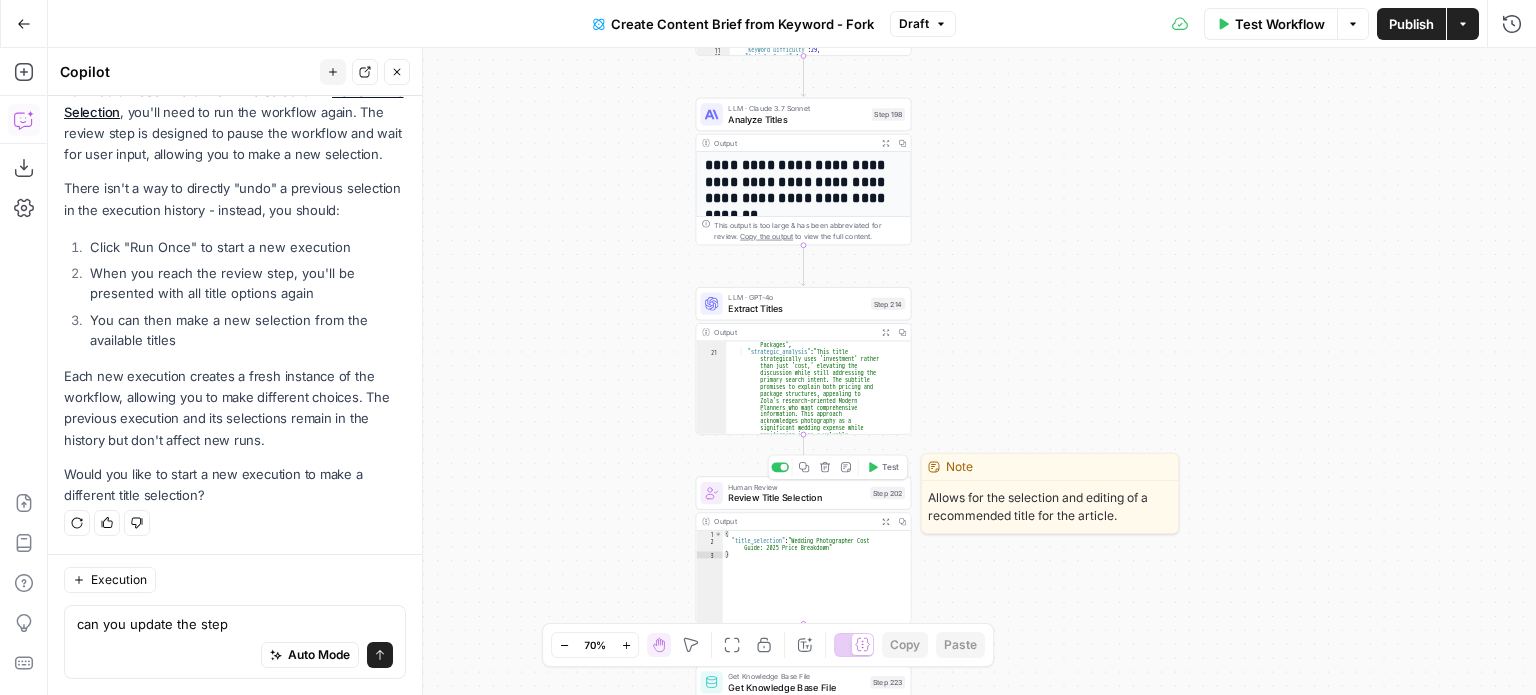 drag, startPoint x: 832, startPoint y: 504, endPoint x: 885, endPoint y: 536, distance: 61.91123 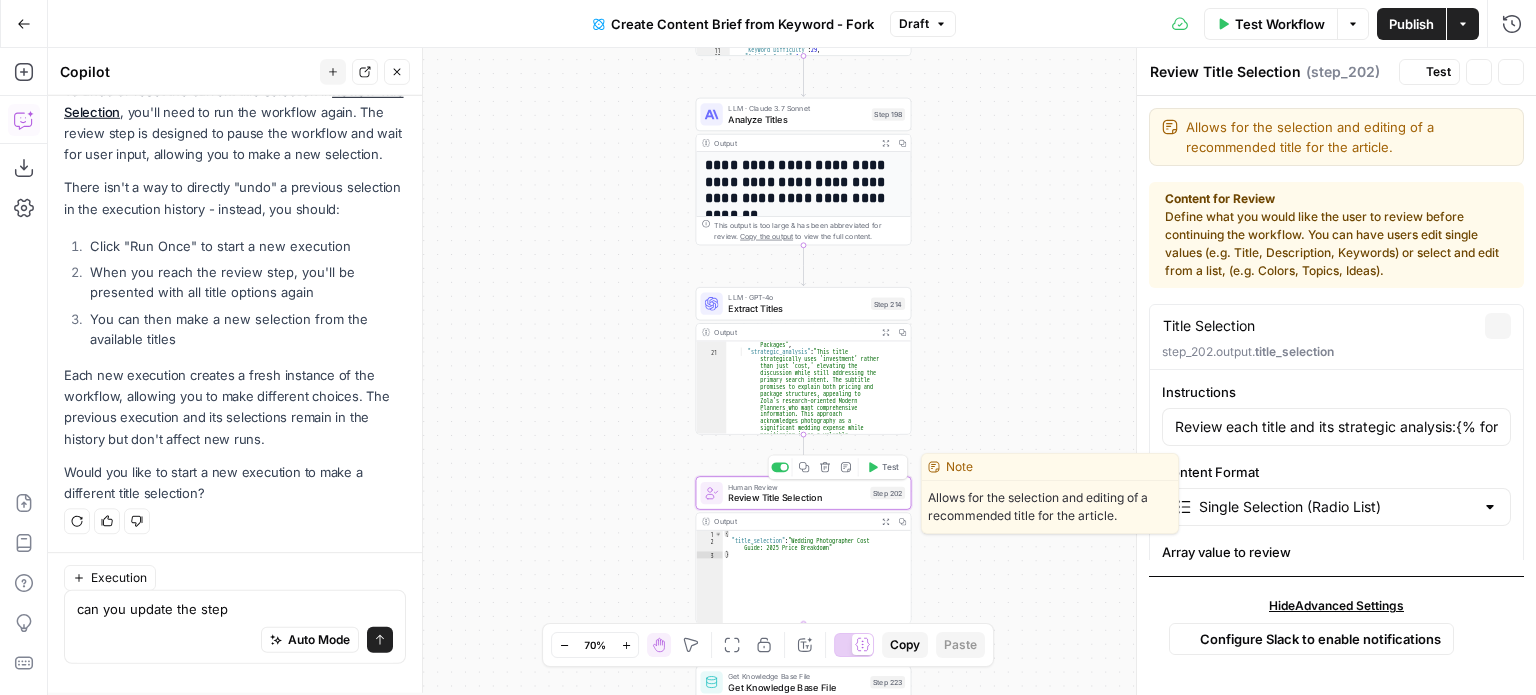 scroll, scrollTop: 7096, scrollLeft: 0, axis: vertical 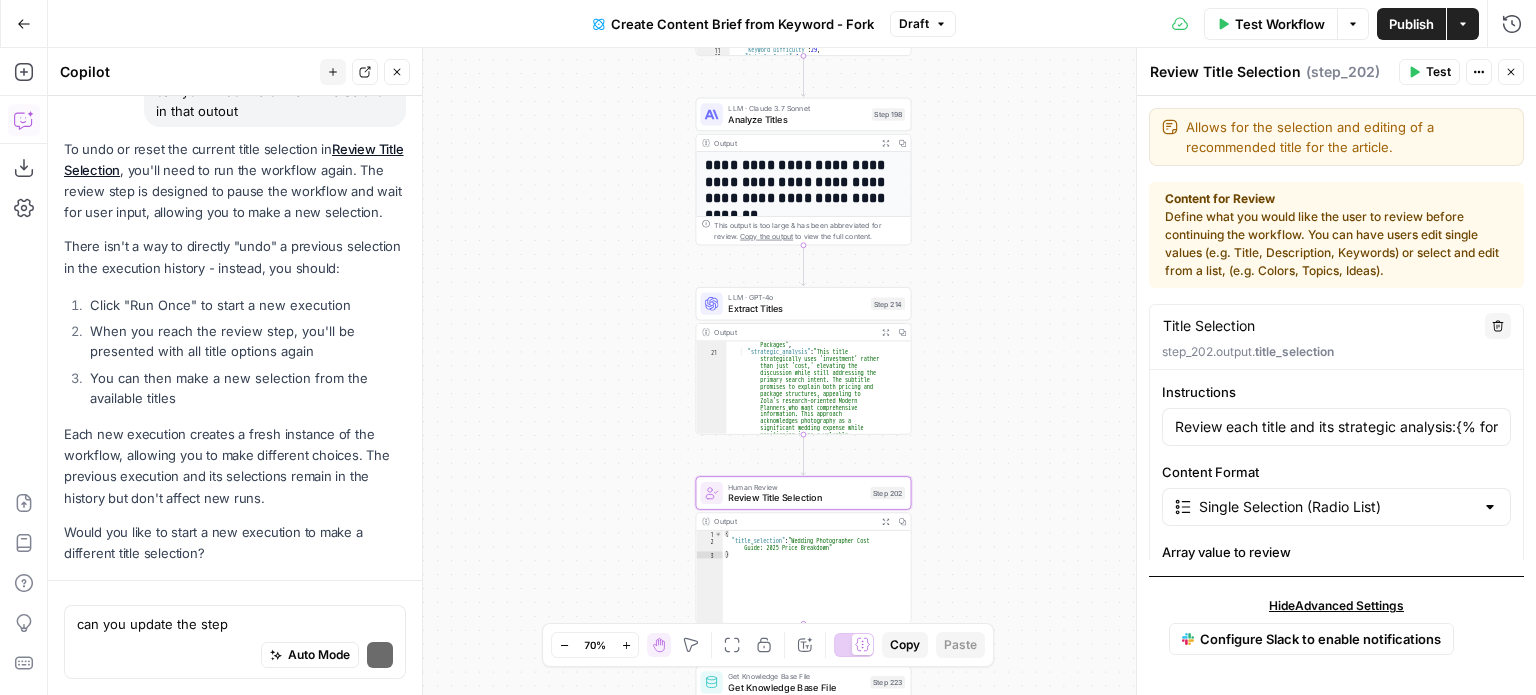 type on "Review each title and its strategic analysis:{% for rec in step_214.output.recommendations %}{{ forloop.index }}. {{ rec.title }}Strategic Analysis: {{ rec.strategic_analysis }}{% endfor %}Select the most appropriate title from the options below:" 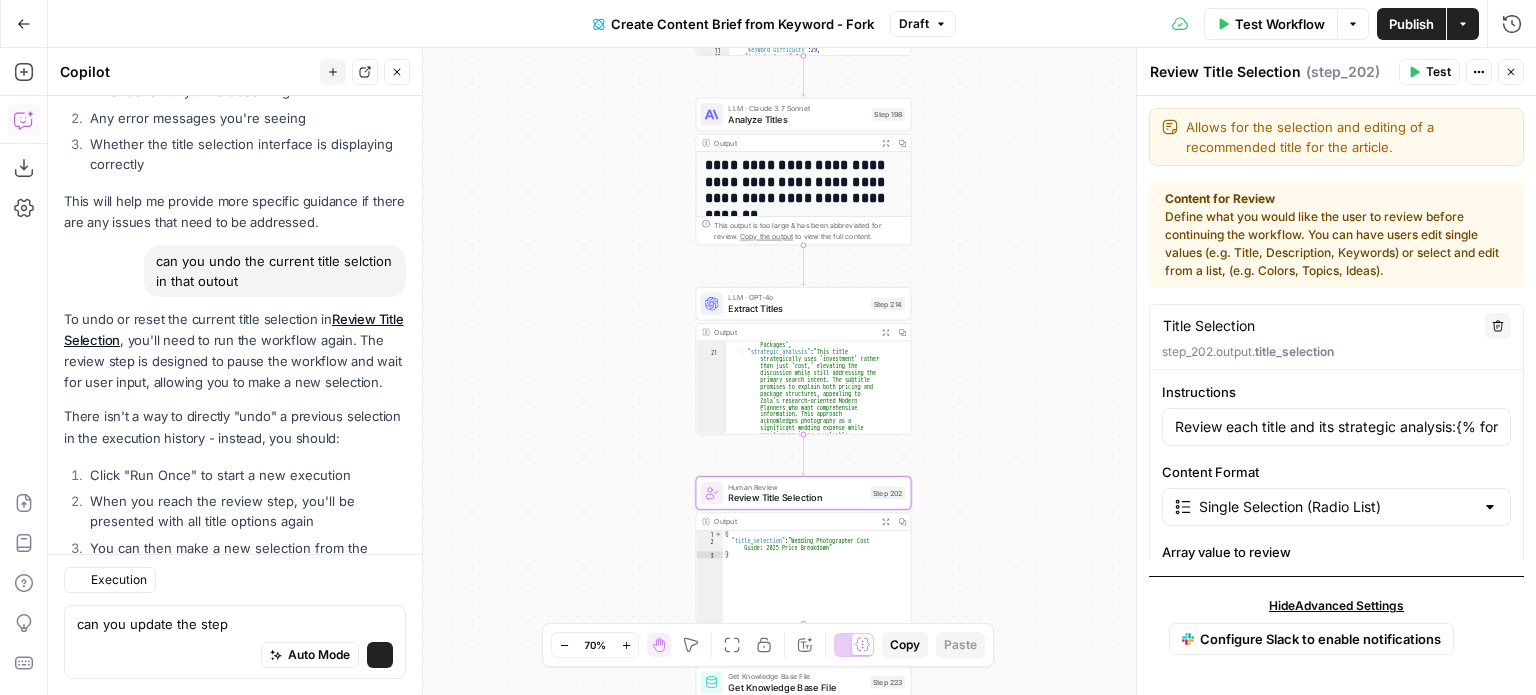 scroll, scrollTop: 7096, scrollLeft: 0, axis: vertical 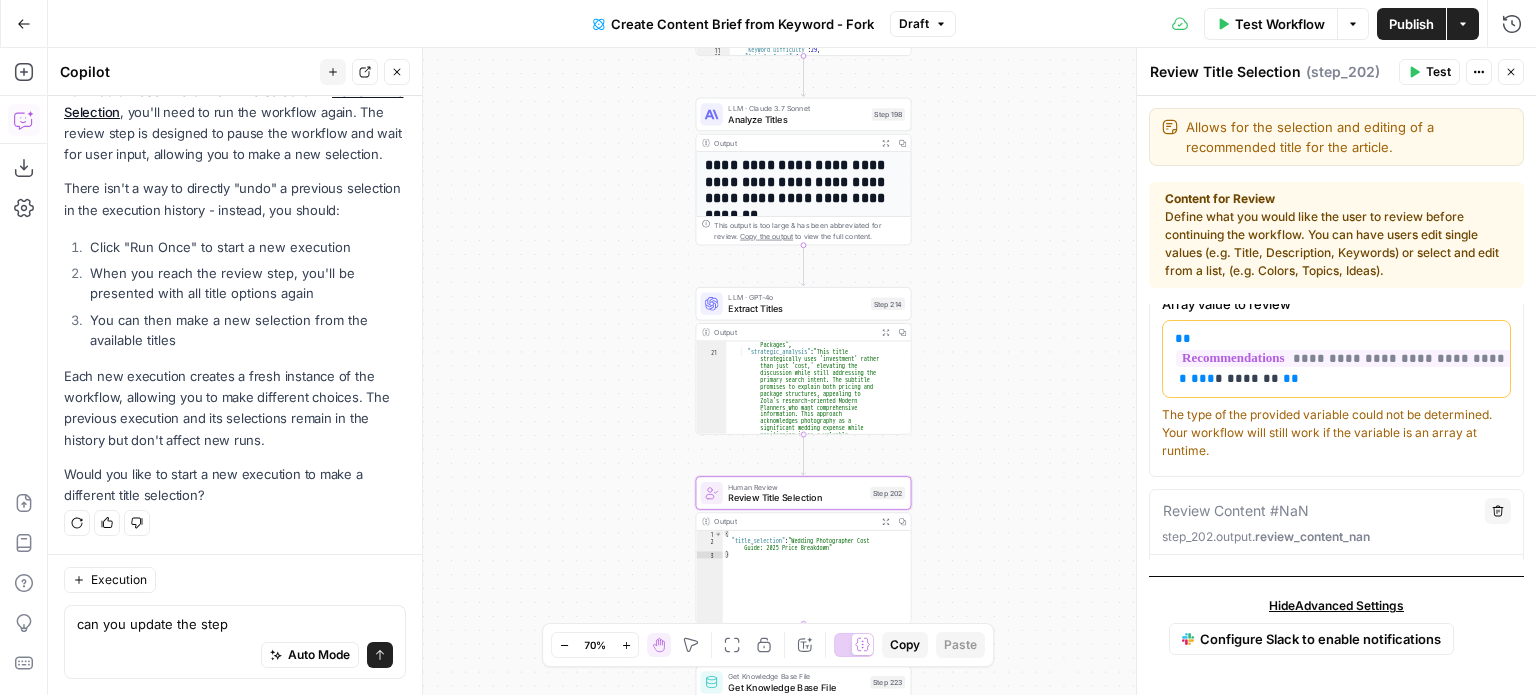 click on "LLM · GPT-4o Extract Titles Step 214 Copy step Delete step Edit Note Test" at bounding box center [804, 303] 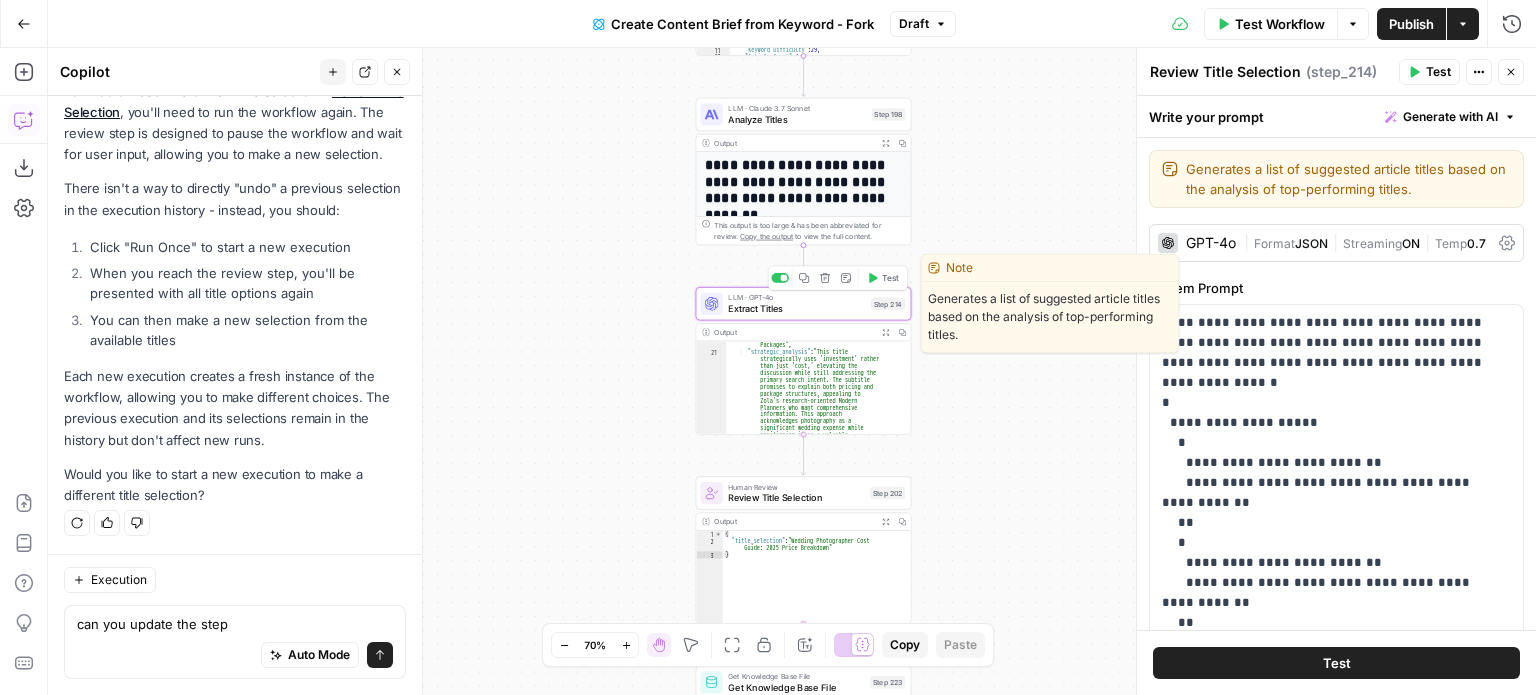 scroll, scrollTop: 7096, scrollLeft: 0, axis: vertical 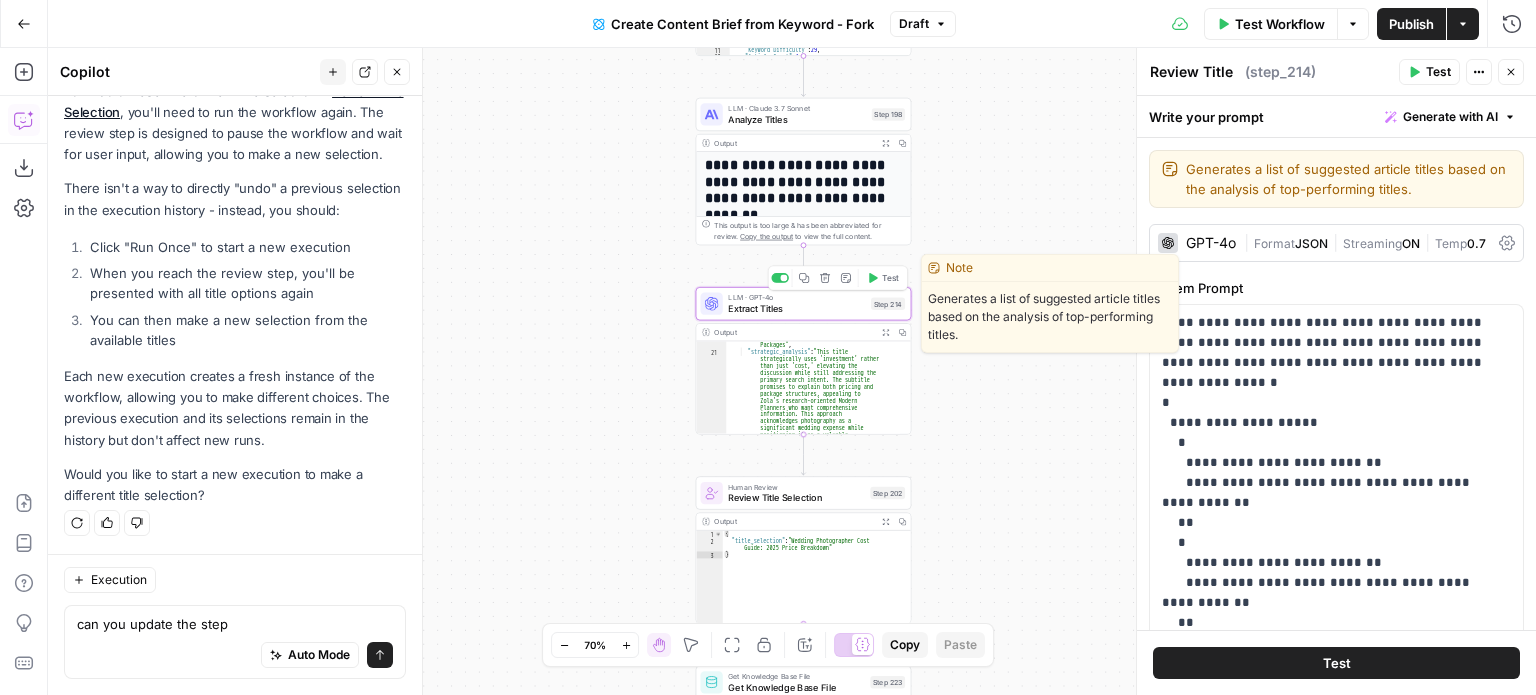 type on "Extract Titles" 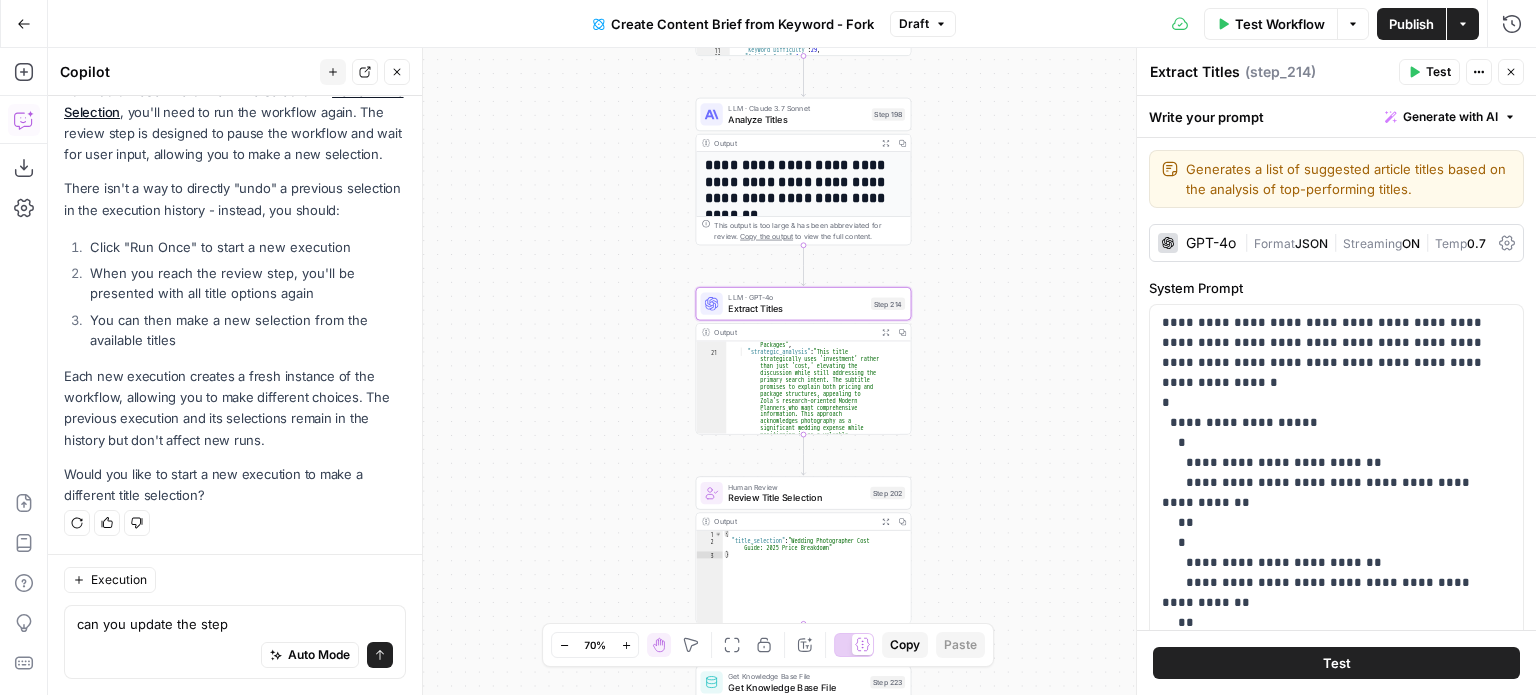 click 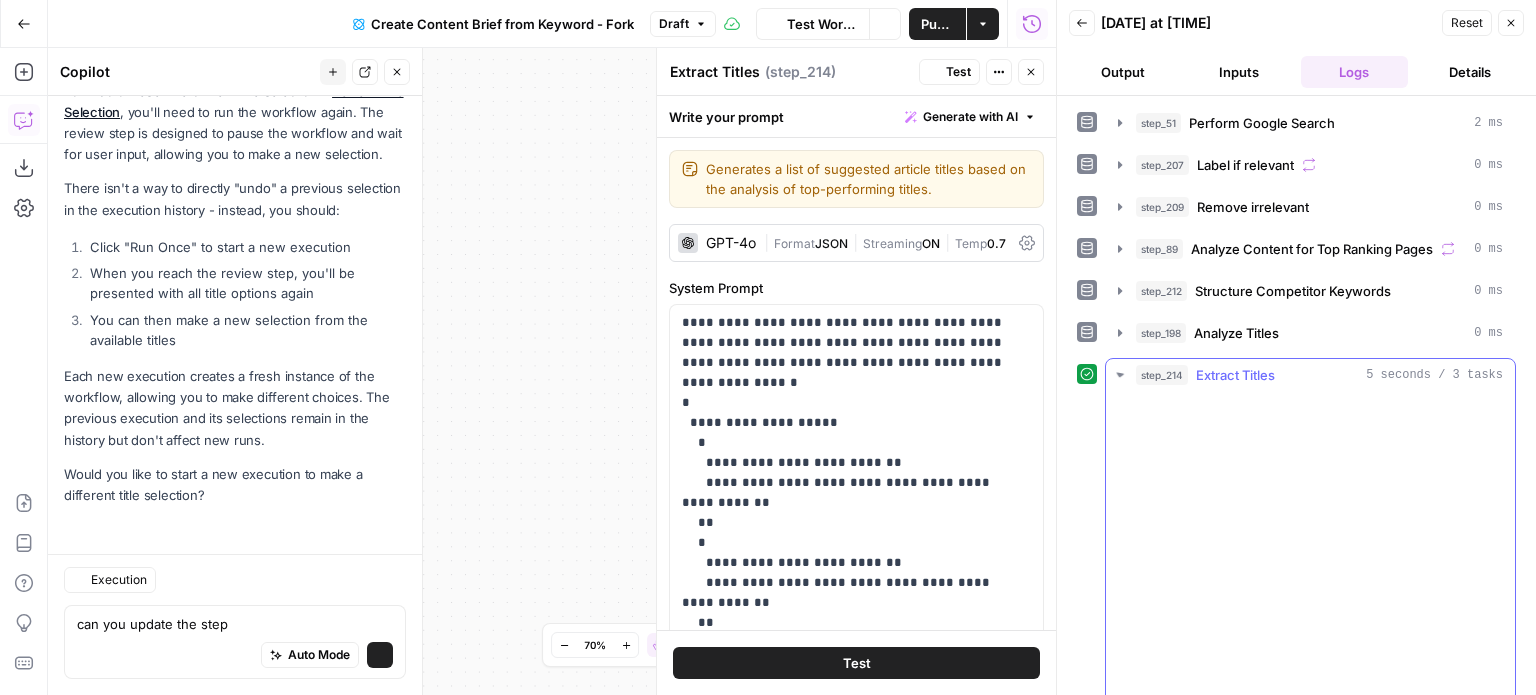 scroll, scrollTop: 7096, scrollLeft: 0, axis: vertical 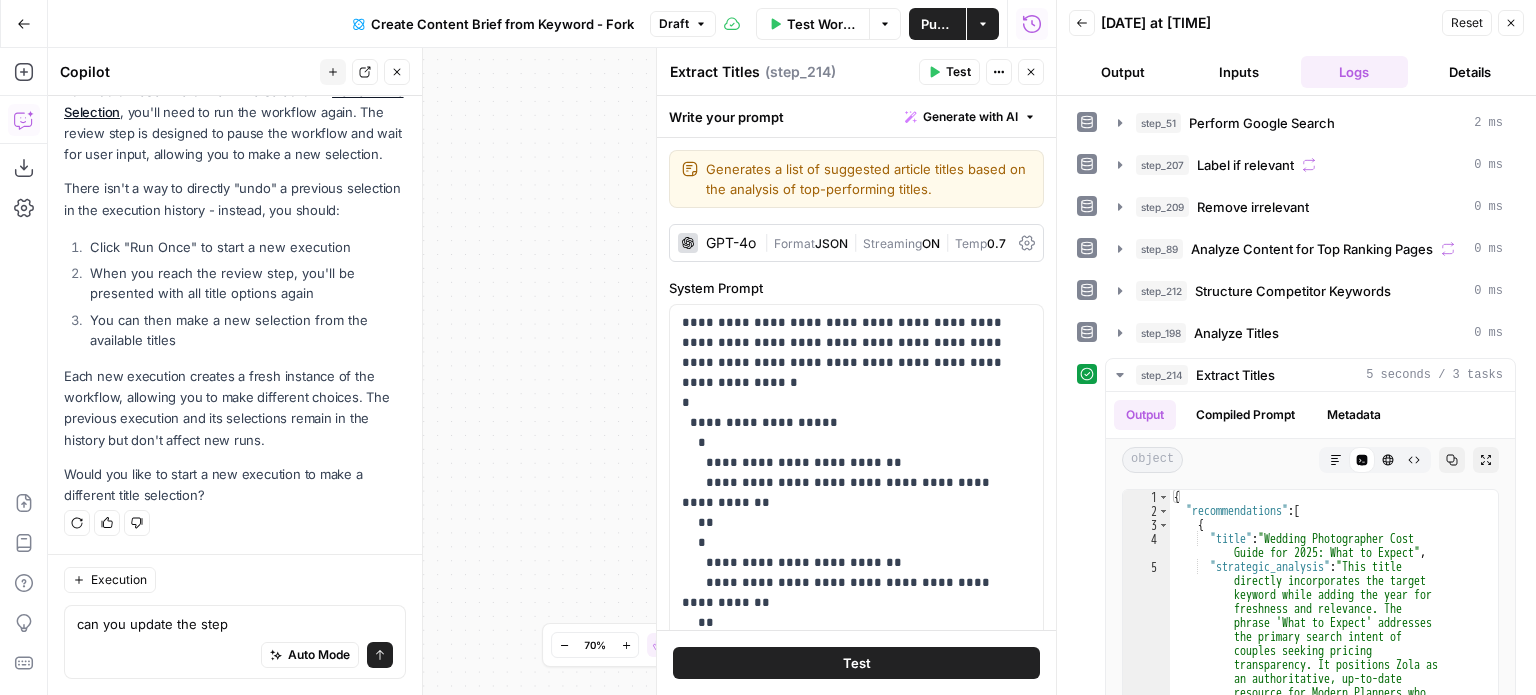 drag, startPoint x: 1038, startPoint y: 72, endPoint x: 1036, endPoint y: 129, distance: 57.035076 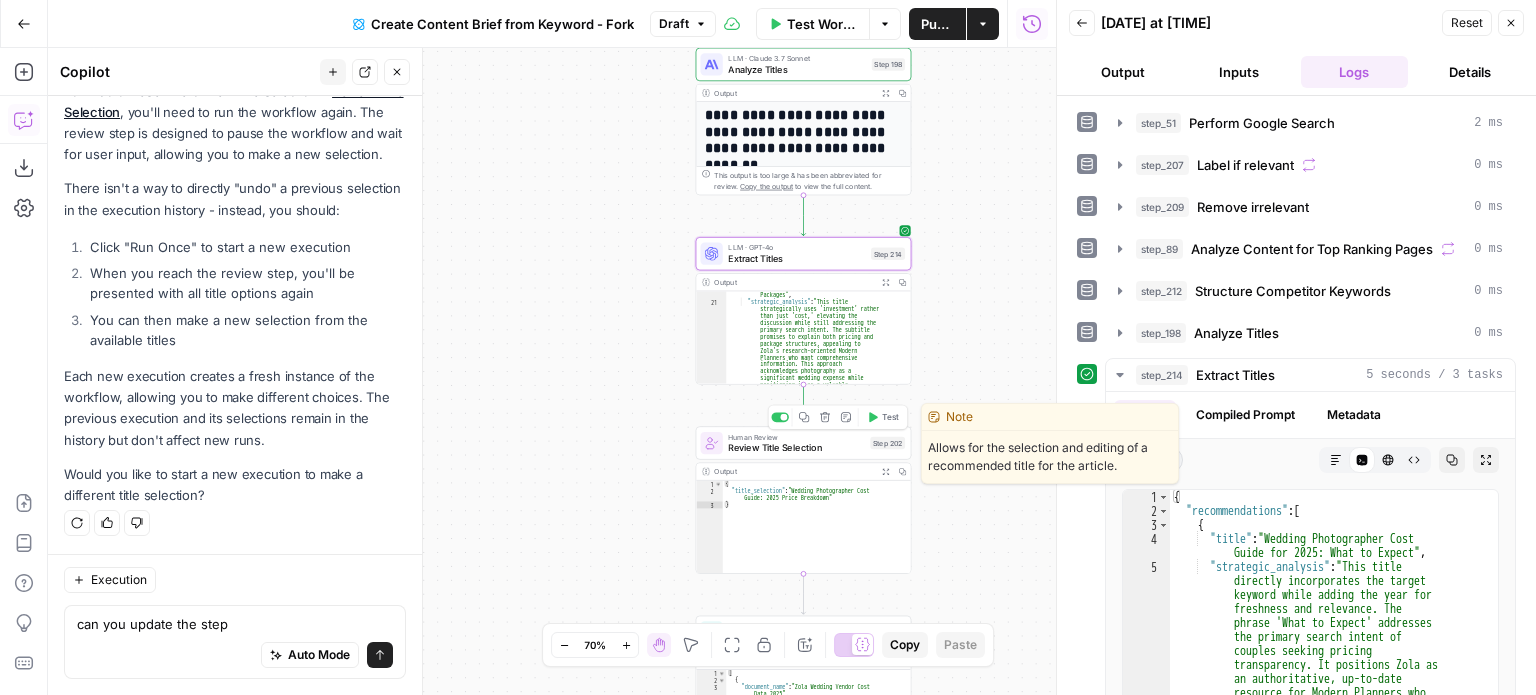 drag, startPoint x: 878, startPoint y: 424, endPoint x: 1041, endPoint y: 470, distance: 169.36647 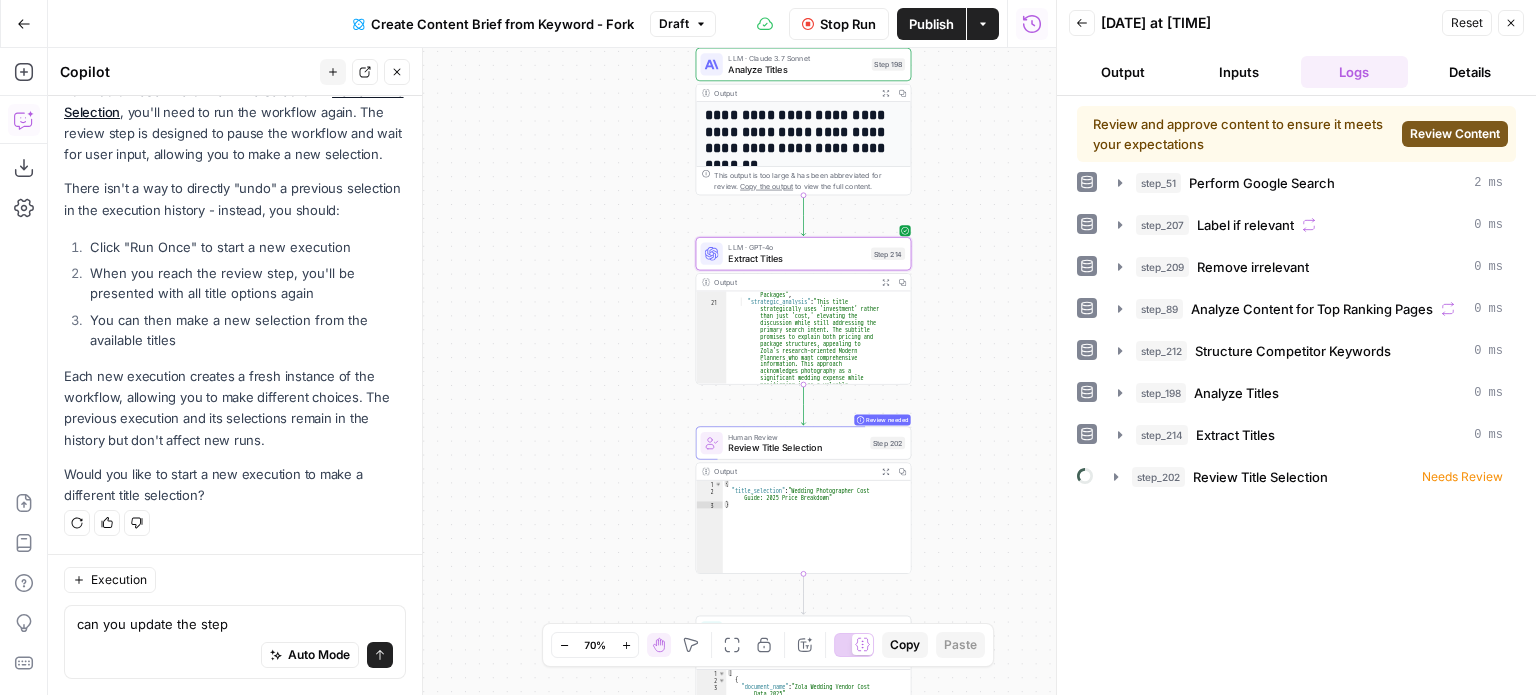 click on "Review and approve content to ensure it meets your expectations Review Content step_51 Perform Google Search 2 ms step_207 Label if relevant 0 ms step_209 Remove irrelevant 0 ms step_89 Analyze Content for Top Ranking Pages 0 ms step_212 Structure Competitor Keywords 0 ms step_198 Analyze Titles 0 ms step_214 Extract Titles 0 ms step_202 Review Title Selection Needs Review" at bounding box center (1296, 395) 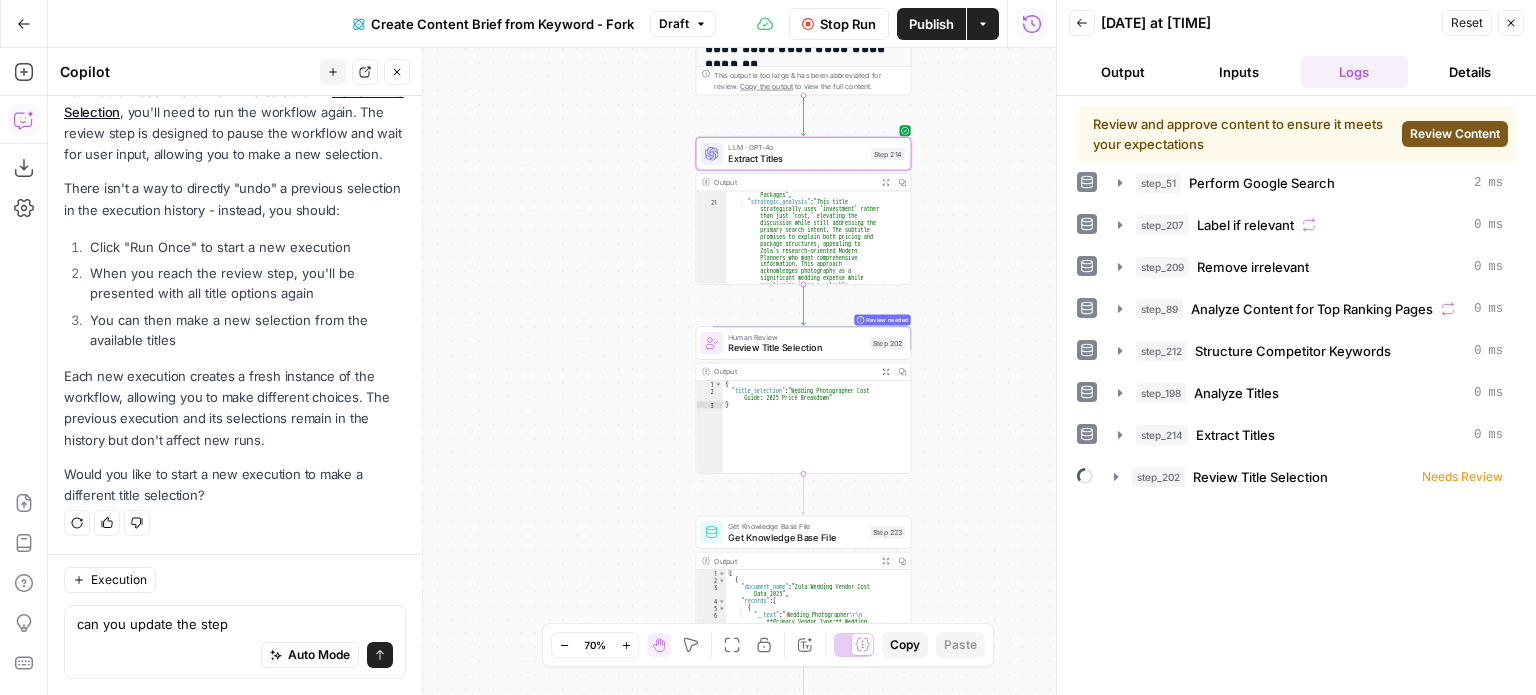 click on "Review and approve content to ensure it meets your expectations Review Content step_51 Perform Google Search 2 ms step_207 Label if relevant 0 ms step_209 Remove irrelevant 0 ms step_89 Analyze Content for Top Ranking Pages 0 ms step_212 Structure Competitor Keywords 0 ms step_198 Analyze Titles 0 ms step_214 Extract Titles 0 ms step_202 Review Title Selection Needs Review" at bounding box center (1296, 395) 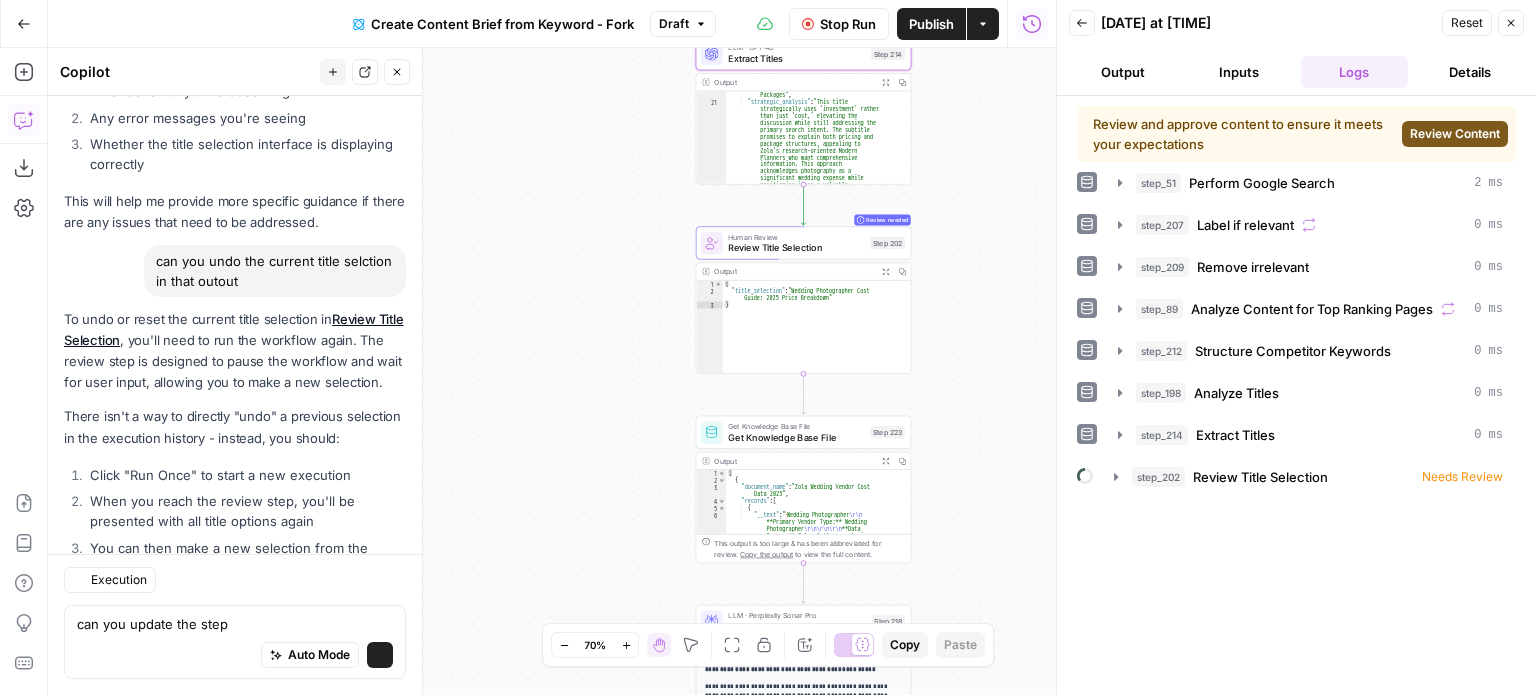 scroll, scrollTop: 7096, scrollLeft: 0, axis: vertical 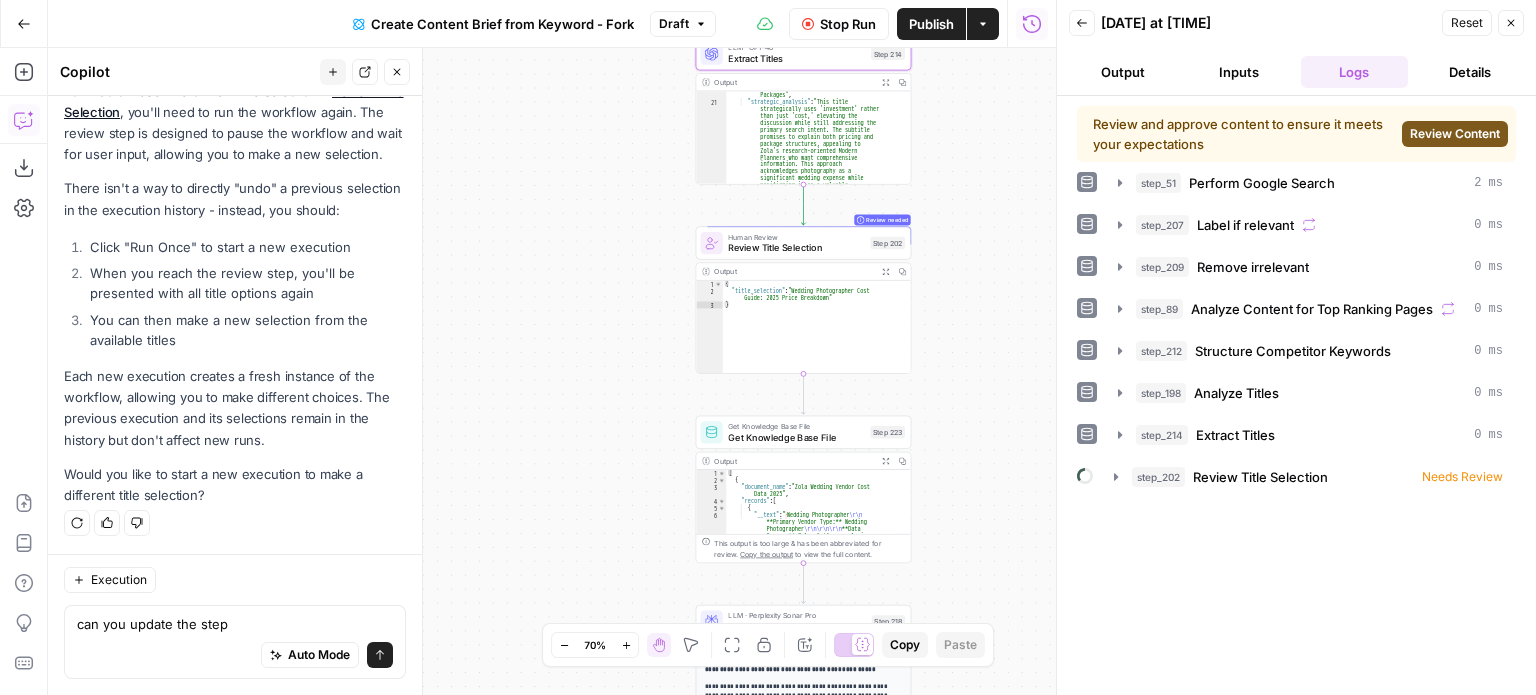 drag, startPoint x: 1080, startPoint y: 586, endPoint x: 1080, endPoint y: 571, distance: 15 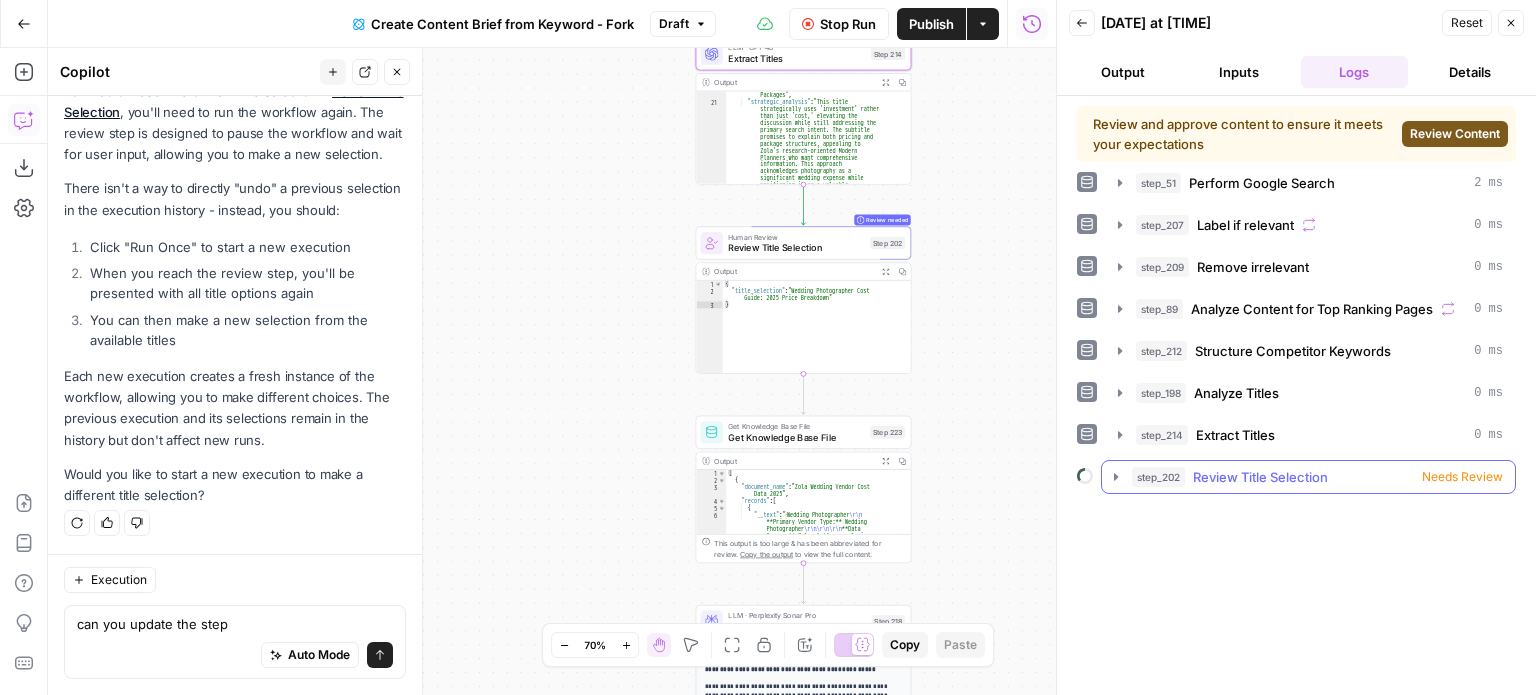 click 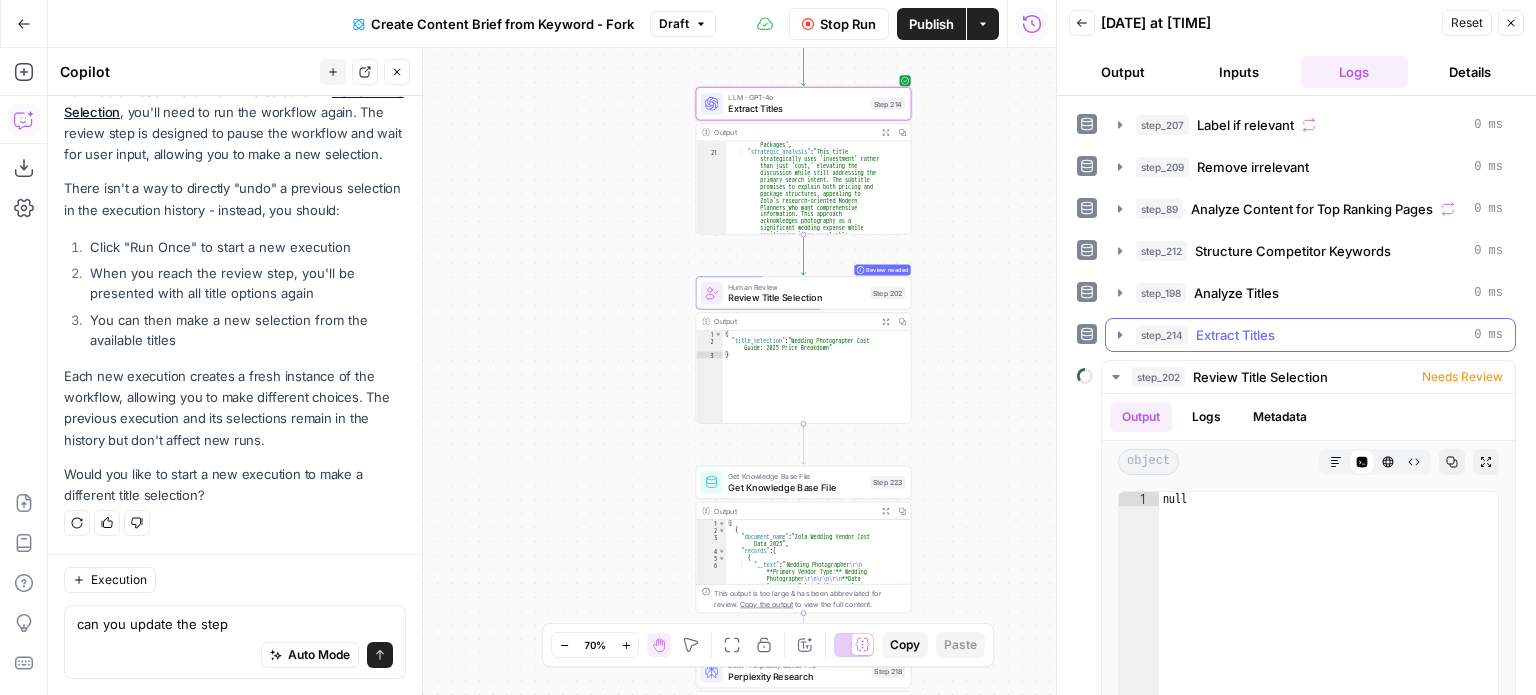 scroll, scrollTop: 0, scrollLeft: 0, axis: both 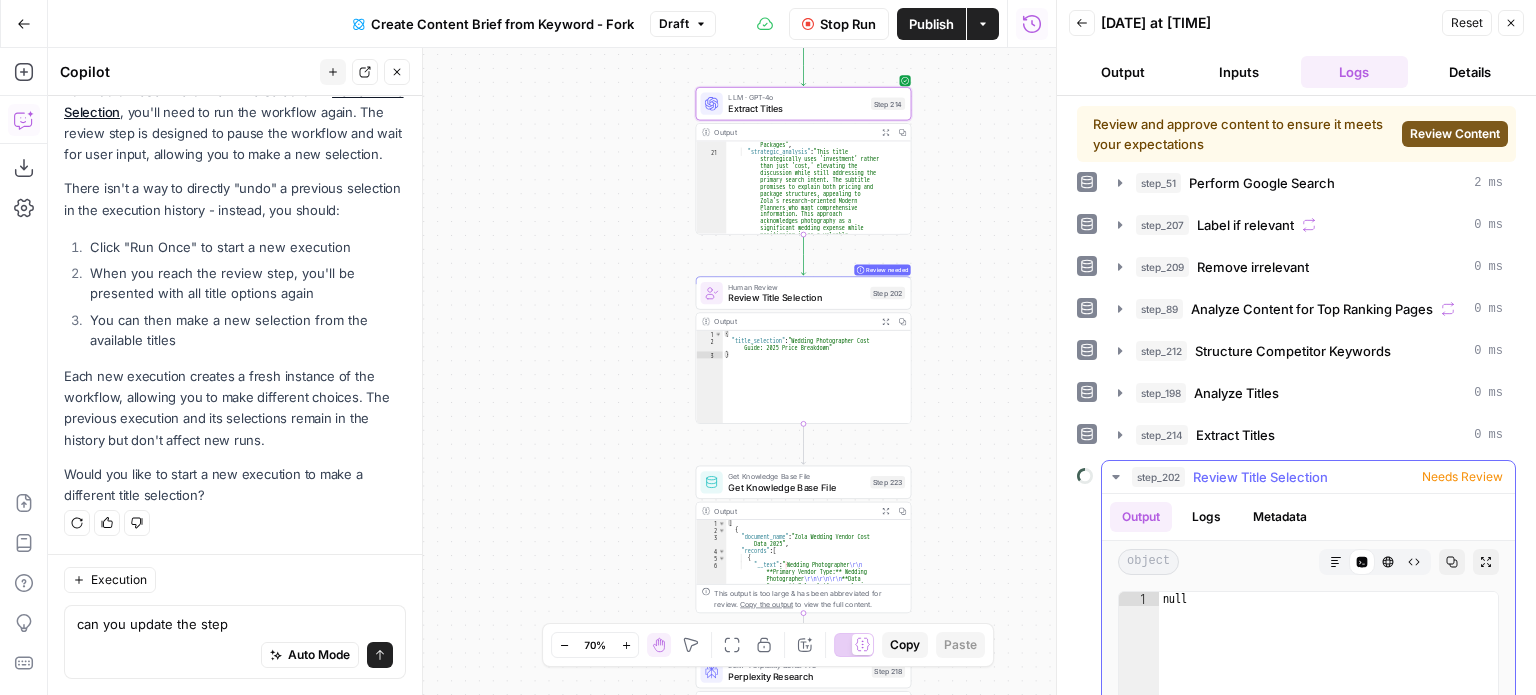 click on "Needs Review" at bounding box center (1462, 477) 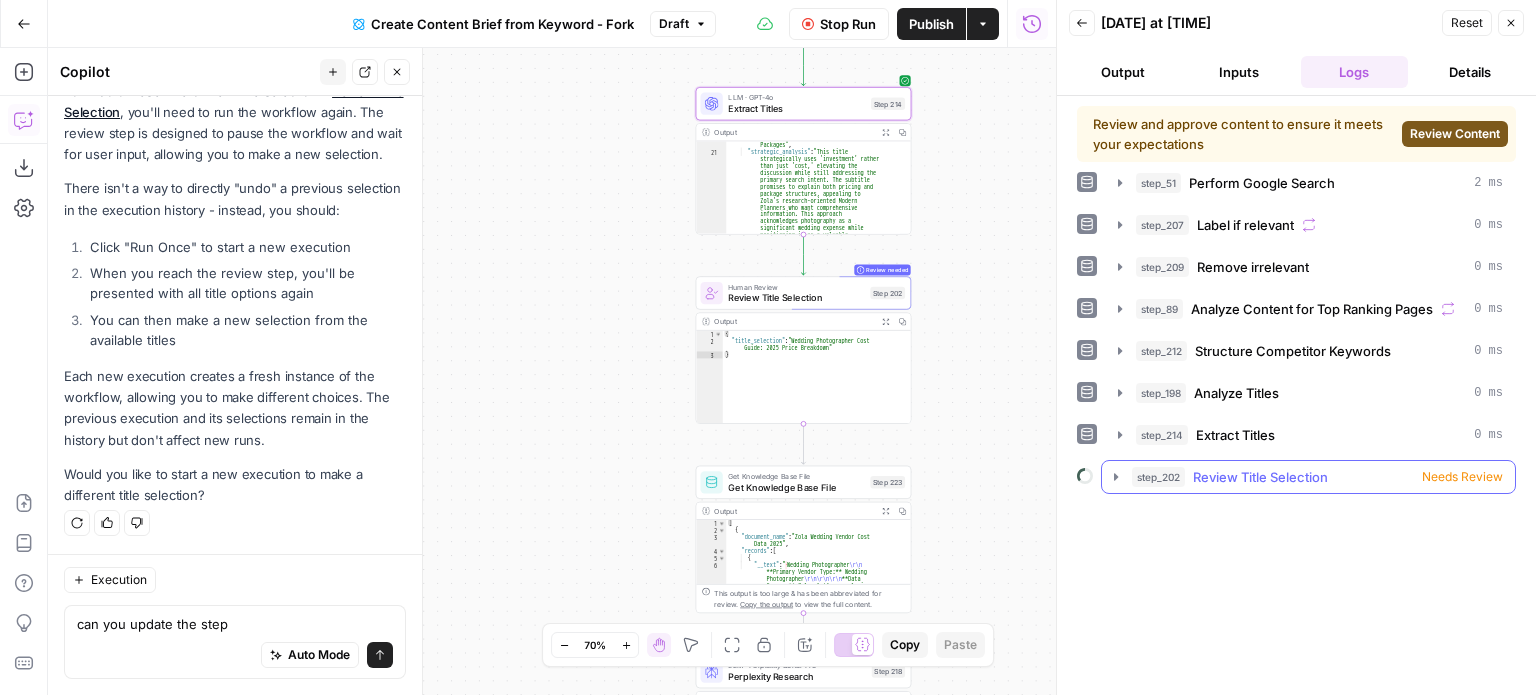 click on "Needs Review" at bounding box center (1462, 477) 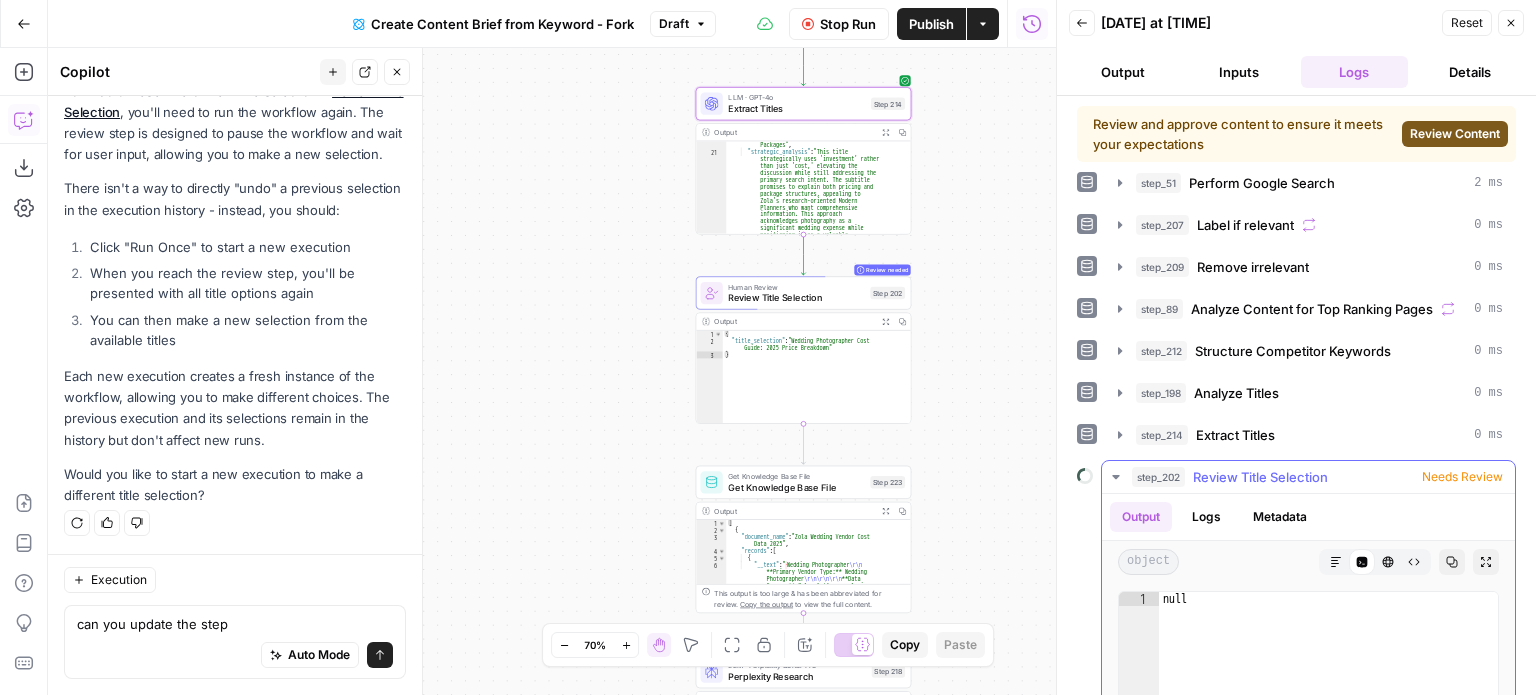 click on "Review Title Selection" at bounding box center [1260, 477] 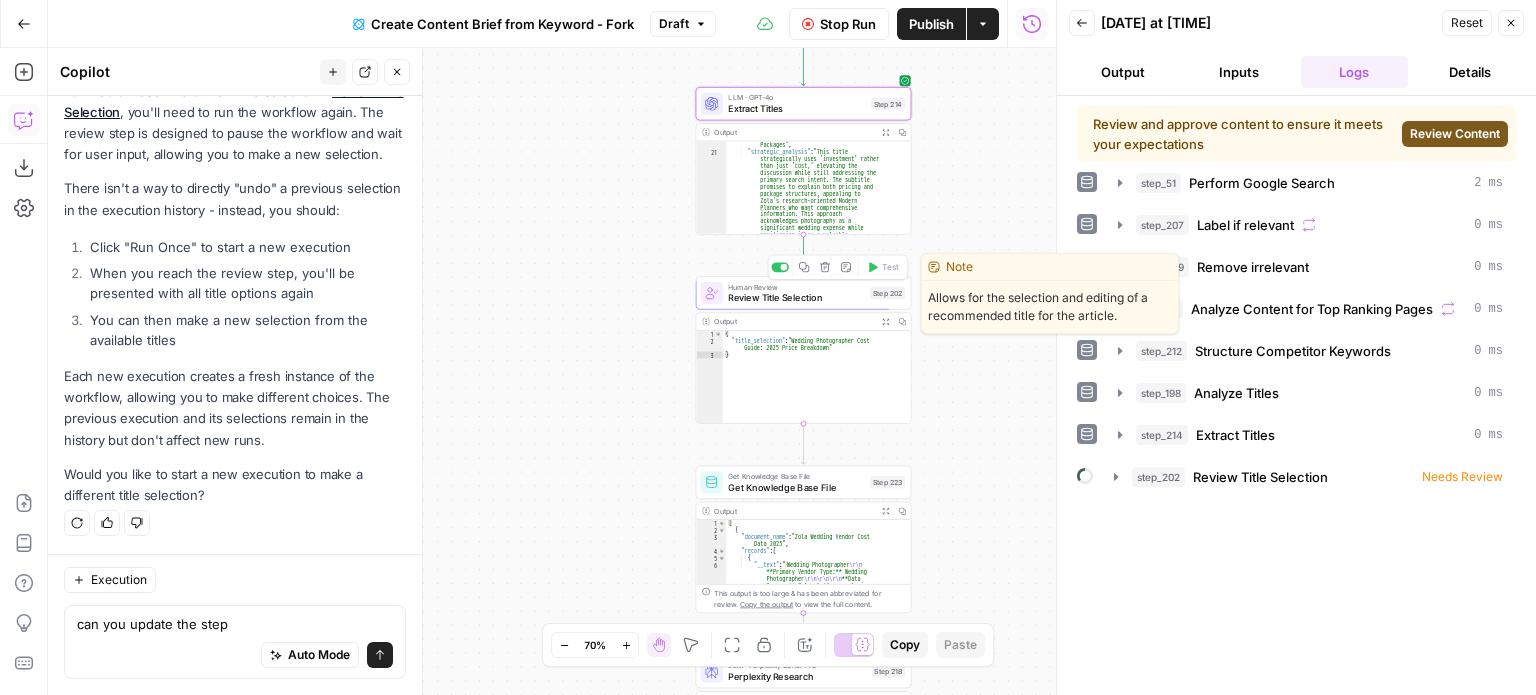 click on "Review Title Selection" at bounding box center [796, 298] 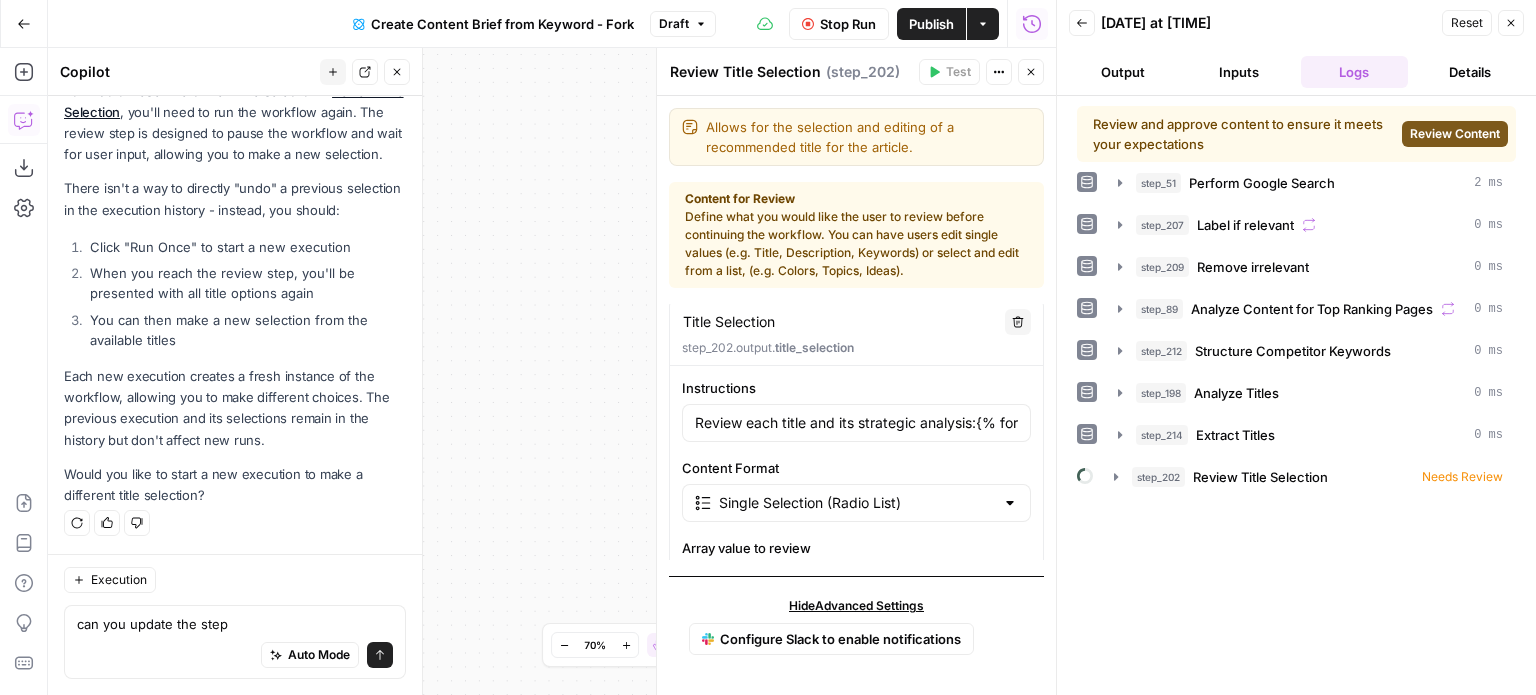 scroll, scrollTop: 0, scrollLeft: 0, axis: both 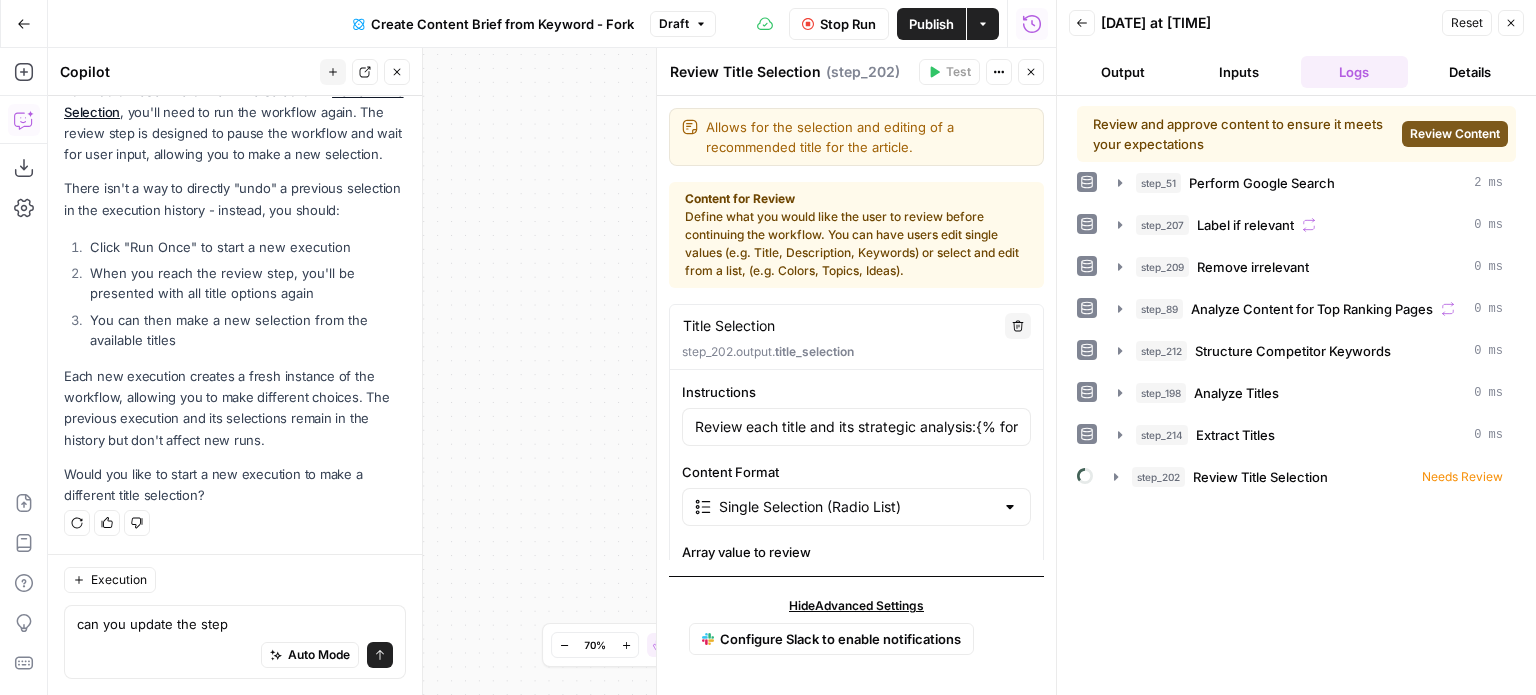 type on "Review each title and its strategic analysis:{% for rec in step_214.output.recommendations %}{{ forloop.index }}. {{ rec.title }}Strategic Analysis: {{ rec.strategic_analysis }}{% endfor %}Select the most appropriate title from the options below:" 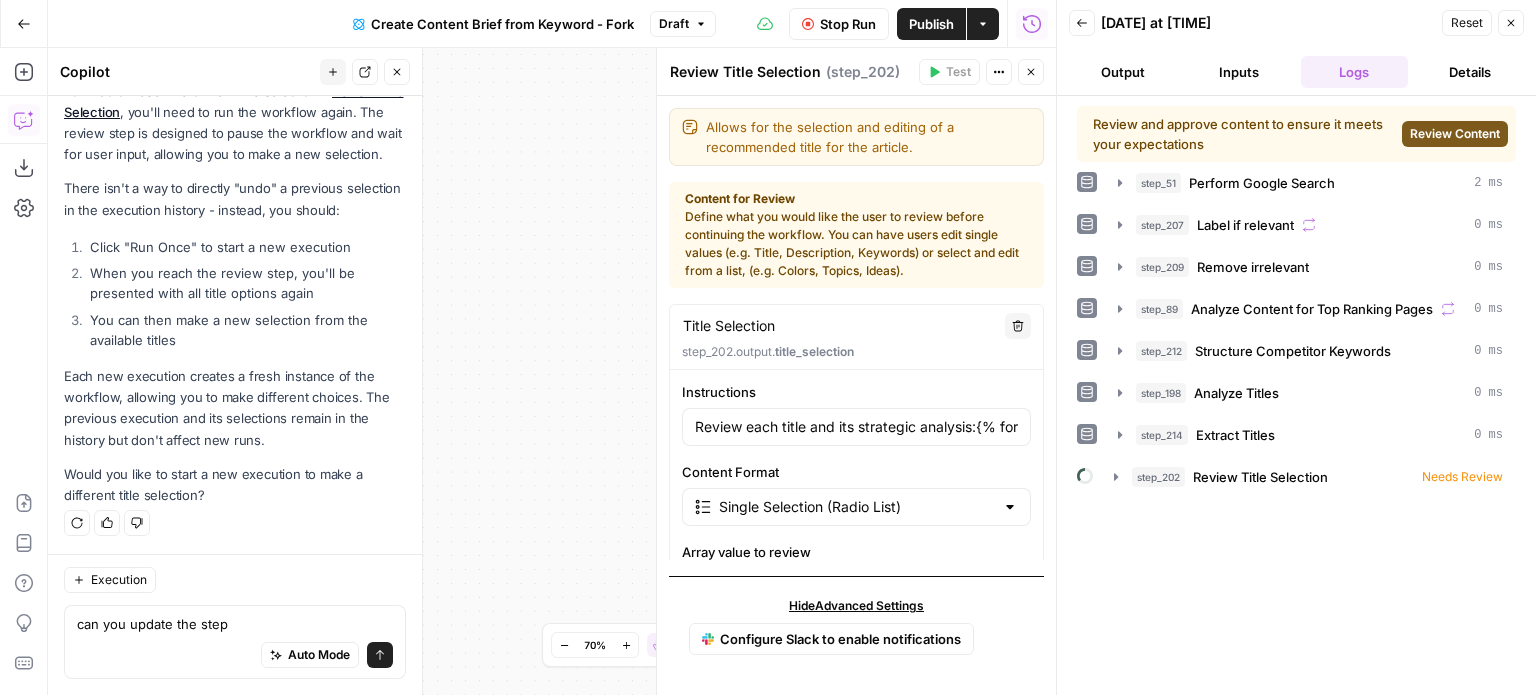 drag, startPoint x: 1033, startPoint y: 62, endPoint x: 972, endPoint y: 389, distance: 332.64096 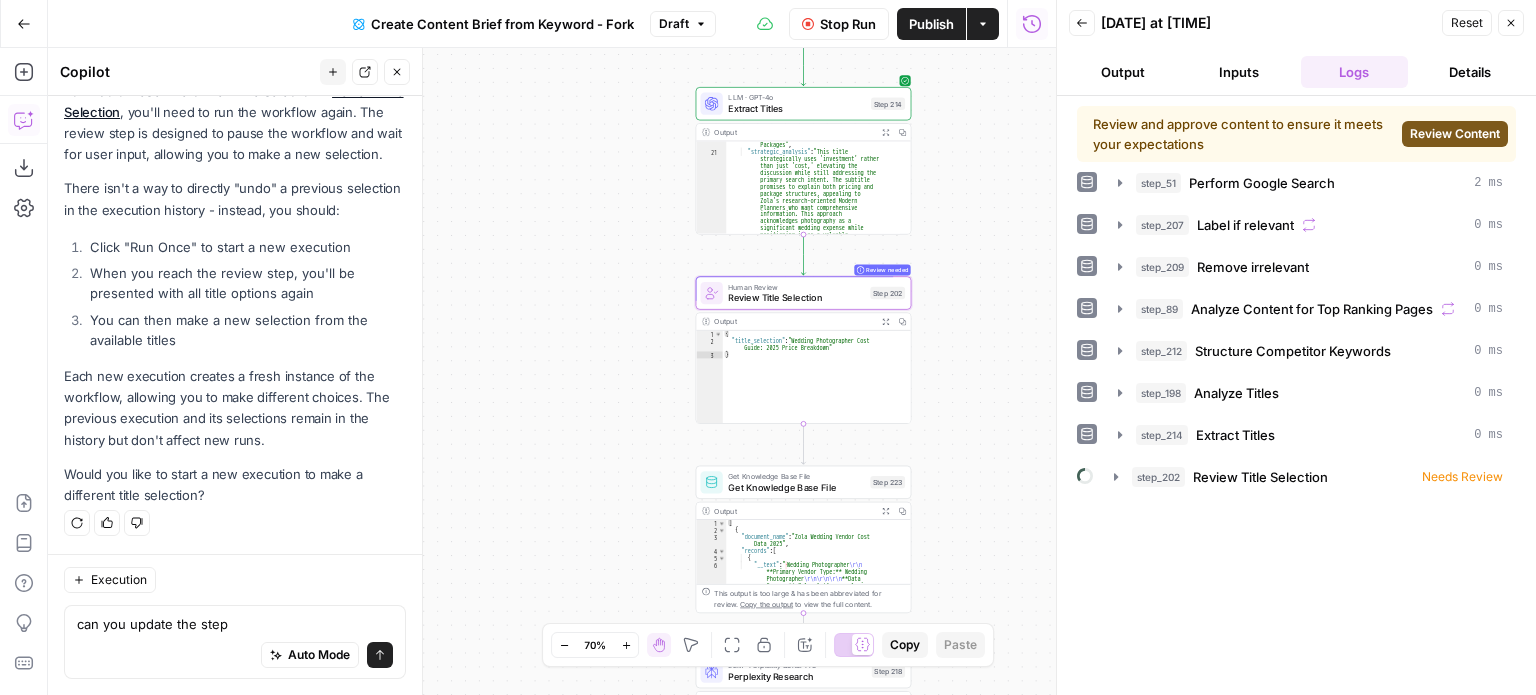 click on "Output" at bounding box center [1123, 72] 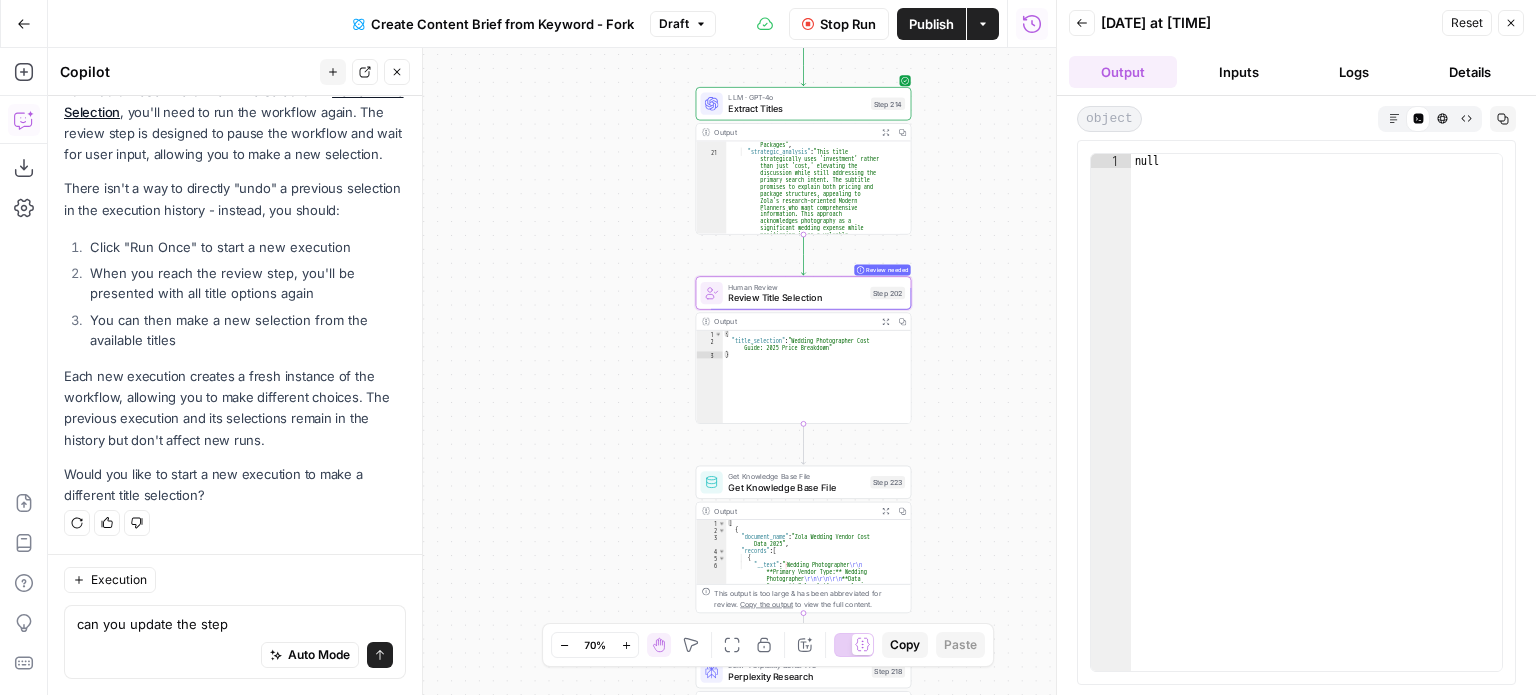 click on "Inputs" at bounding box center [1239, 72] 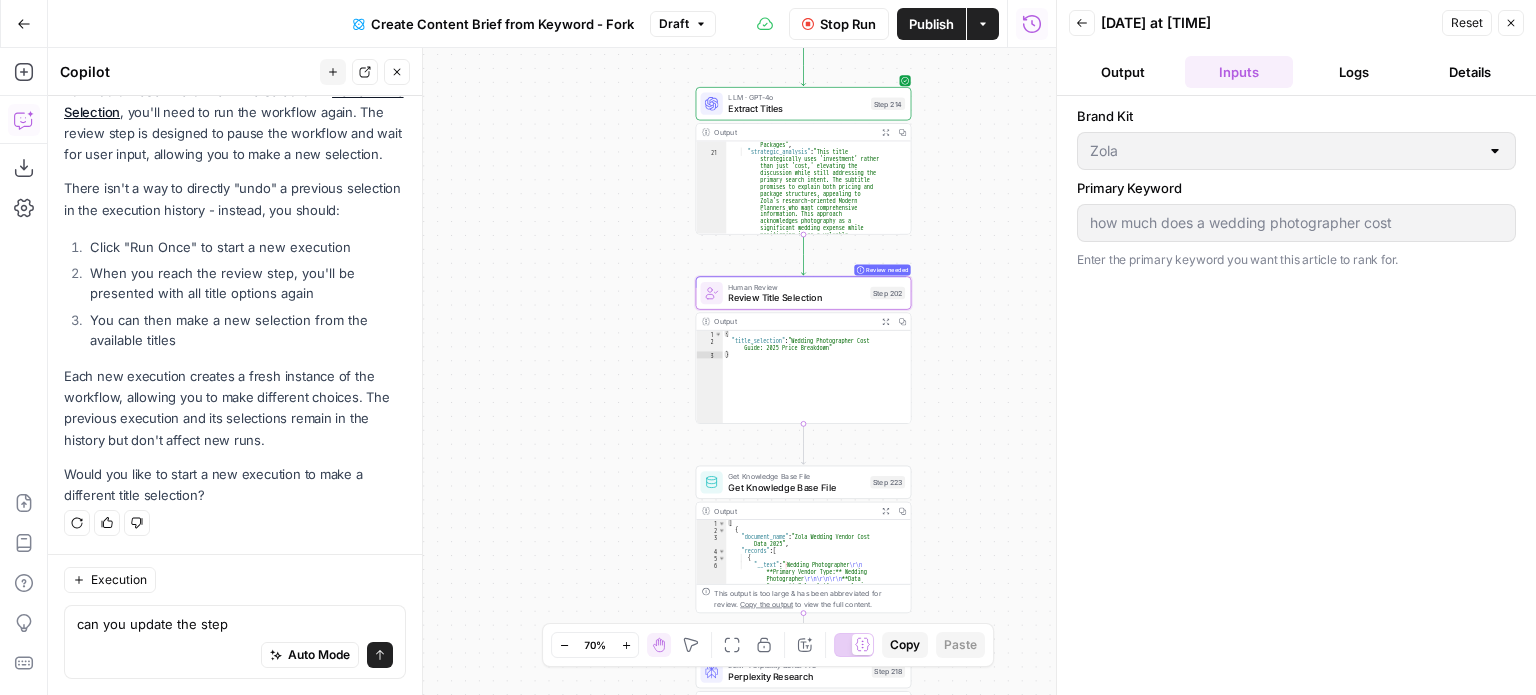 drag, startPoint x: 1341, startPoint y: 67, endPoint x: 1416, endPoint y: 75, distance: 75.42546 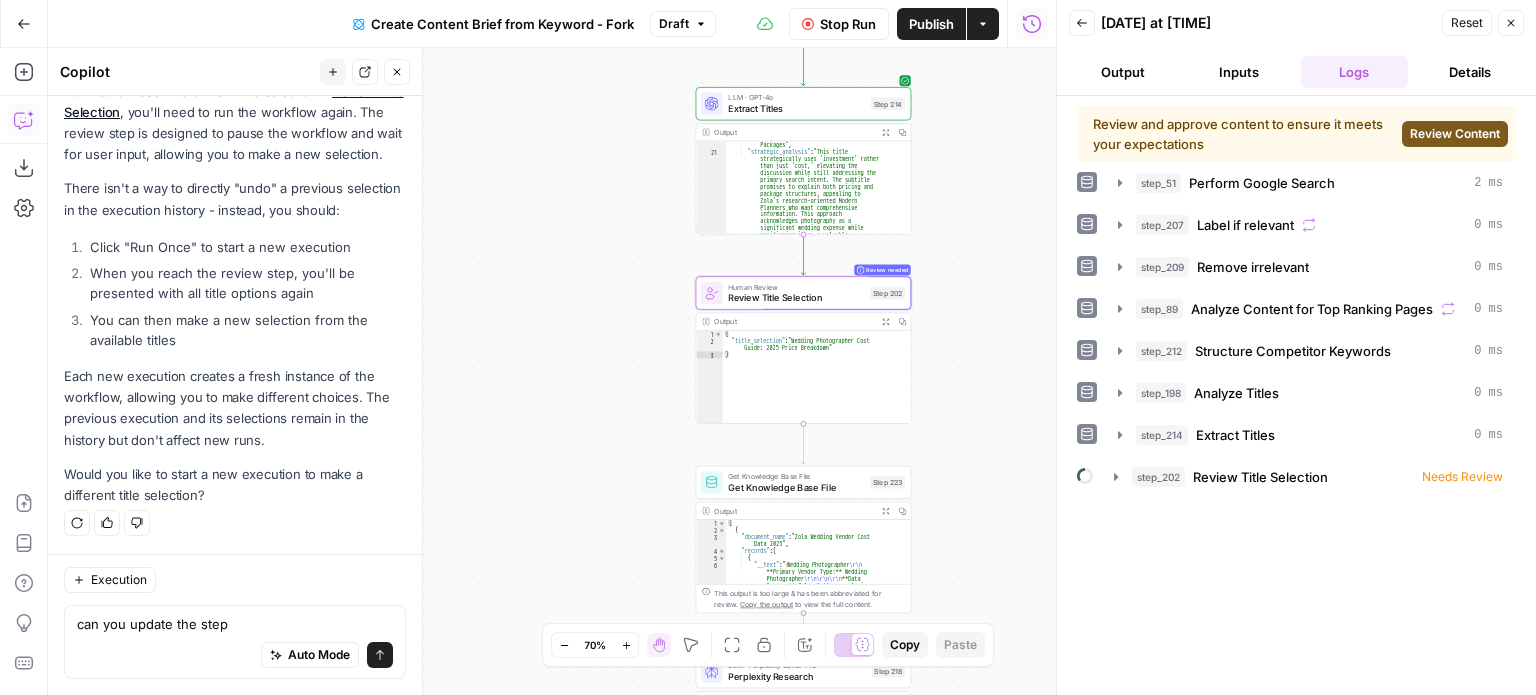 click on "Details" at bounding box center [1470, 72] 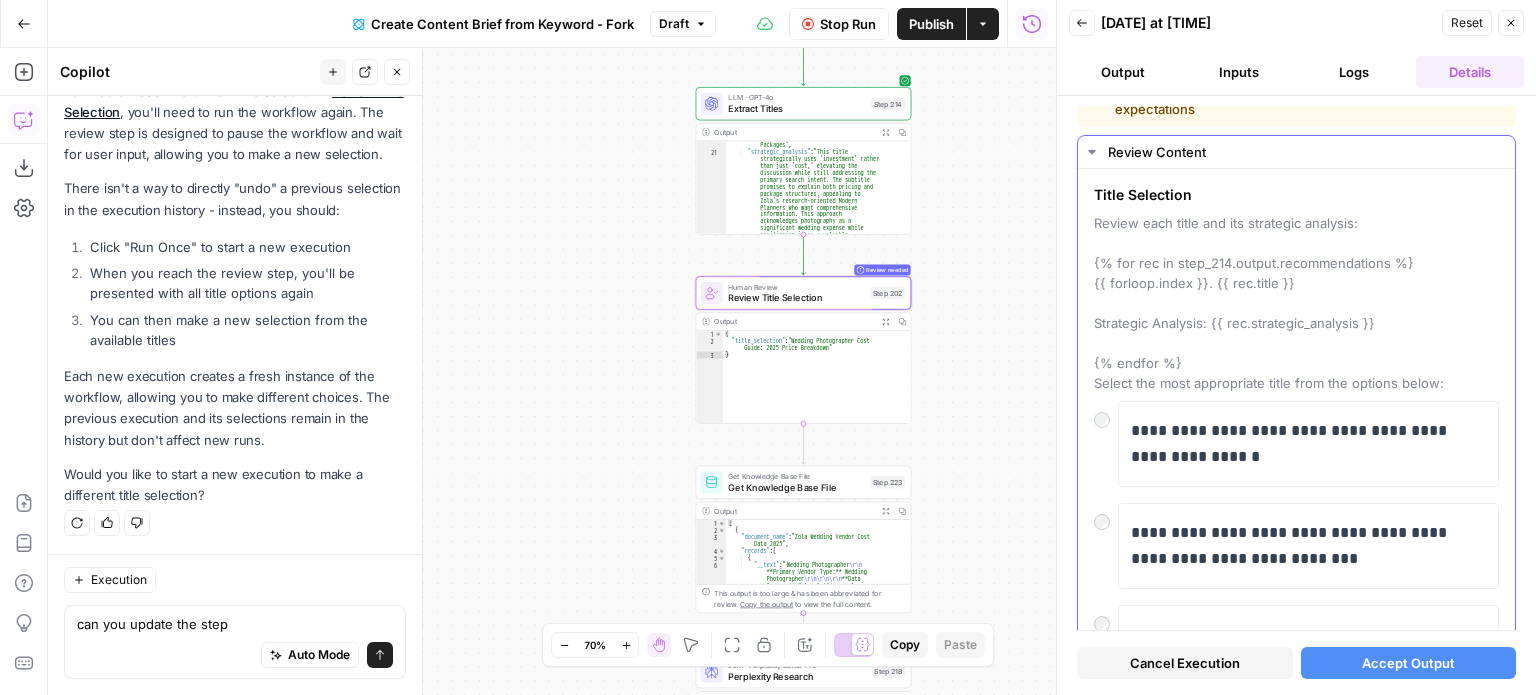 scroll, scrollTop: 0, scrollLeft: 0, axis: both 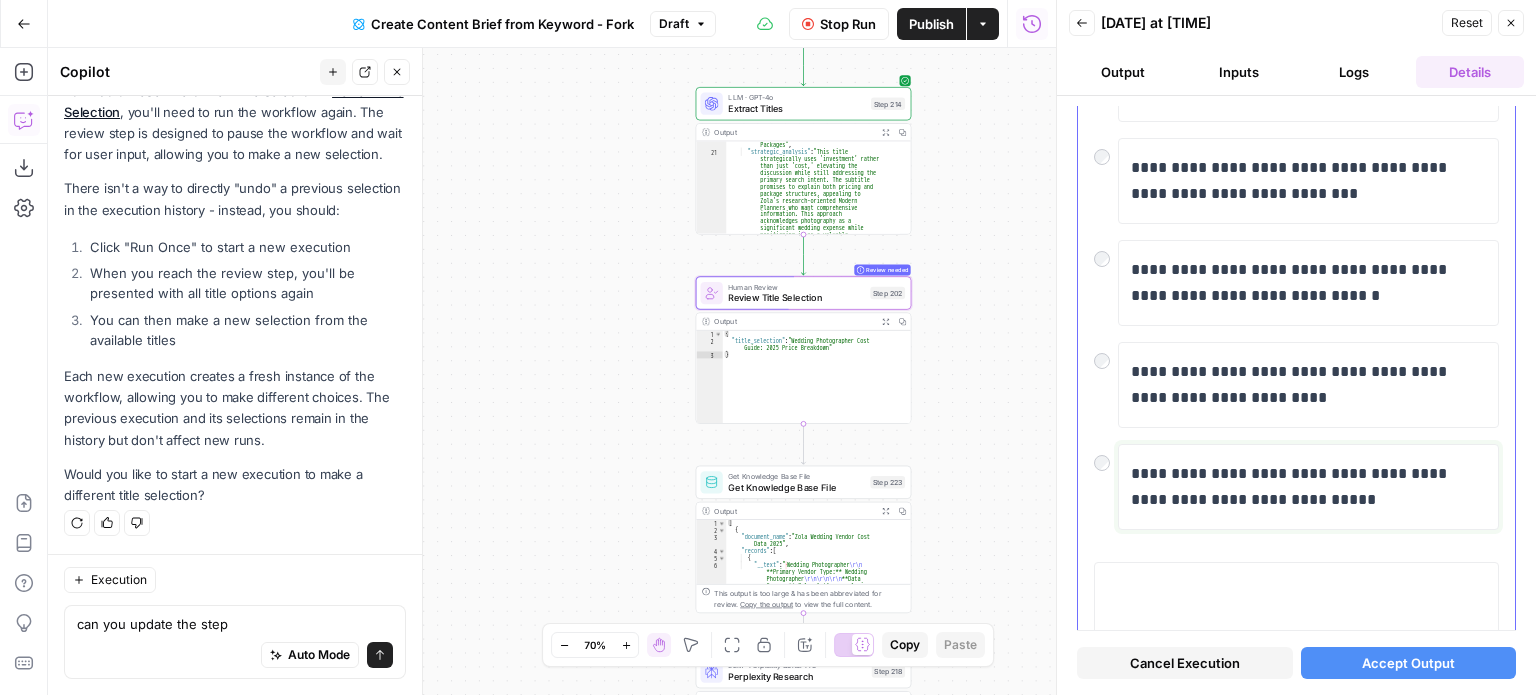 click on "**********" at bounding box center (1301, 487) 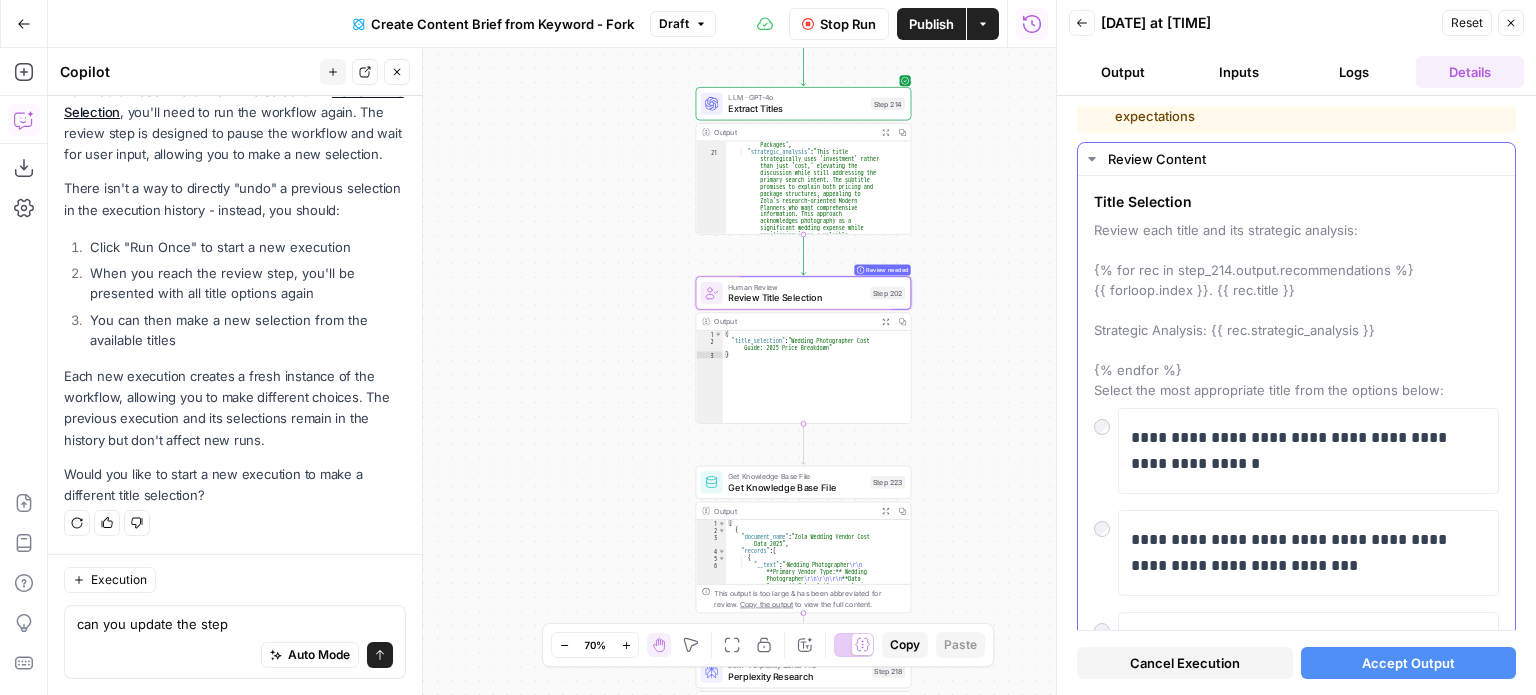 scroll, scrollTop: 0, scrollLeft: 0, axis: both 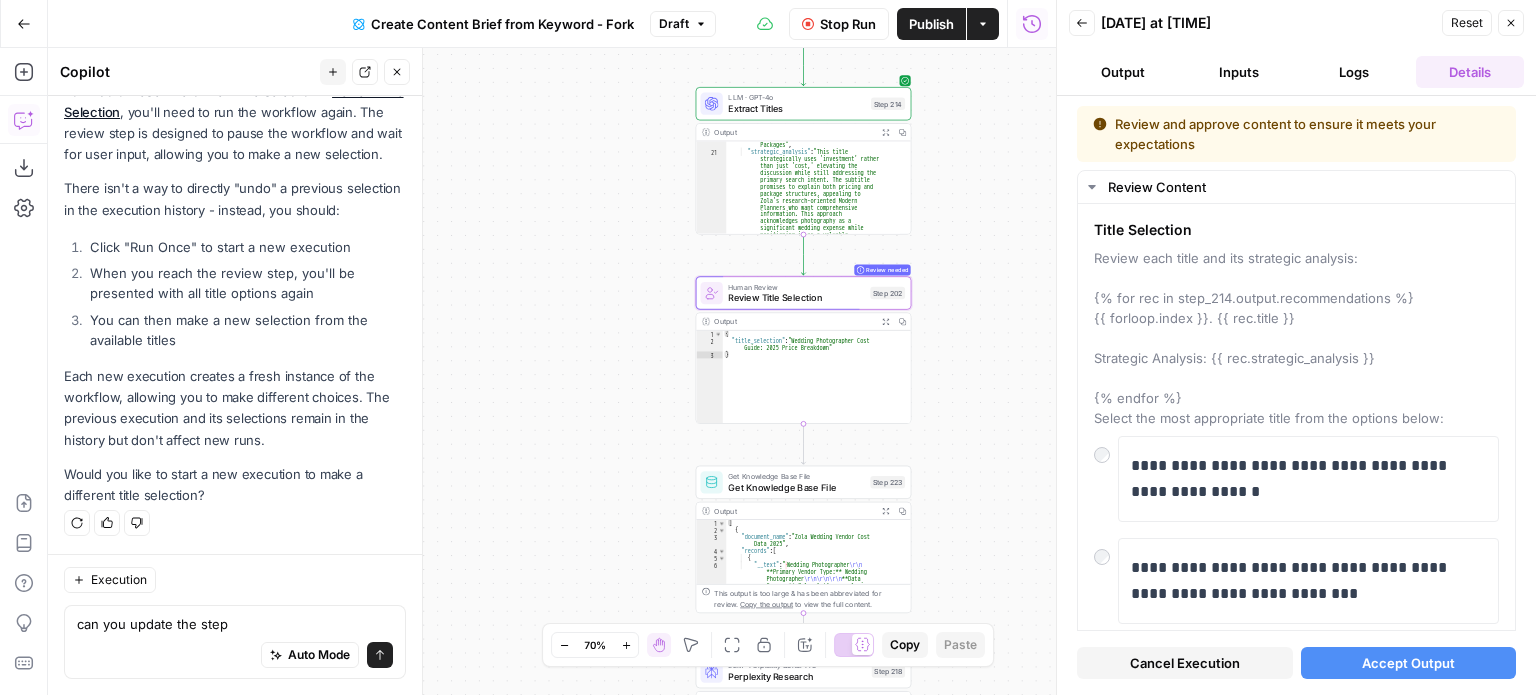 click on "{    "title_selection" :  "Wedding Photographer Cost         Guide: 2025 Price Breakdown" }" at bounding box center [817, 384] 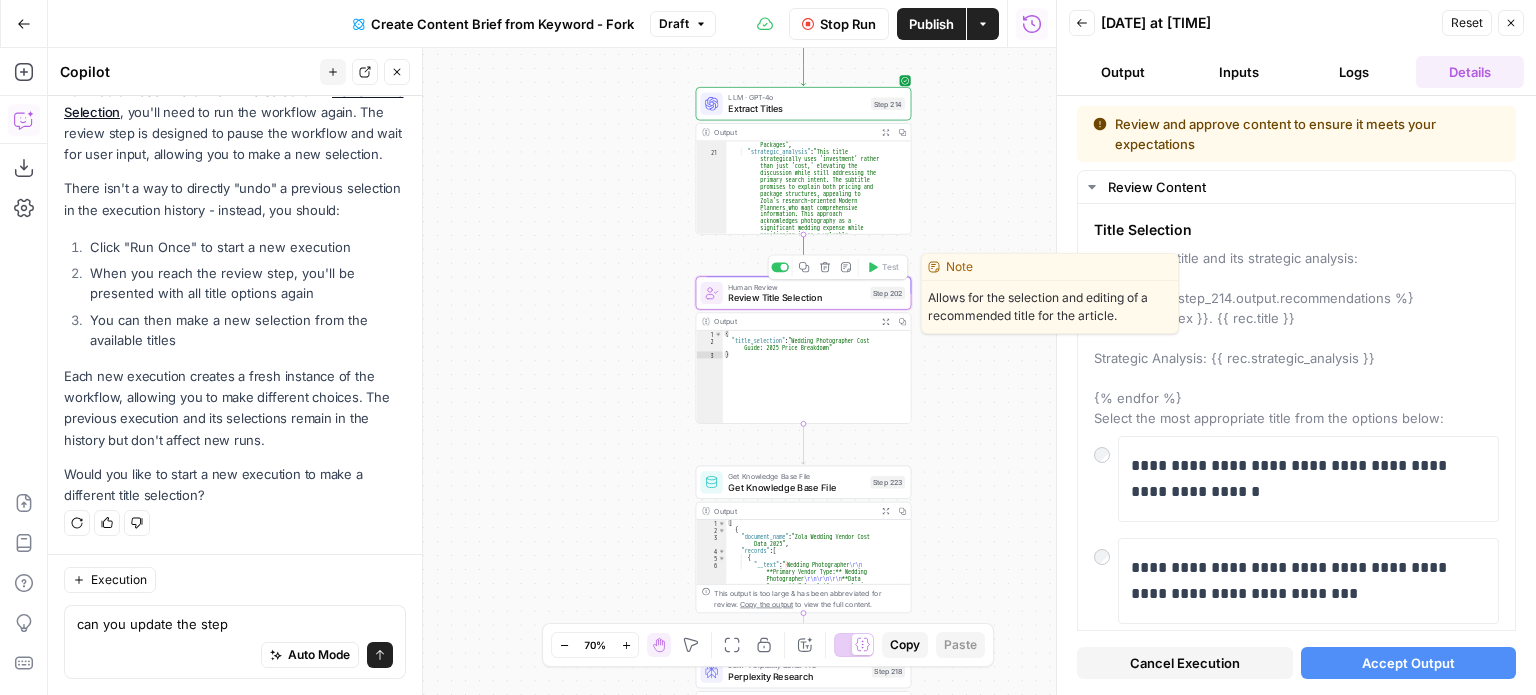 click on "Review Title Selection" at bounding box center (796, 298) 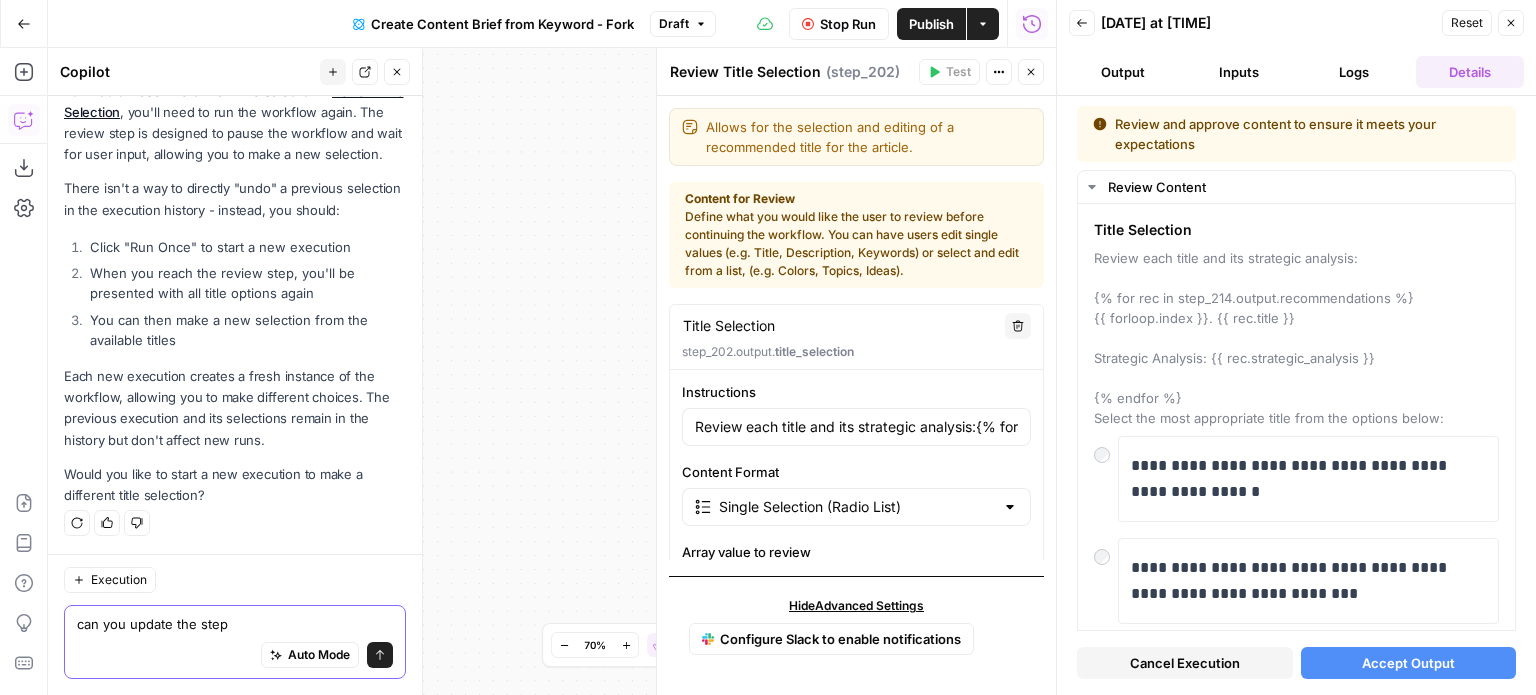 type on "Review each title and its strategic analysis:{% for rec in step_214.output.recommendations %}{{ forloop.index }}. {{ rec.title }}Strategic Analysis: {{ rec.strategic_analysis }}{% endfor %}Select the most appropriate title from the options below:" 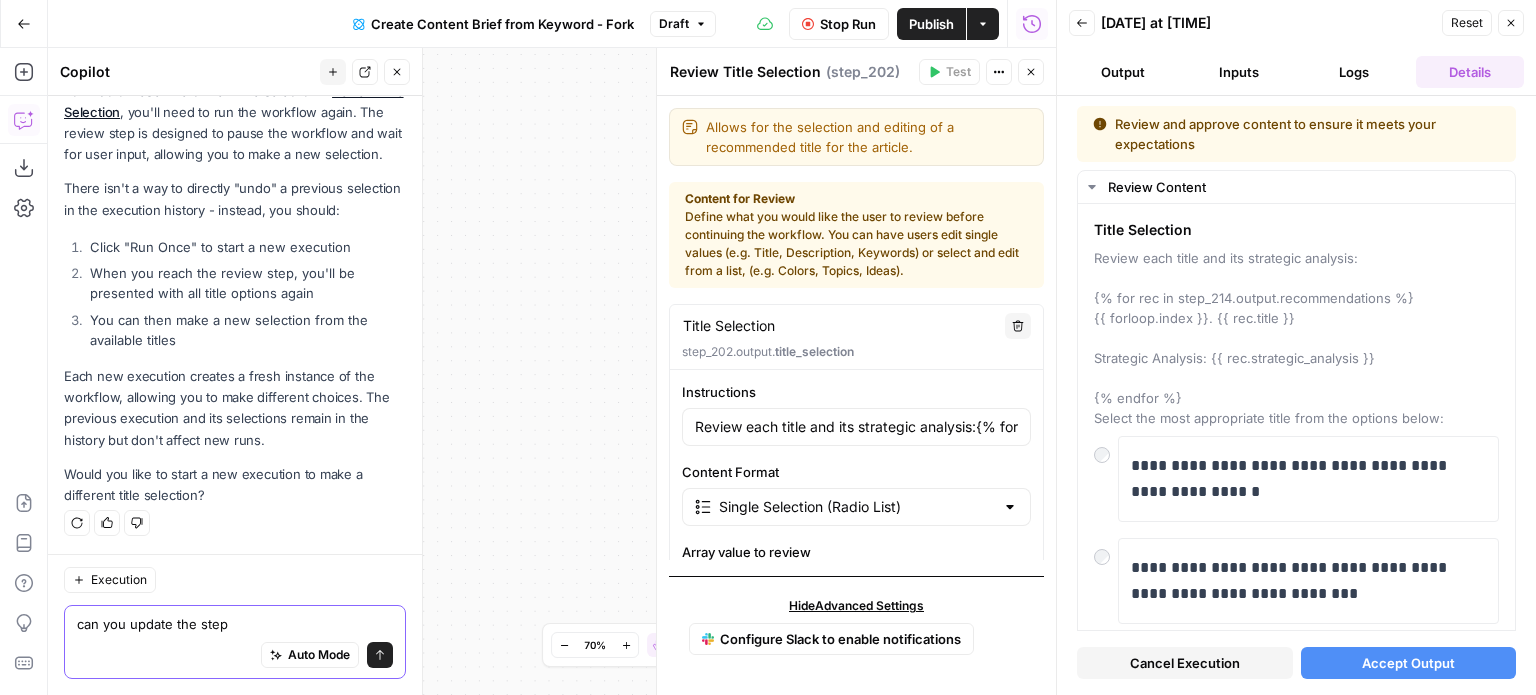 drag, startPoint x: 2, startPoint y: 599, endPoint x: 8, endPoint y: 538, distance: 61.294373 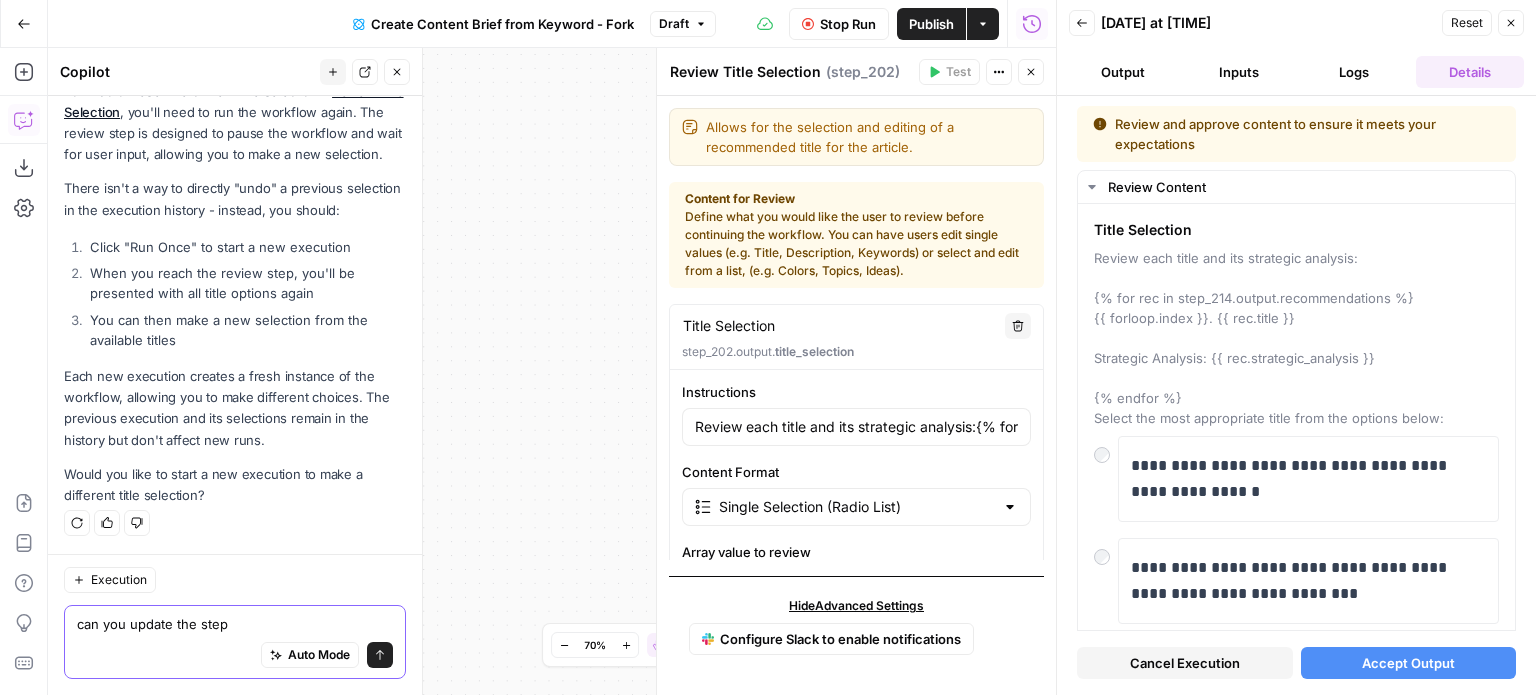 click on "Copy the output   Loop Iteration Output" at bounding box center [768, 347] 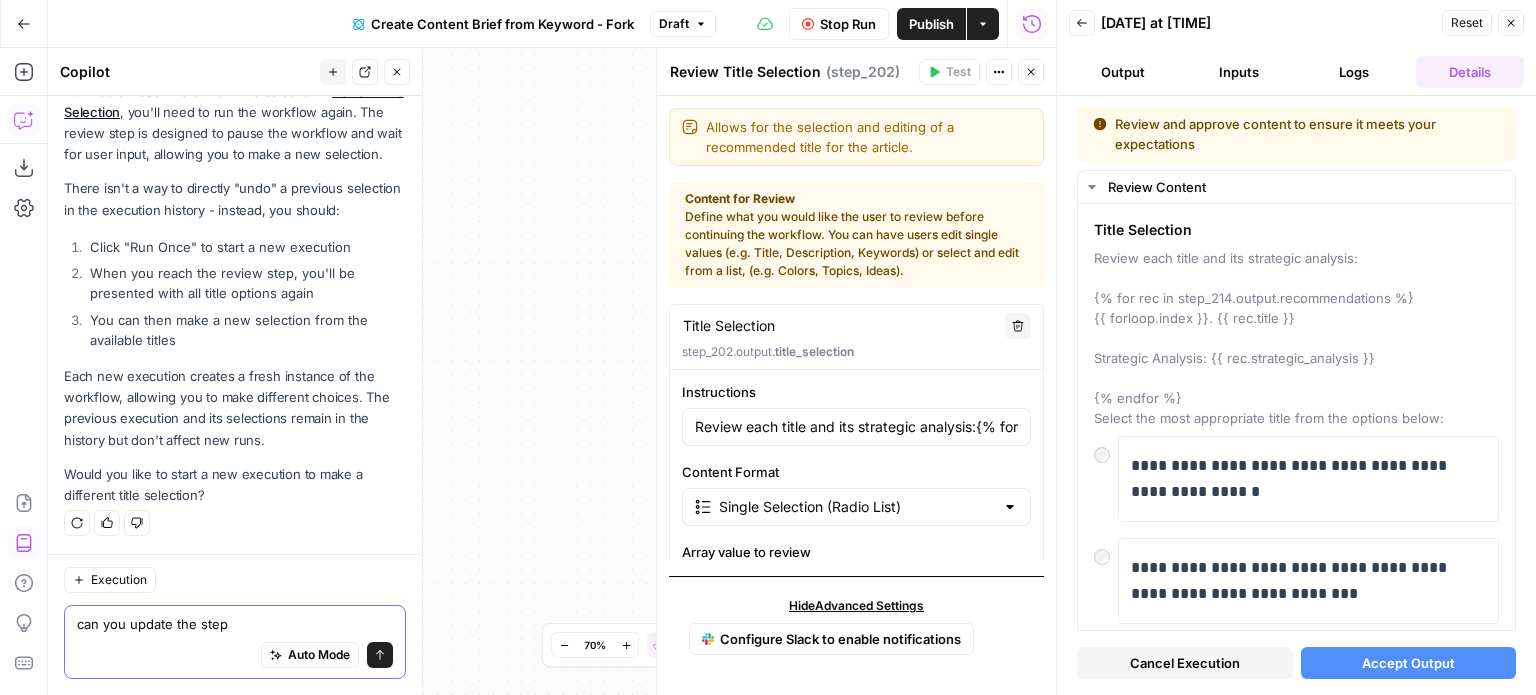 type on "s" 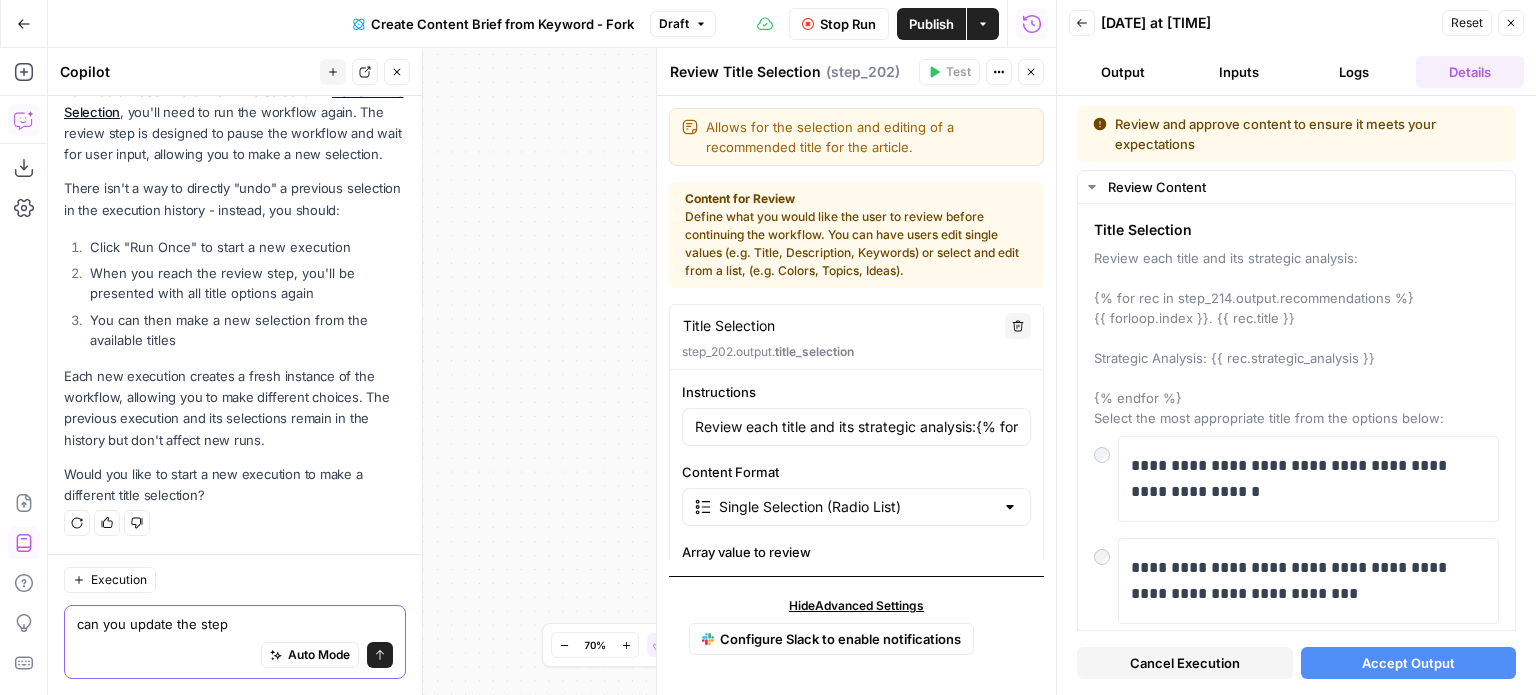 type on "Review each title and its strategic analysis:{% for rec in step_214.output.recommendations %}{{ forloop.index }}. {{ rec.title }}Strategic Analysis: {{ rec.strategic_analysis }}{% endfor %}Select the most appropriate title from the options below:" 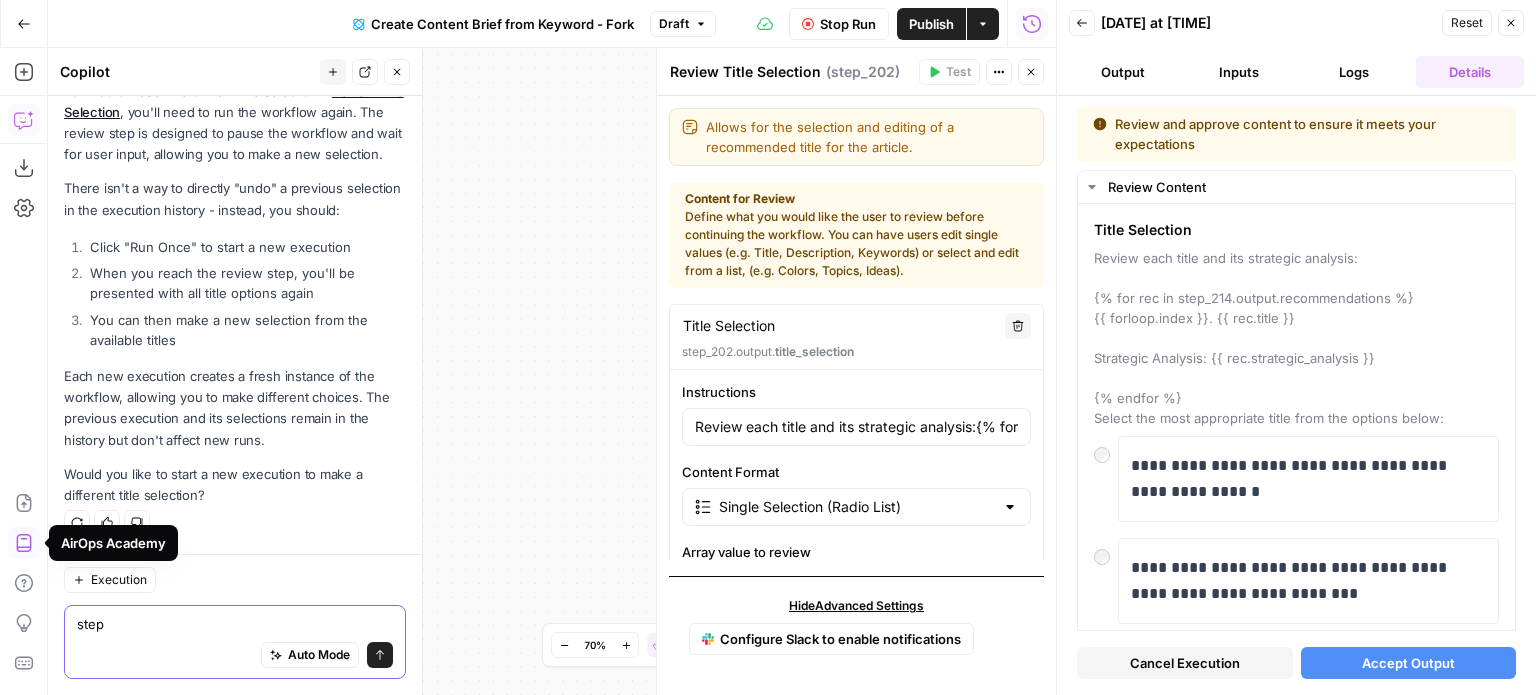 type on "step 1" 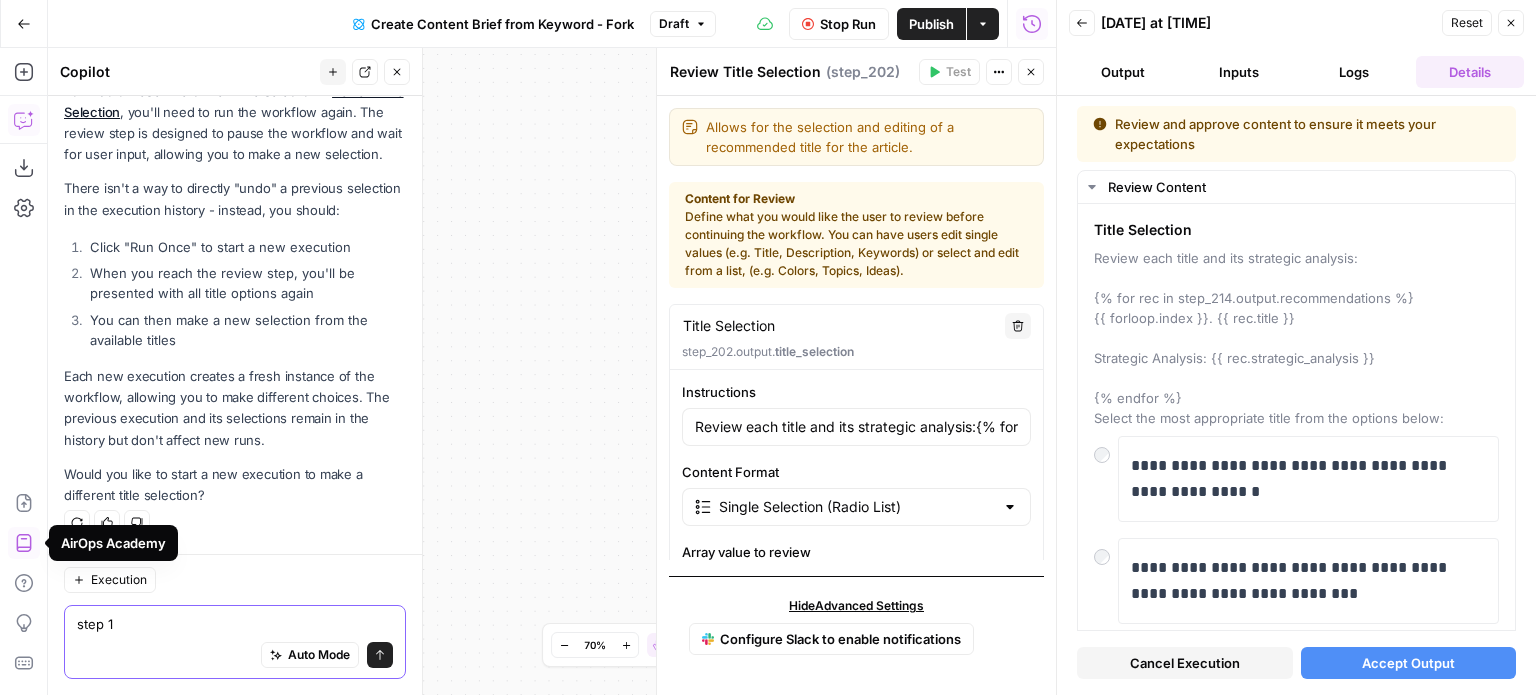 type on "Review each title and its strategic analysis:{% for rec in step_214.output.recommendations %}{{ forloop.index }}. {{ rec.title }}Strategic Analysis: {{ rec.strategic_analysis }}{% endfor %}Select the most appropriate title from the options below:" 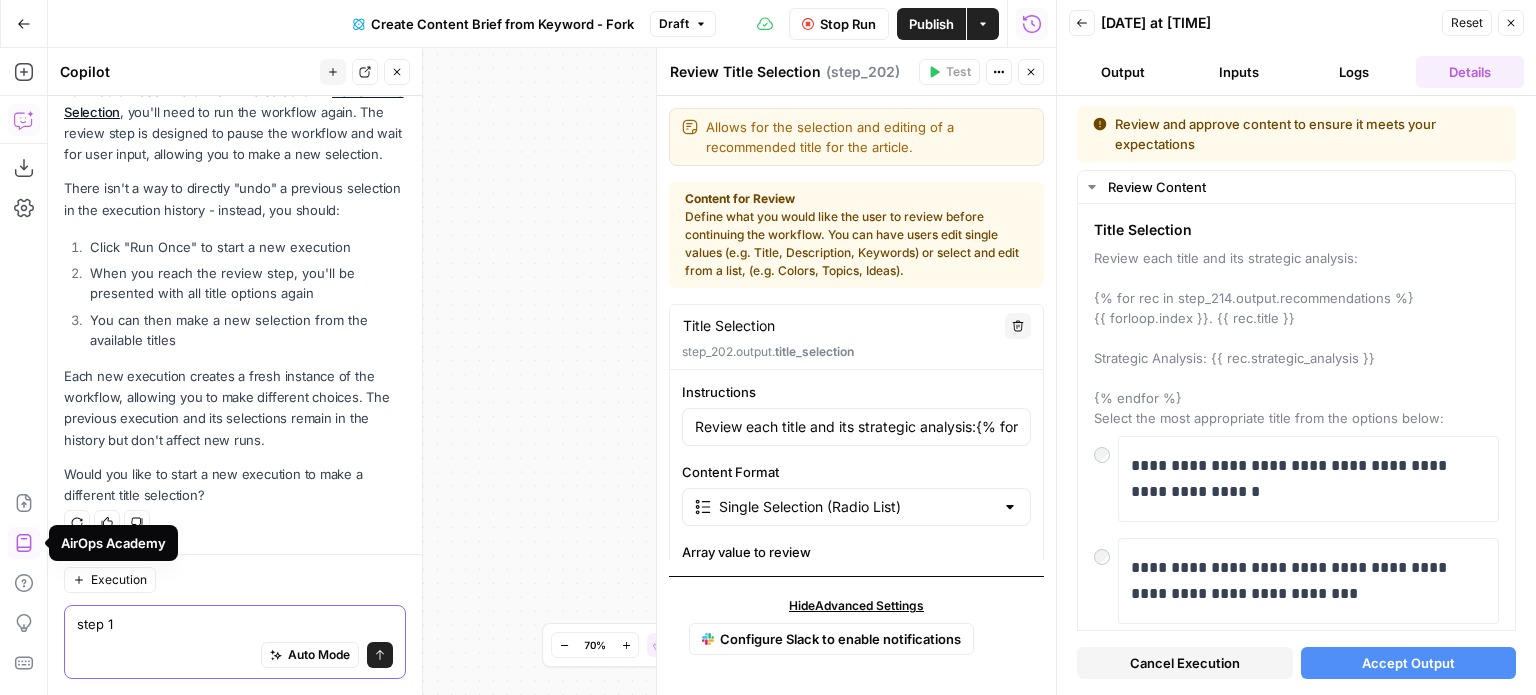 type on "step 10" 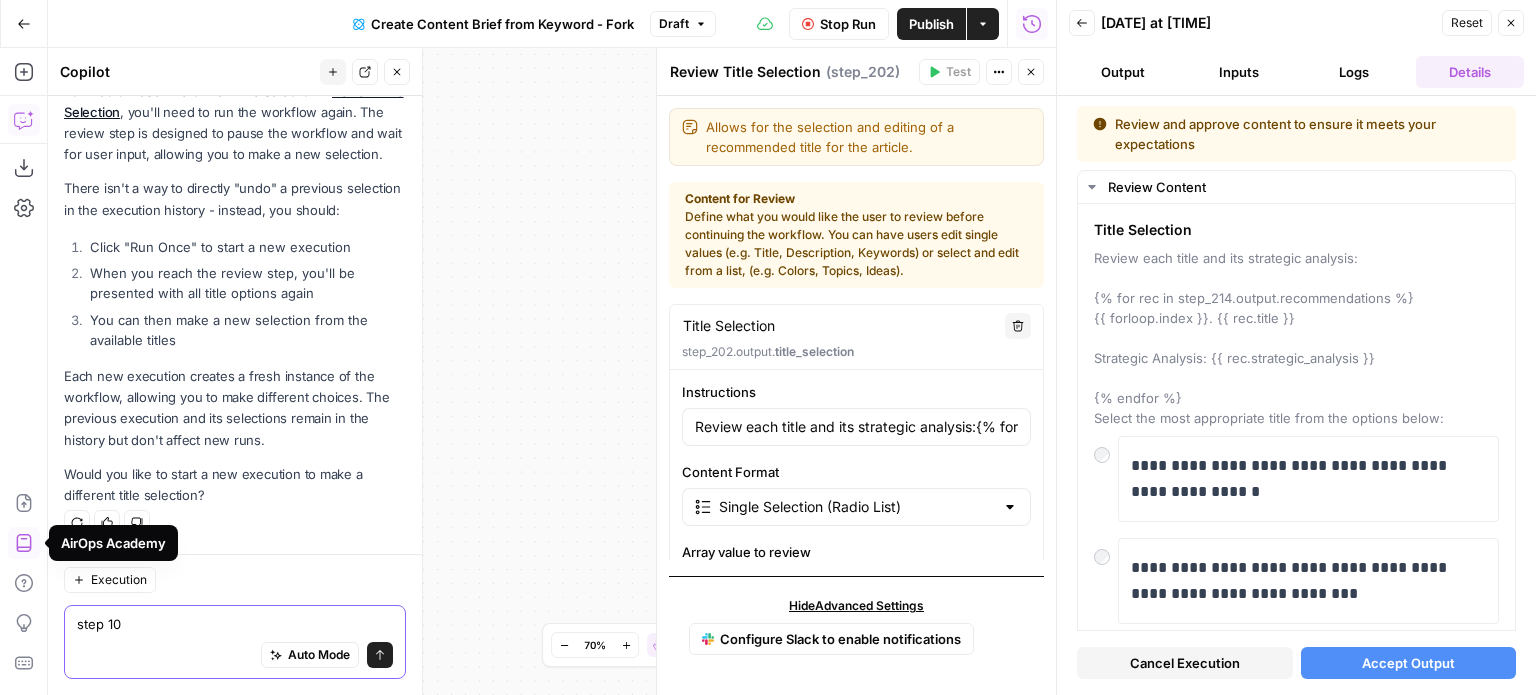 type on "Review each title and its strategic analysis:{% for rec in step_214.output.recommendations %}{{ forloop.index }}. {{ rec.title }}Strategic Analysis: {{ rec.strategic_analysis }}{% endfor %}Select the most appropriate title from the options below:" 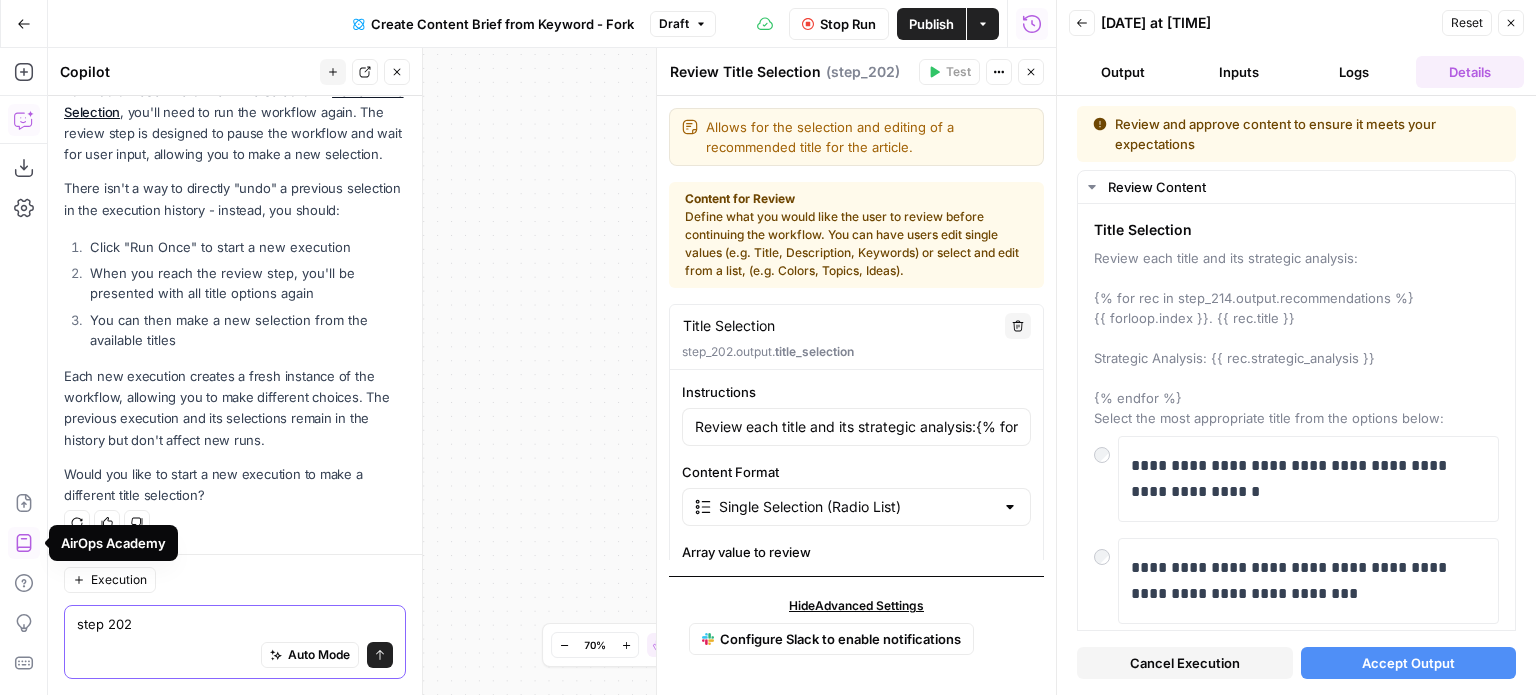 type on "step 202 i" 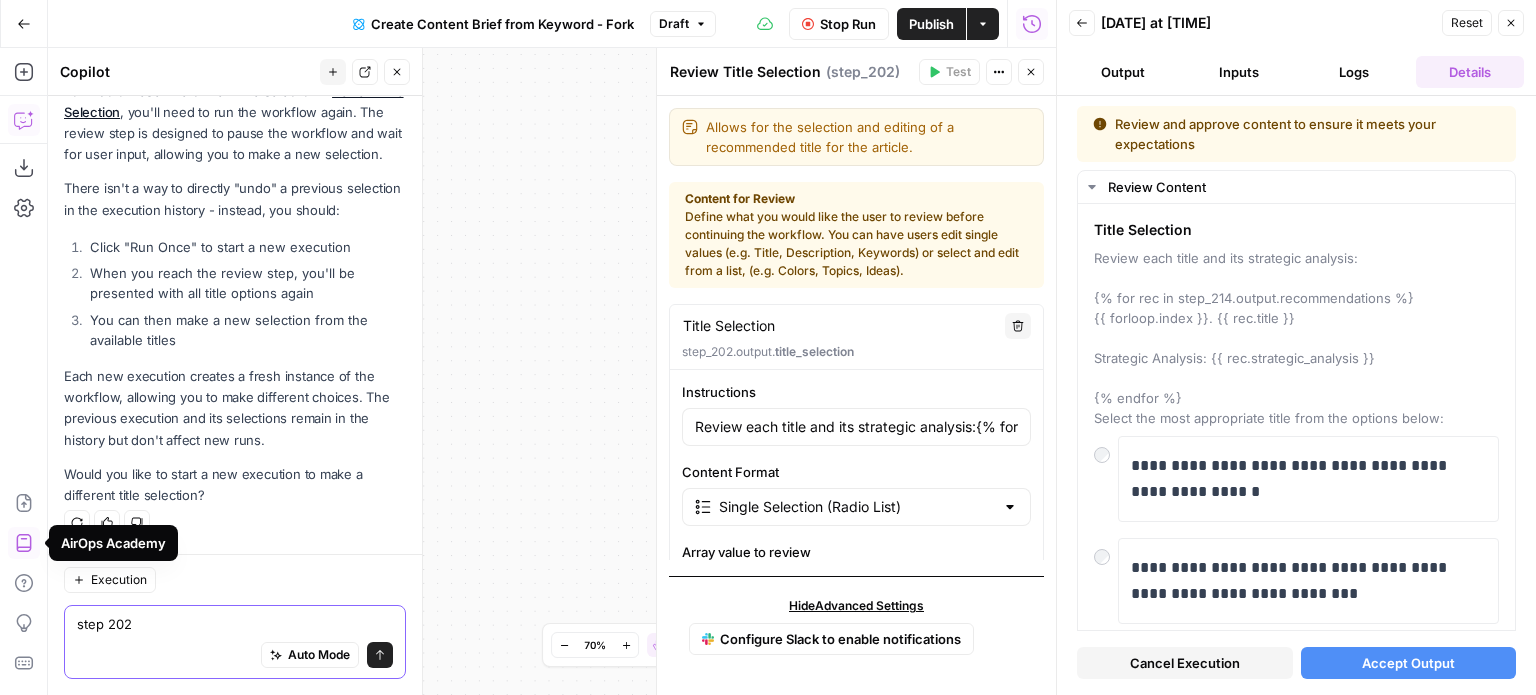 type on "Review each title and its strategic analysis:{% for rec in step_214.output.recommendations %}{{ forloop.index }}. {{ rec.title }}Strategic Analysis: {{ rec.strategic_analysis }}{% endfor %}Select the most appropriate title from the options below:" 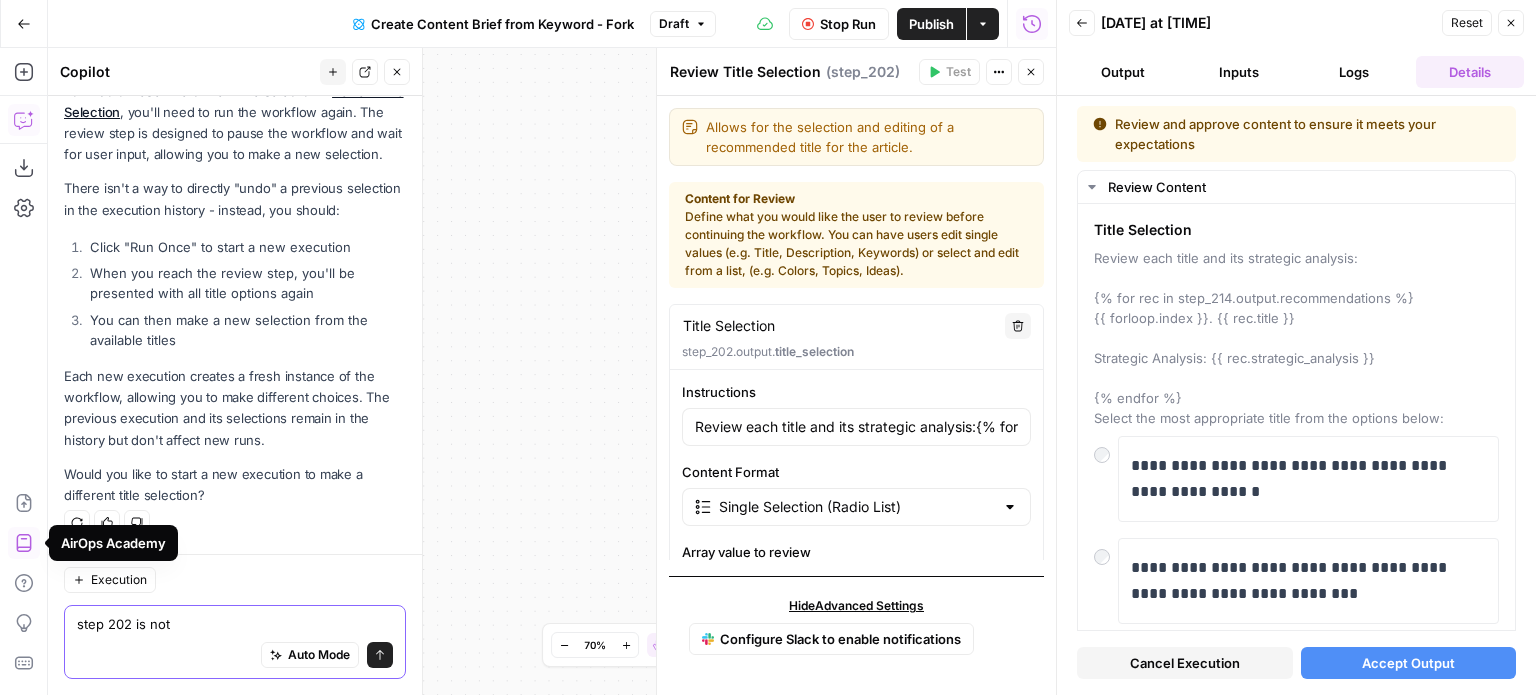 type on "step 202 is not p" 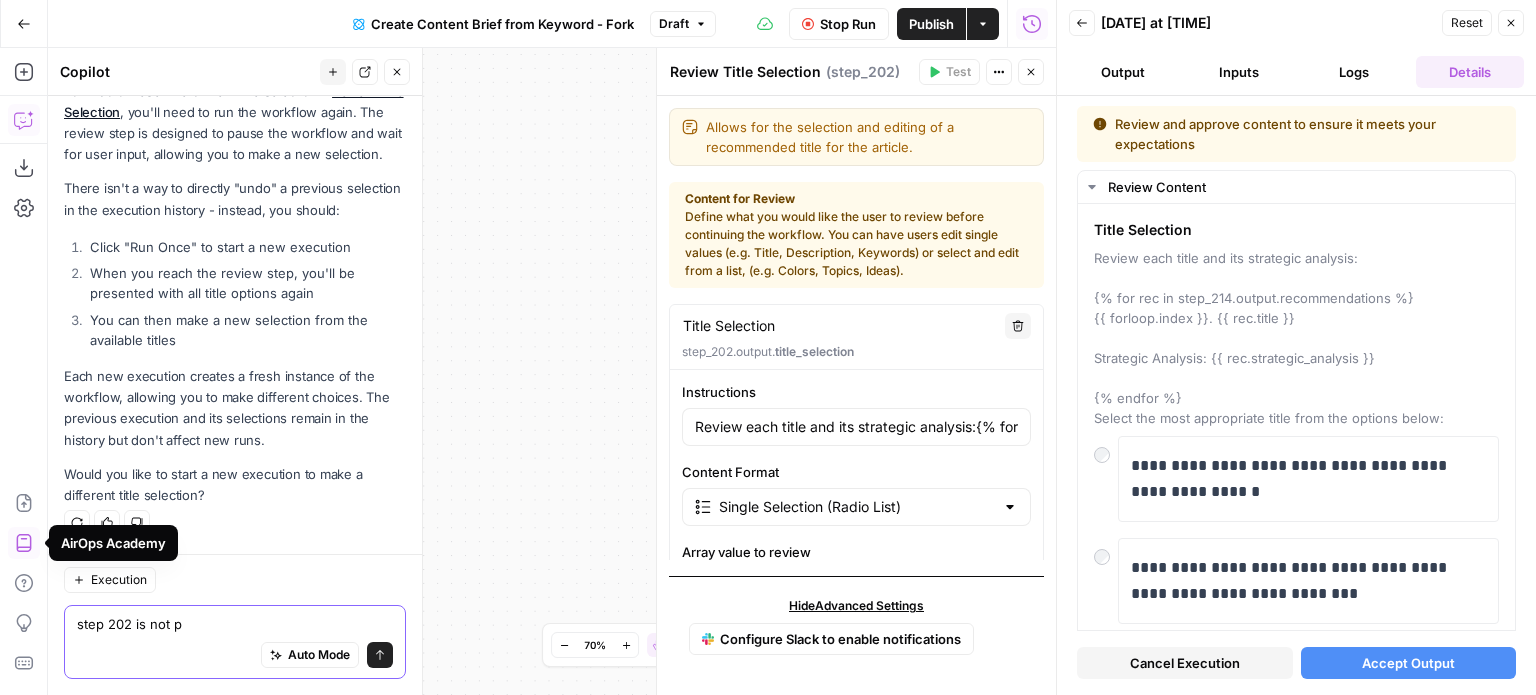 type on "Review each title and its strategic analysis:{% for rec in step_214.output.recommendations %}{{ forloop.index }}. {{ rec.title }}Strategic Analysis: {{ rec.strategic_analysis }}{% endfor %}Select the most appropriate title from the options below:" 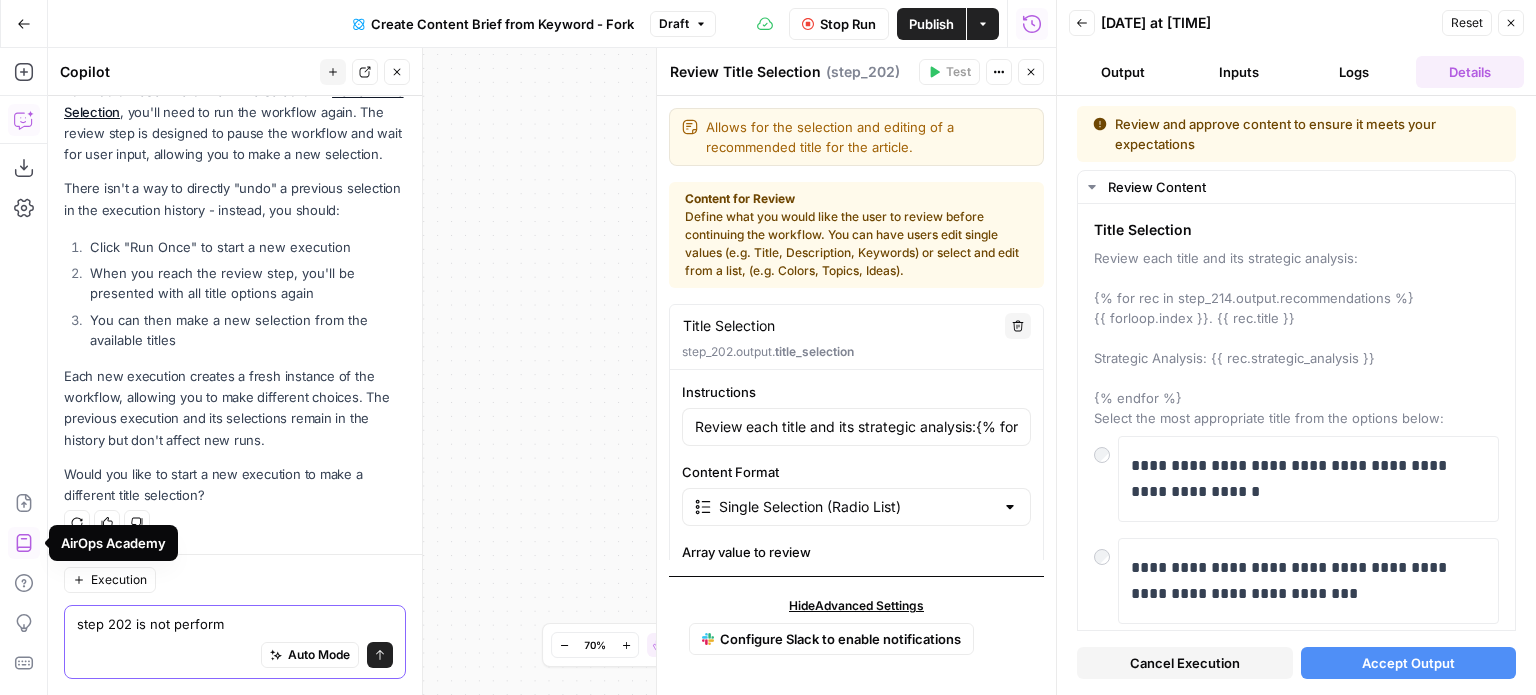 type on "step 202 is not performi" 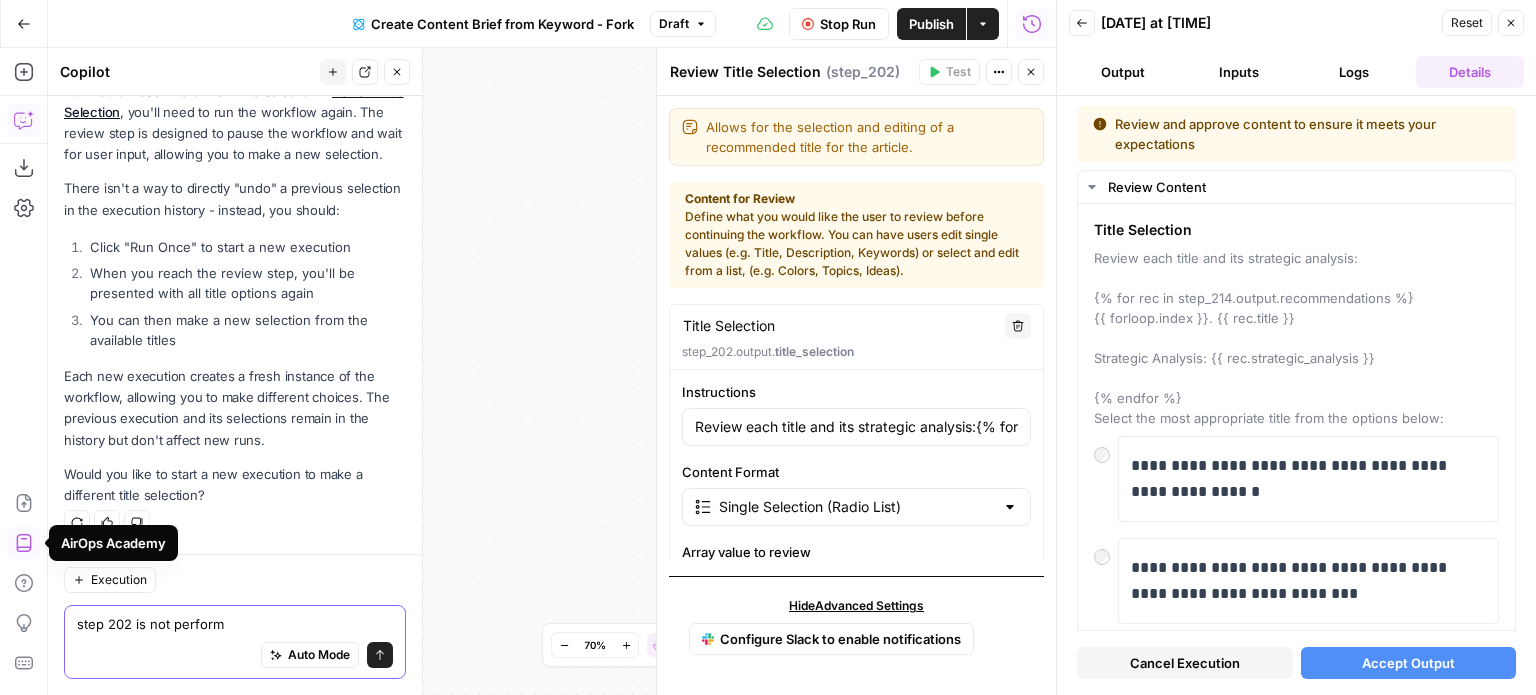 type on "Review each title and its strategic analysis:{% for rec in step_214.output.recommendations %}{{ forloop.index }}. {{ rec.title }}Strategic Analysis: {{ rec.strategic_analysis }}{% endfor %}Select the most appropriate title from the options below:" 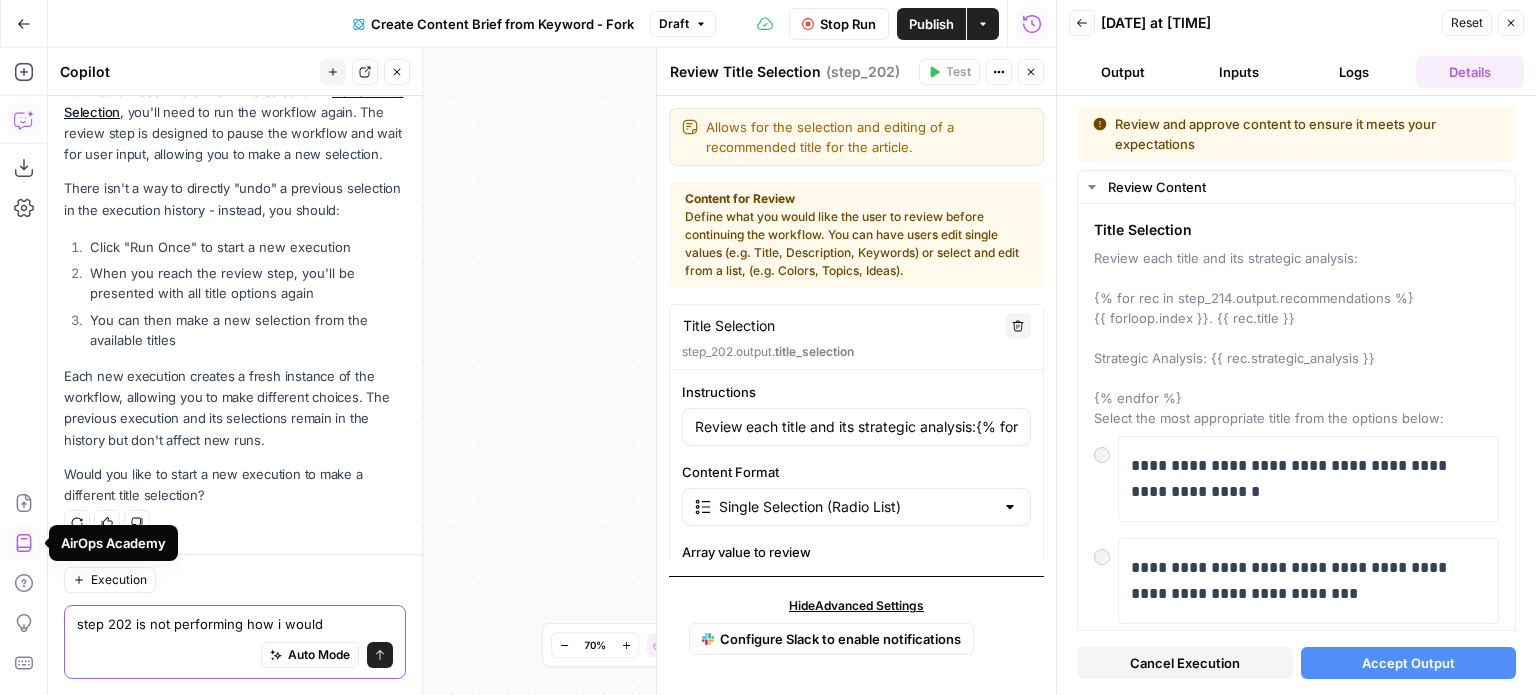 type on "step 202 is not performing how i would" 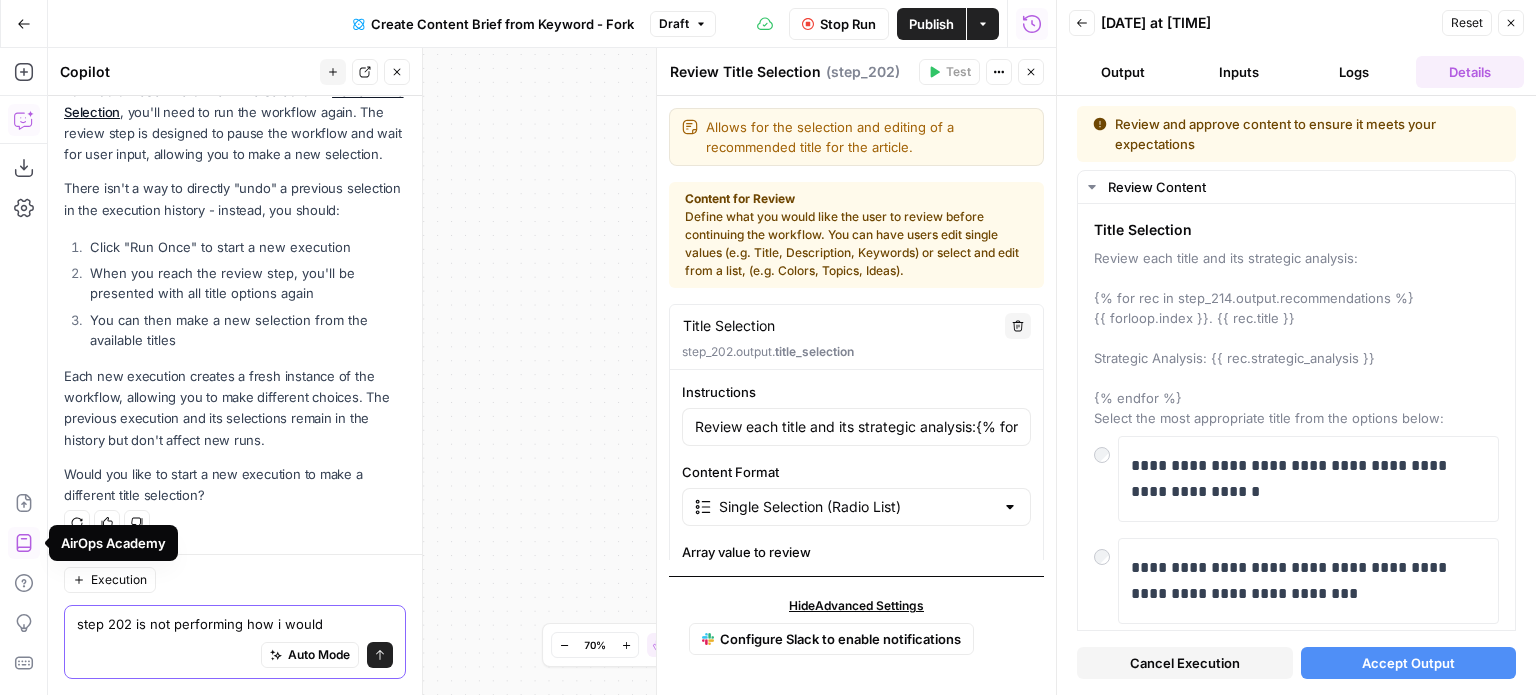type on "Review each title and its strategic analysis:{% for rec in step_214.output.recommendations %}{{ forloop.index }}. {{ rec.title }}Strategic Analysis: {{ rec.strategic_analysis }}{% endfor %}Select the most appropriate title from the options below:" 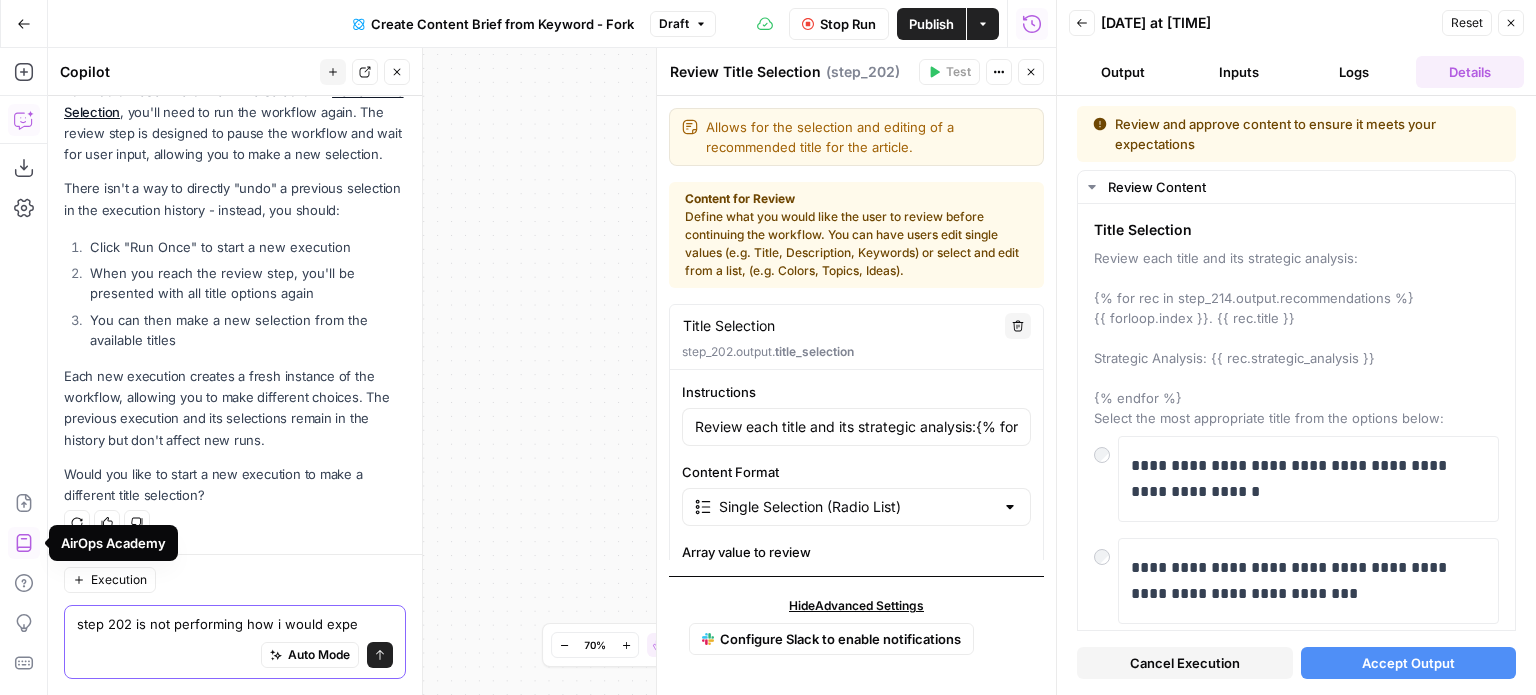 type on "step 202 is not performing how i would expec" 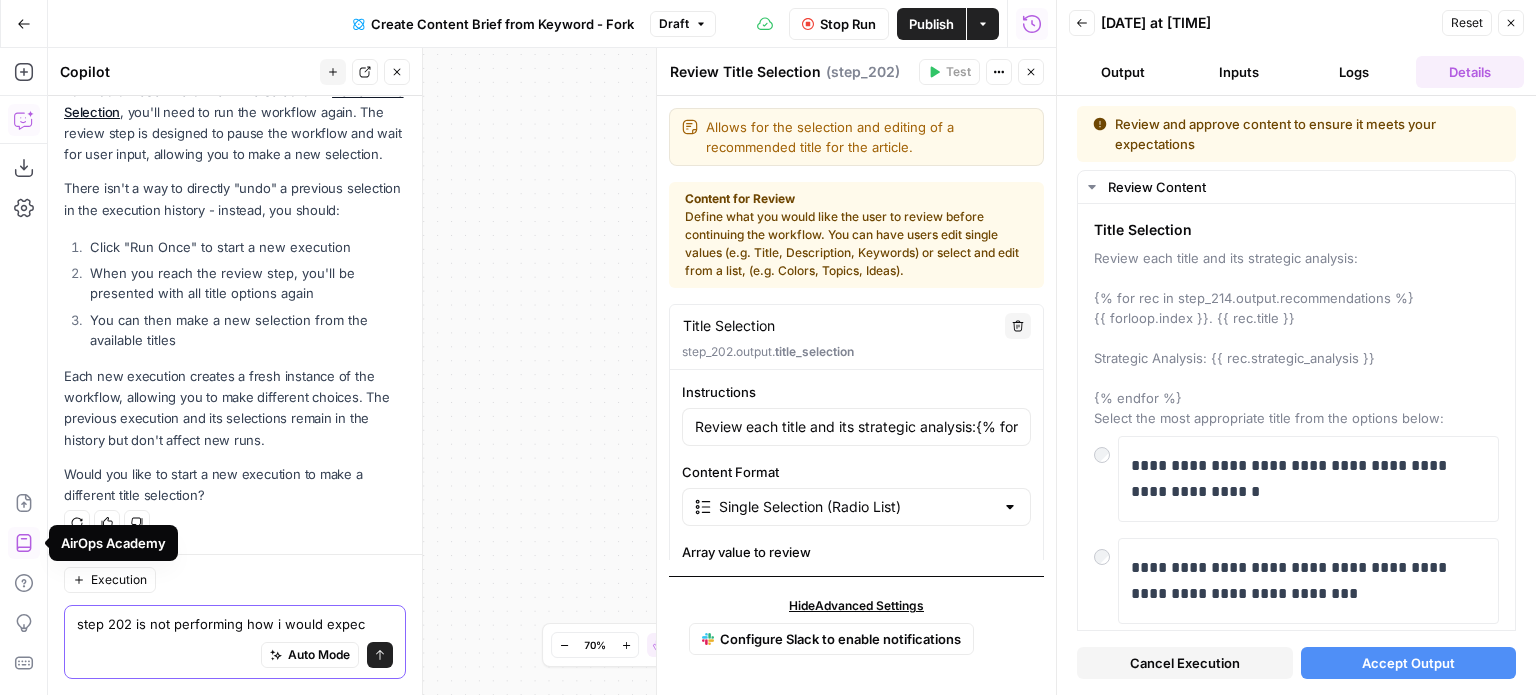 type on "Review each title and its strategic analysis:{% for rec in step_214.output.recommendations %}{{ forloop.index }}. {{ rec.title }}Strategic Analysis: {{ rec.strategic_analysis }}{% endfor %}Select the most appropriate title from the options below:" 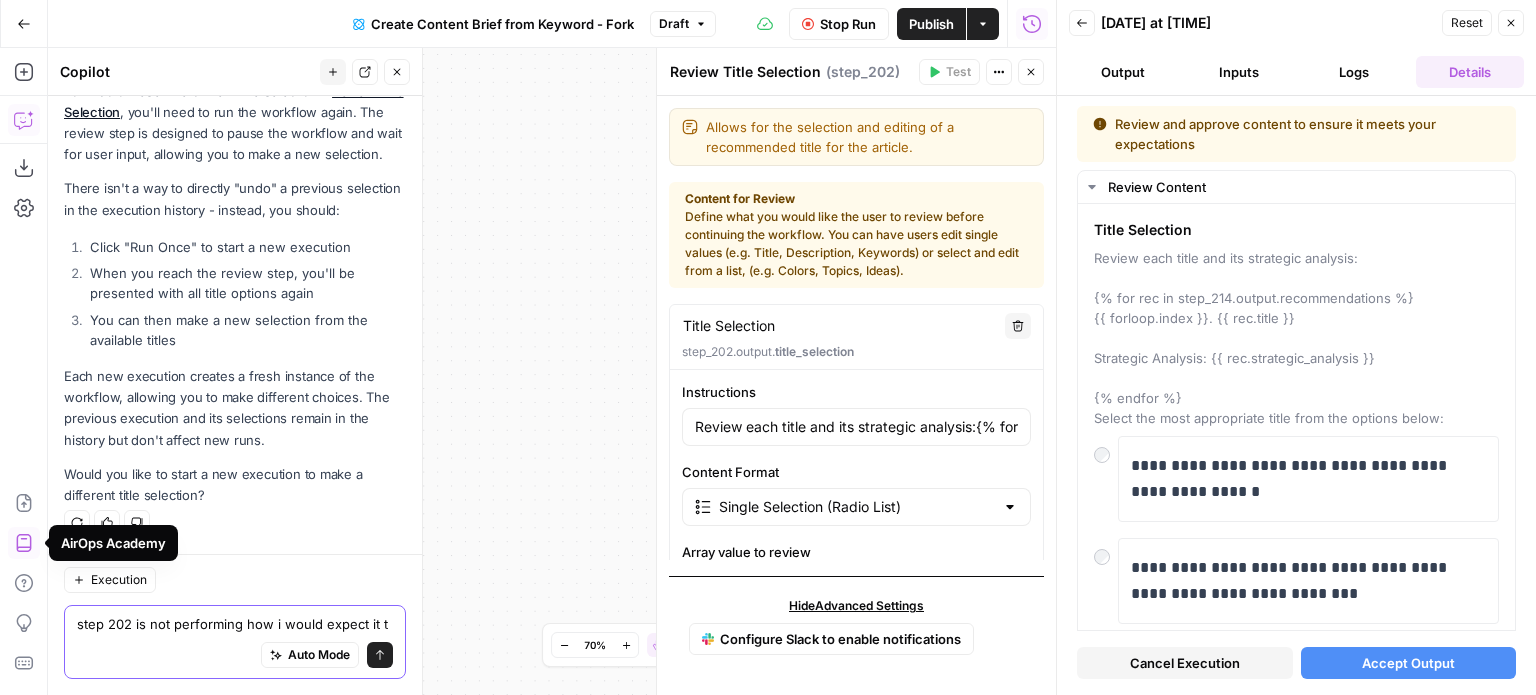type on "step 202 is not performing how i would expect it to" 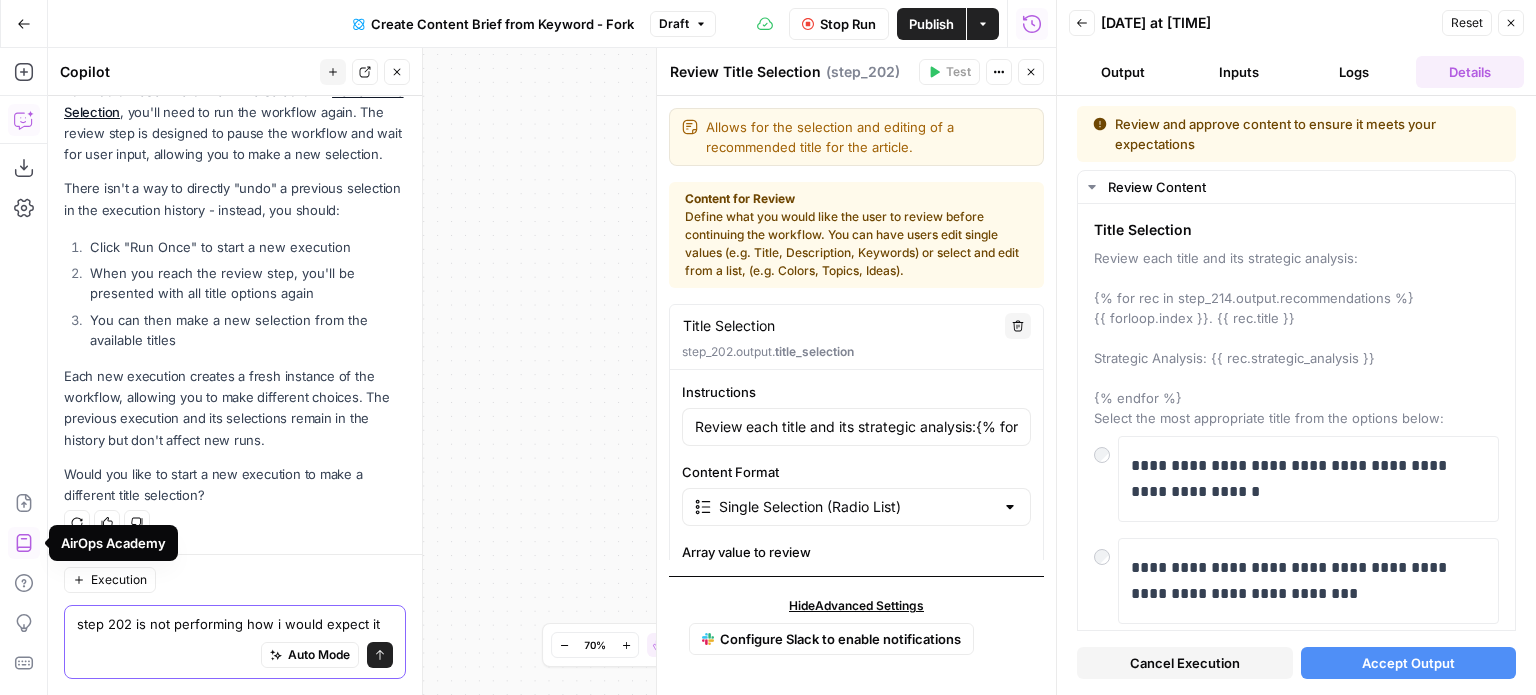 type on "Review each title and its strategic analysis:{% for rec in step_214.output.recommendations %}{{ forloop.index }}. {{ rec.title }}Strategic Analysis: {{ rec.strategic_analysis }}{% endfor %}Select the most appropriate title from the options below:" 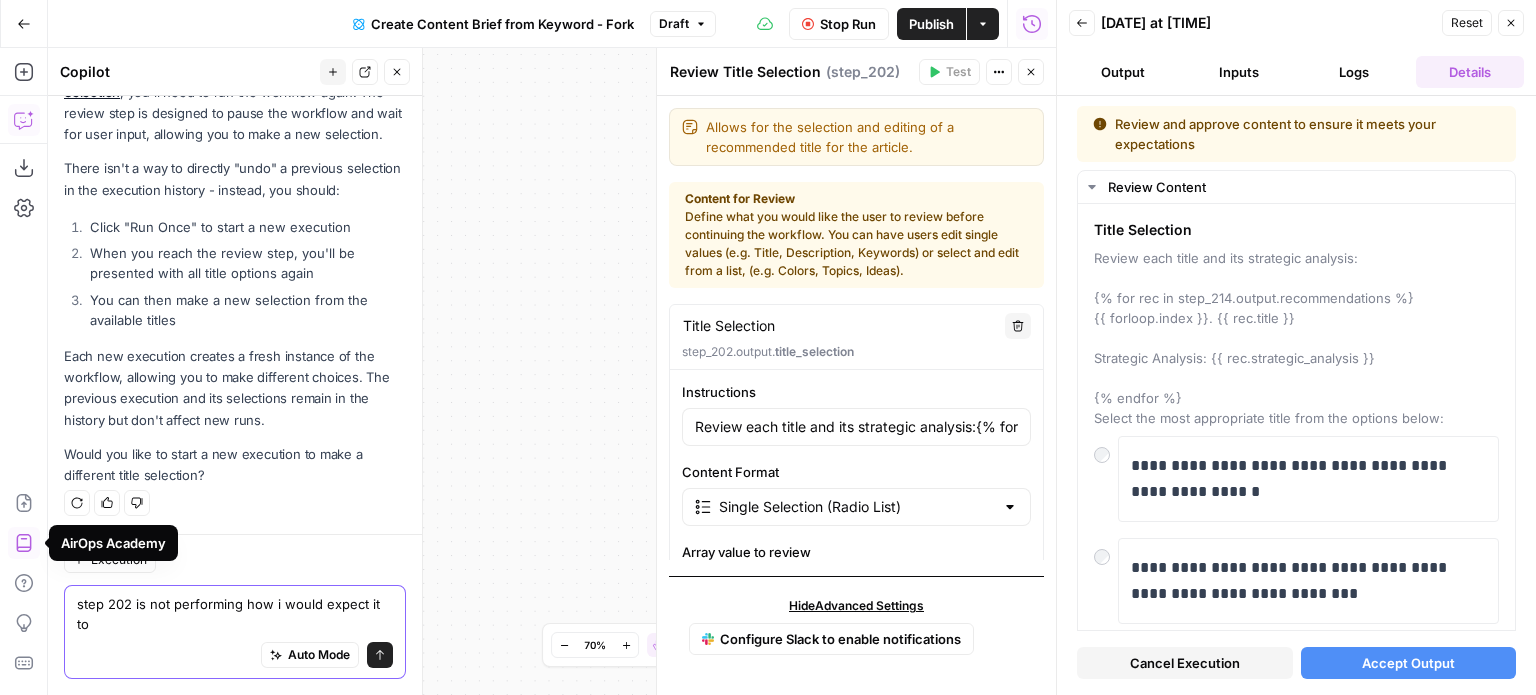 scroll, scrollTop: 7116, scrollLeft: 0, axis: vertical 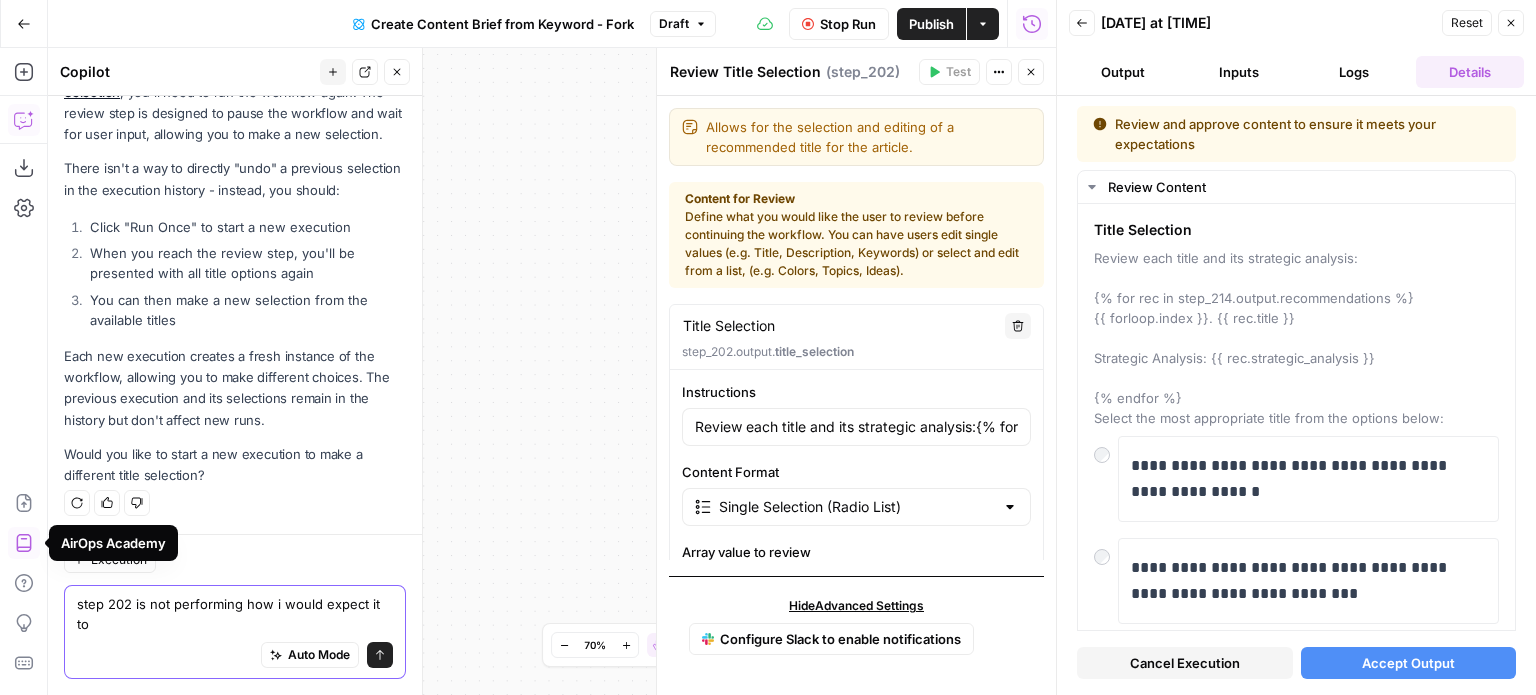 type on "step 202 is not performing how i would expect it to" 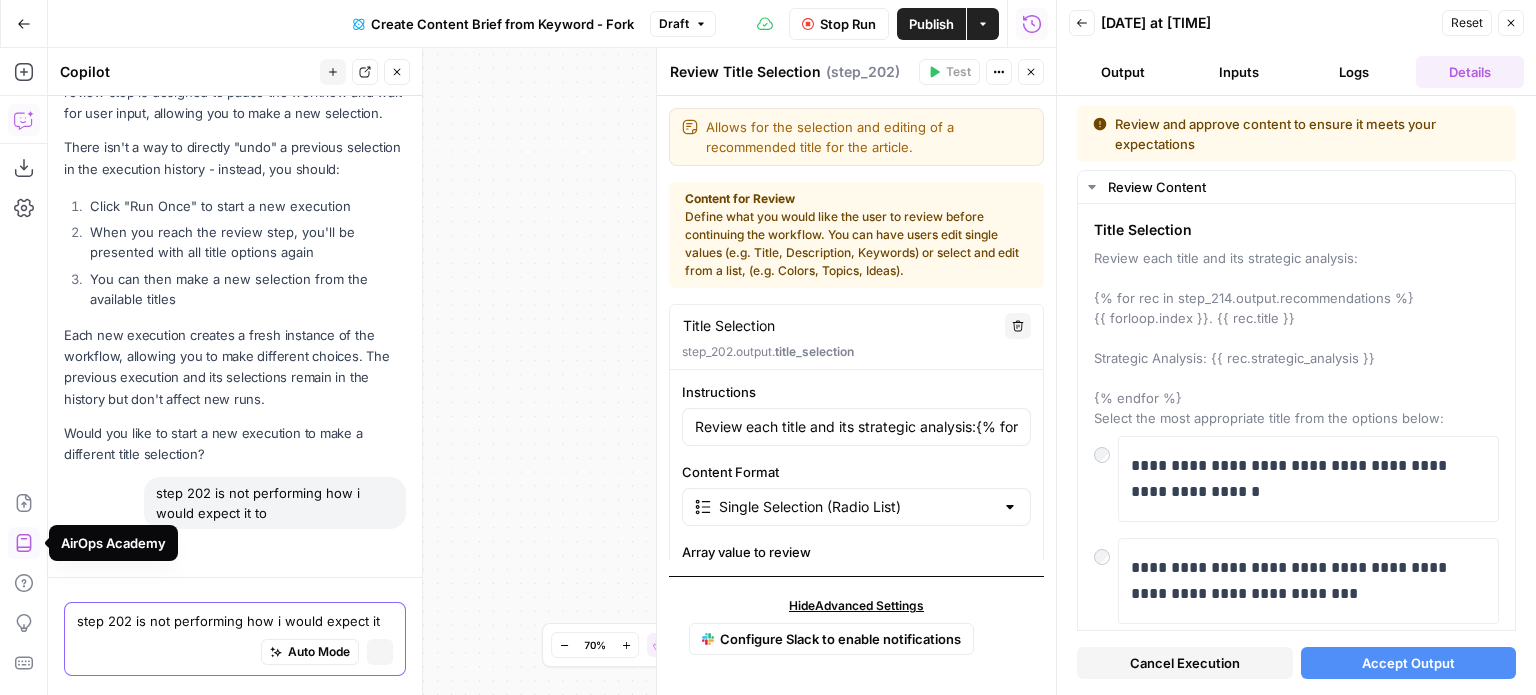 scroll, scrollTop: 6814, scrollLeft: 0, axis: vertical 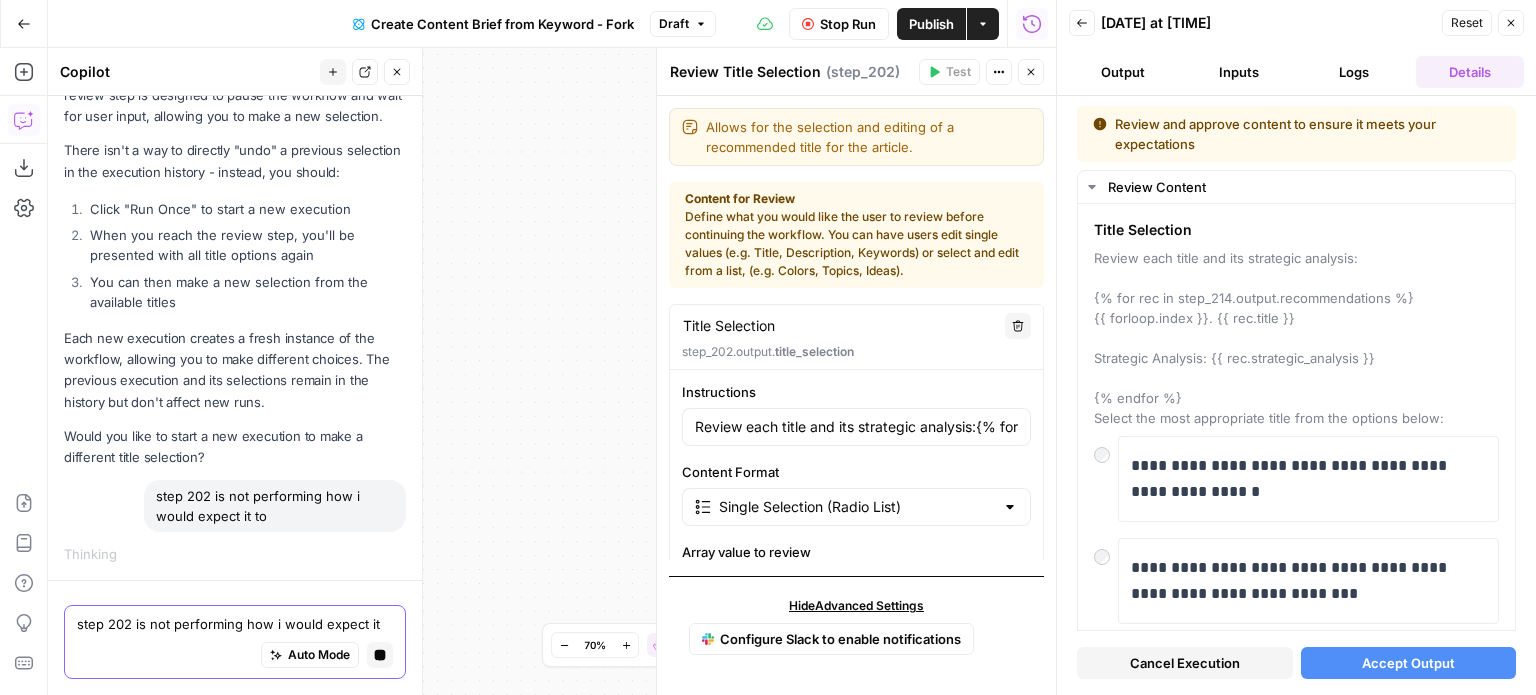 type on "Review each title and its strategic analysis:{% for rec in step_214.output.recommendations %}{{ forloop.index }}. {{ rec.title }}Strategic Analysis: {{ rec.strategic_analysis }}{% endfor %}Select the most appropriate title from the options below:" 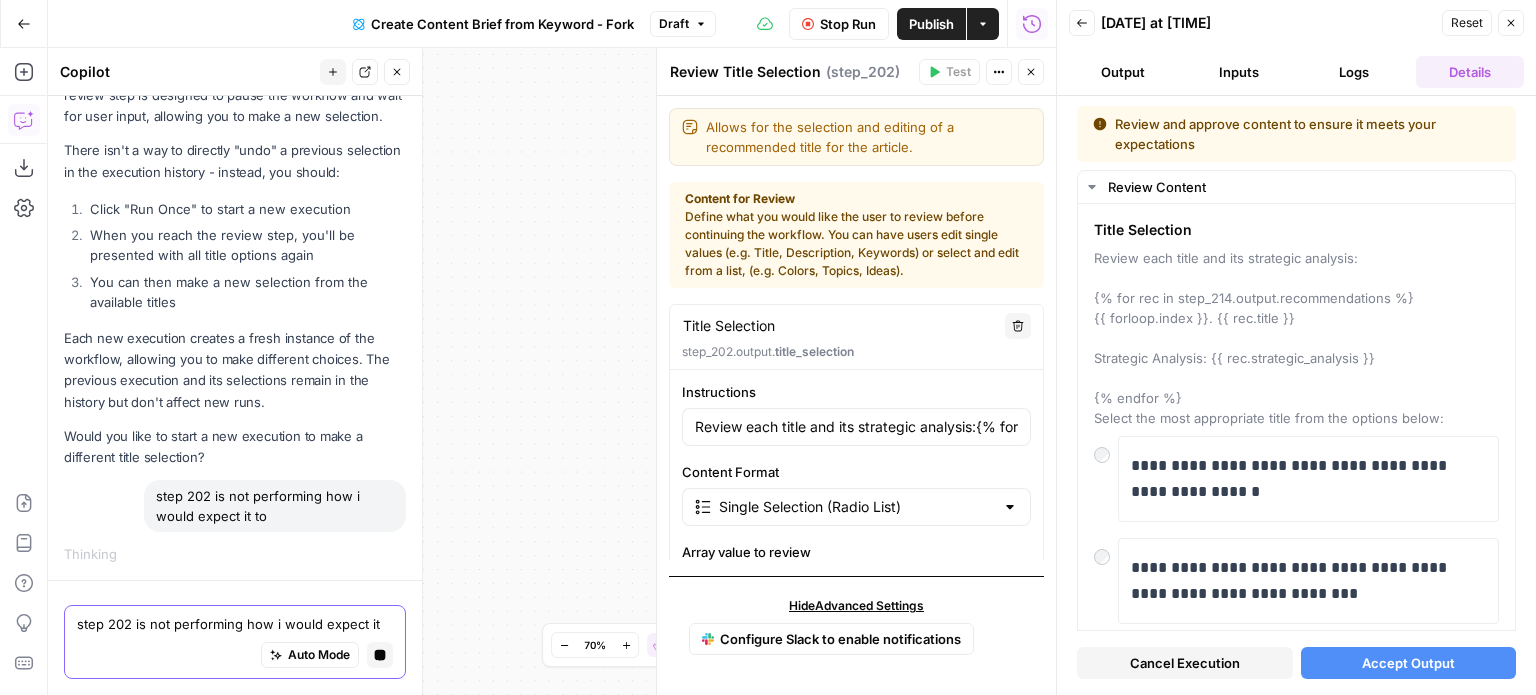 type 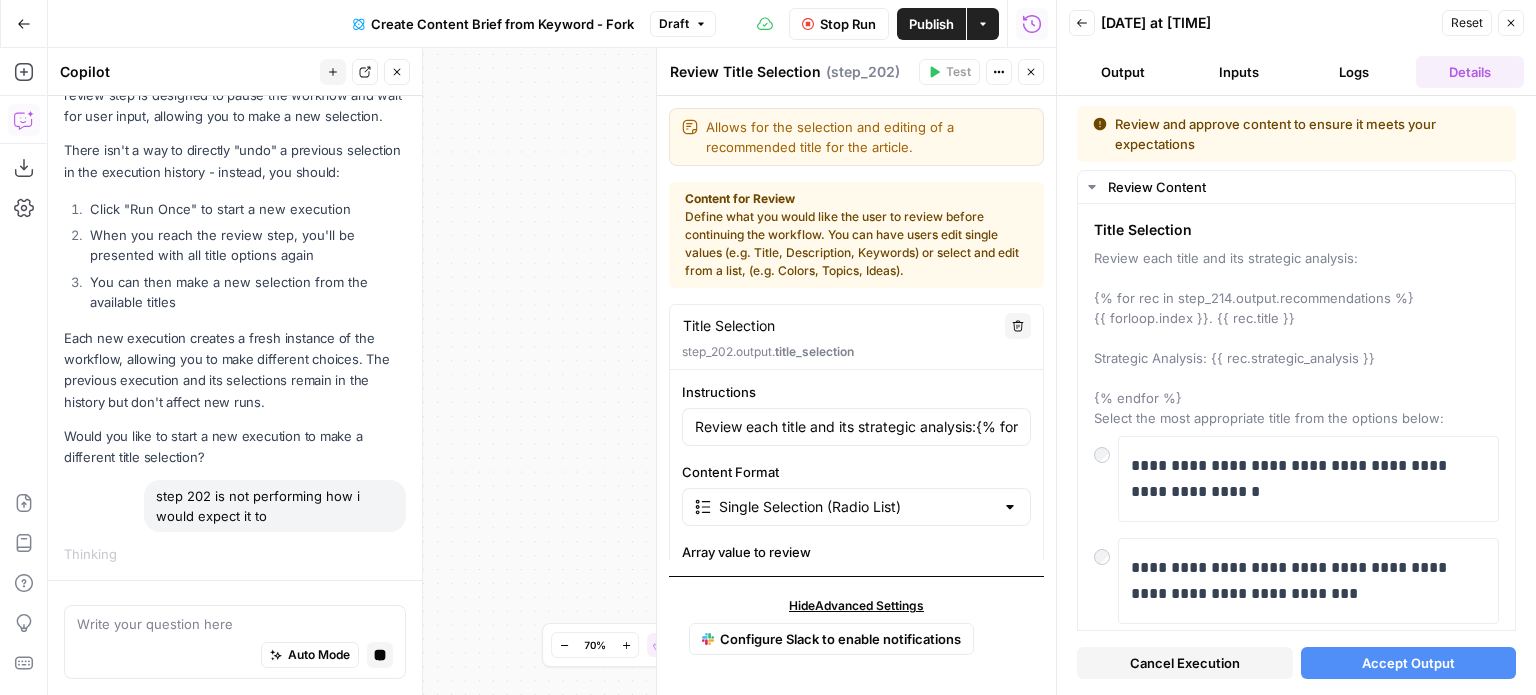 click on "Close" at bounding box center (1031, 72) 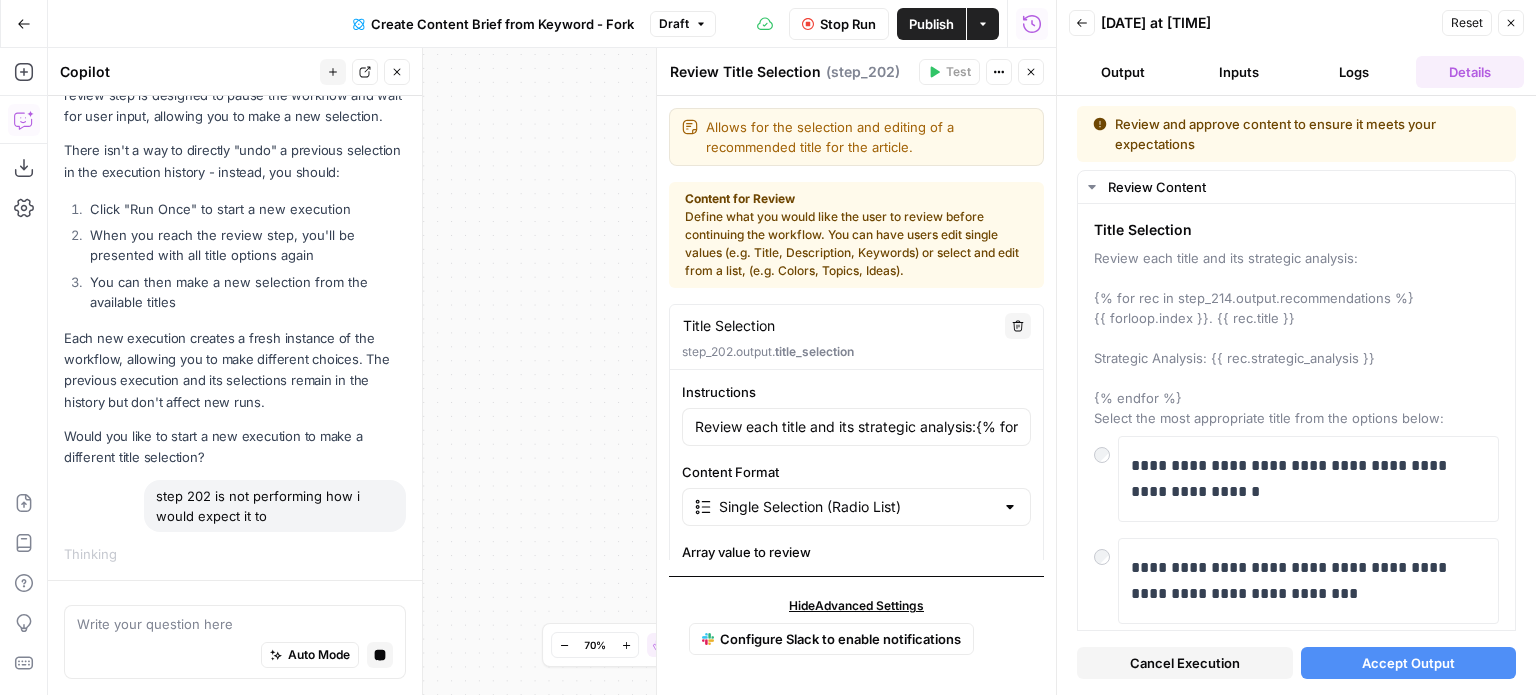 type on "Review each title and its strategic analysis:{% for rec in step_214.output.recommendations %}{{ forloop.index }}. {{ rec.title }}Strategic Analysis: {{ rec.strategic_analysis }}{% endfor %}Select the most appropriate title from the options below:" 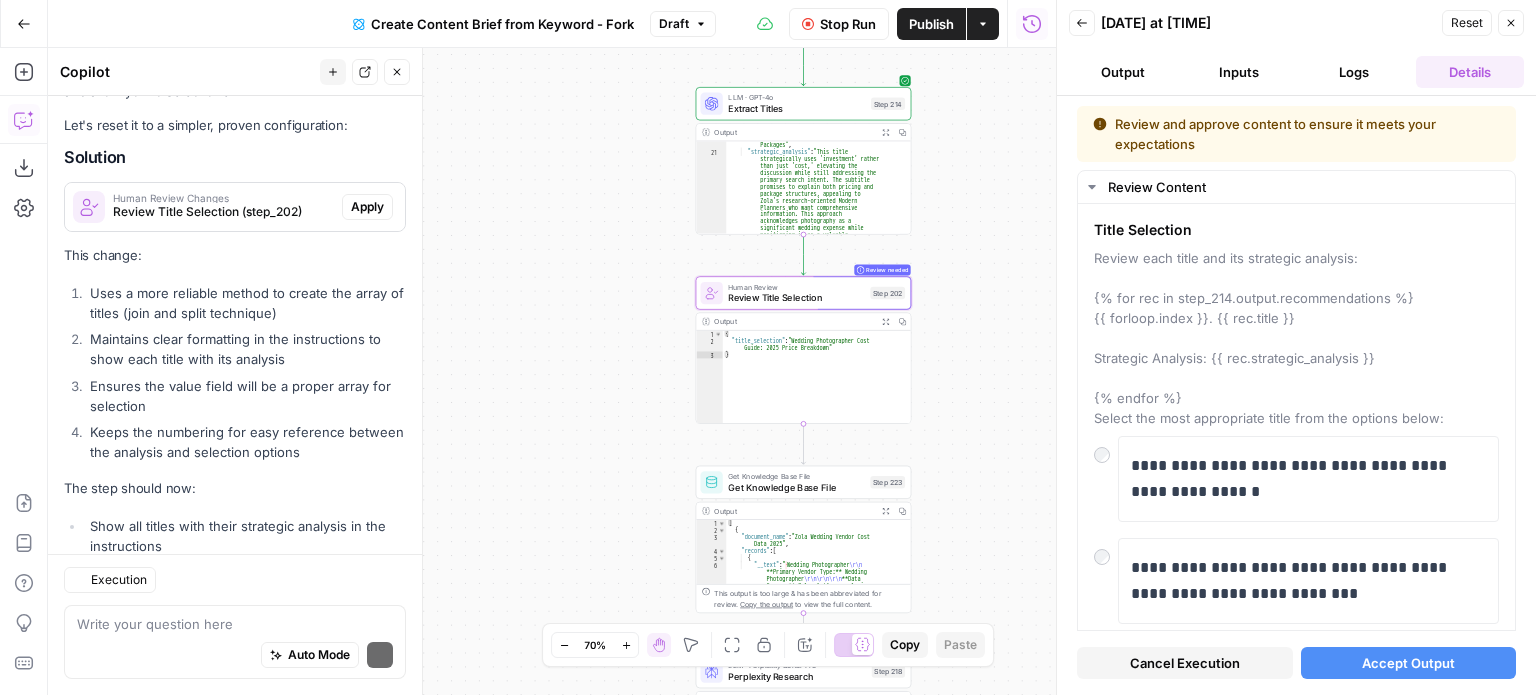 scroll, scrollTop: 7888, scrollLeft: 0, axis: vertical 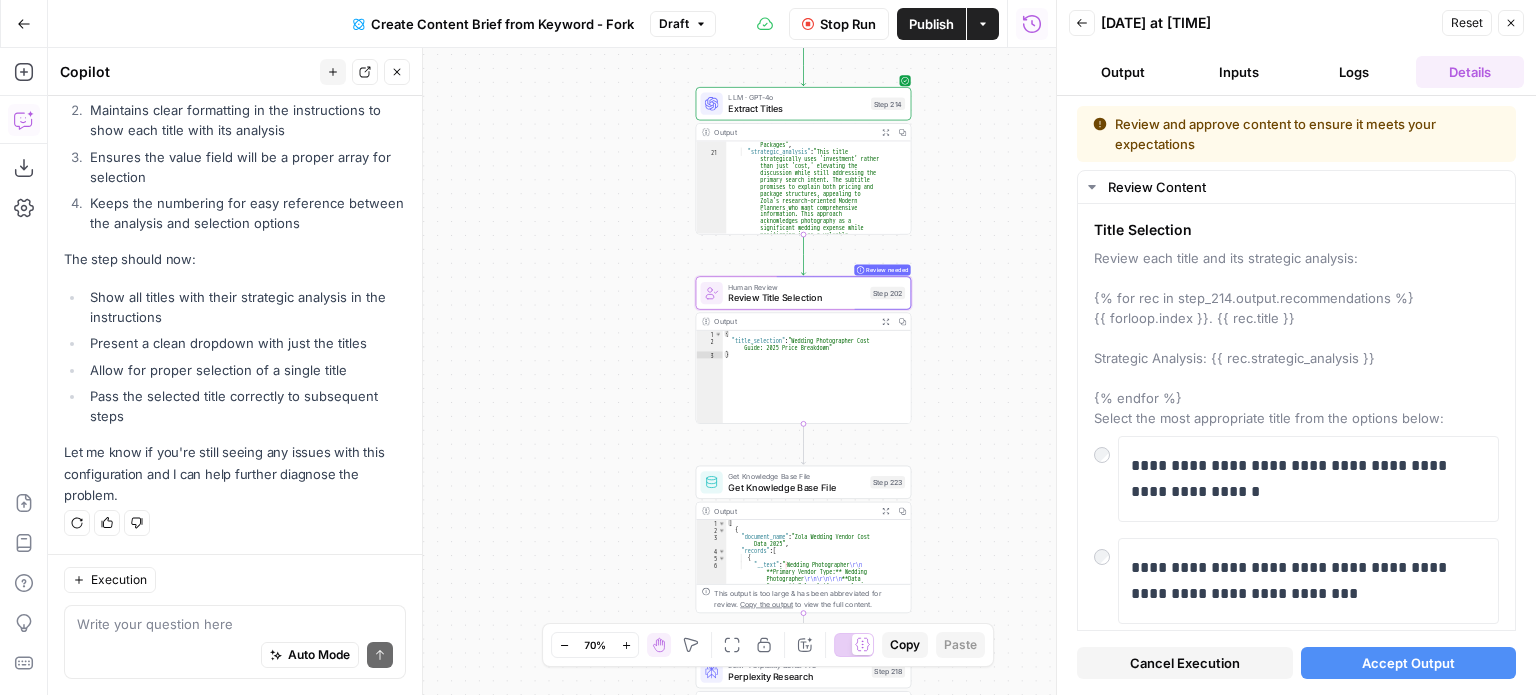 drag, startPoint x: 1034, startPoint y: 456, endPoint x: 817, endPoint y: 478, distance: 218.11235 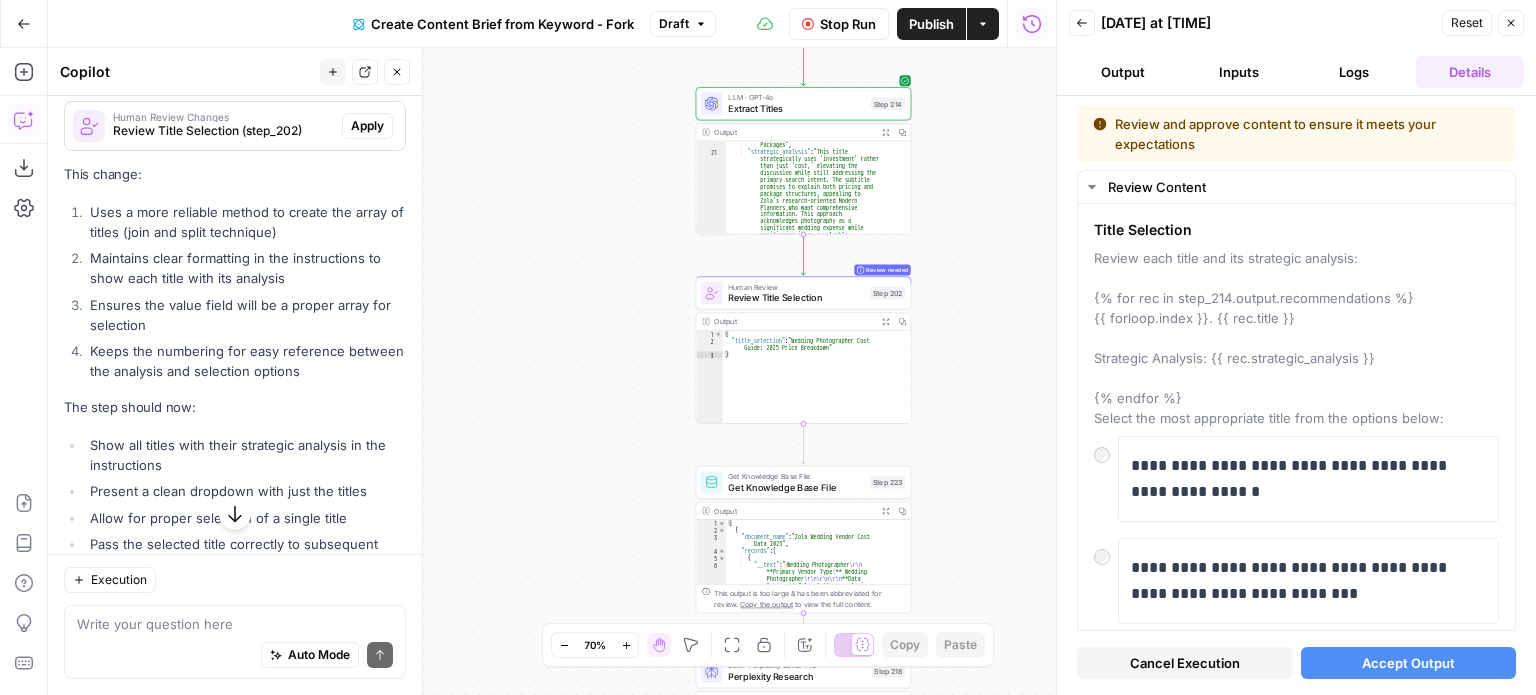 scroll, scrollTop: 7588, scrollLeft: 0, axis: vertical 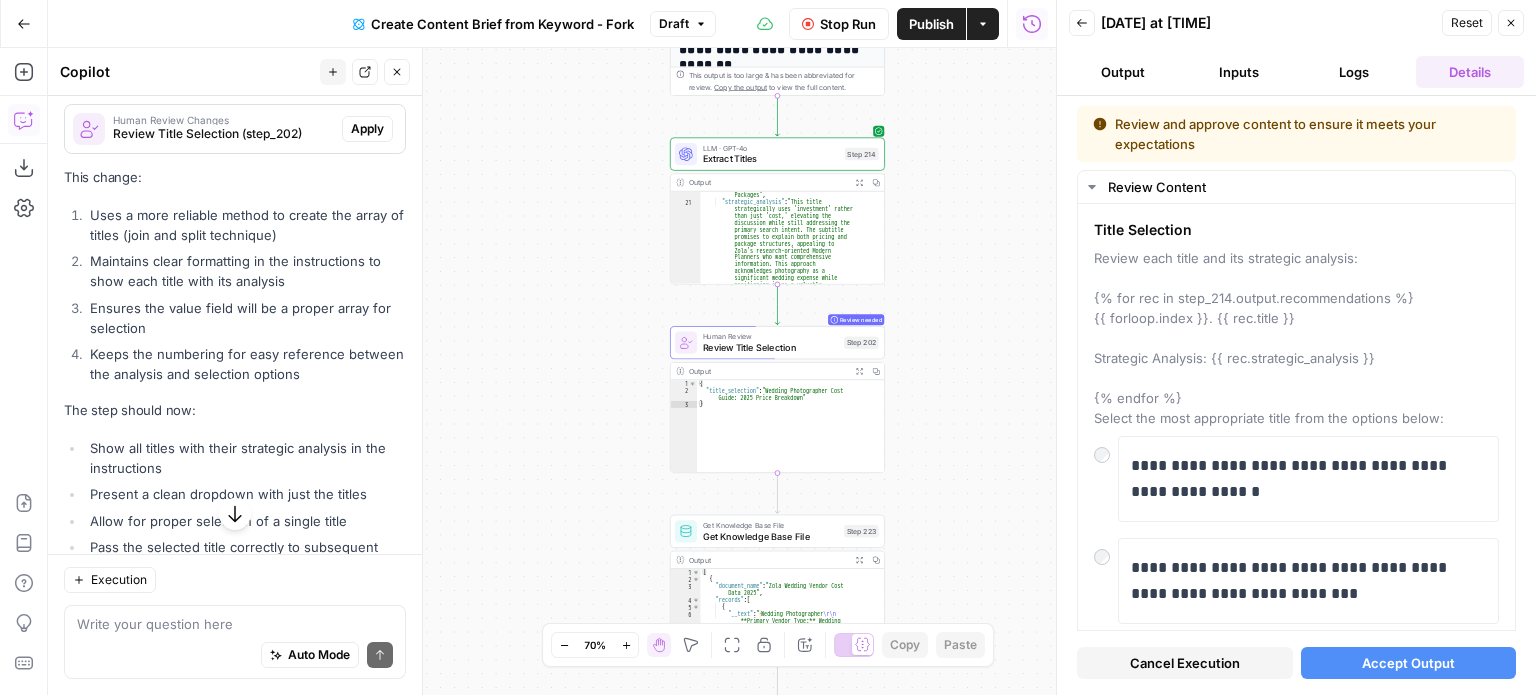 click on "Review Title Selection (step_202)" at bounding box center [223, 134] 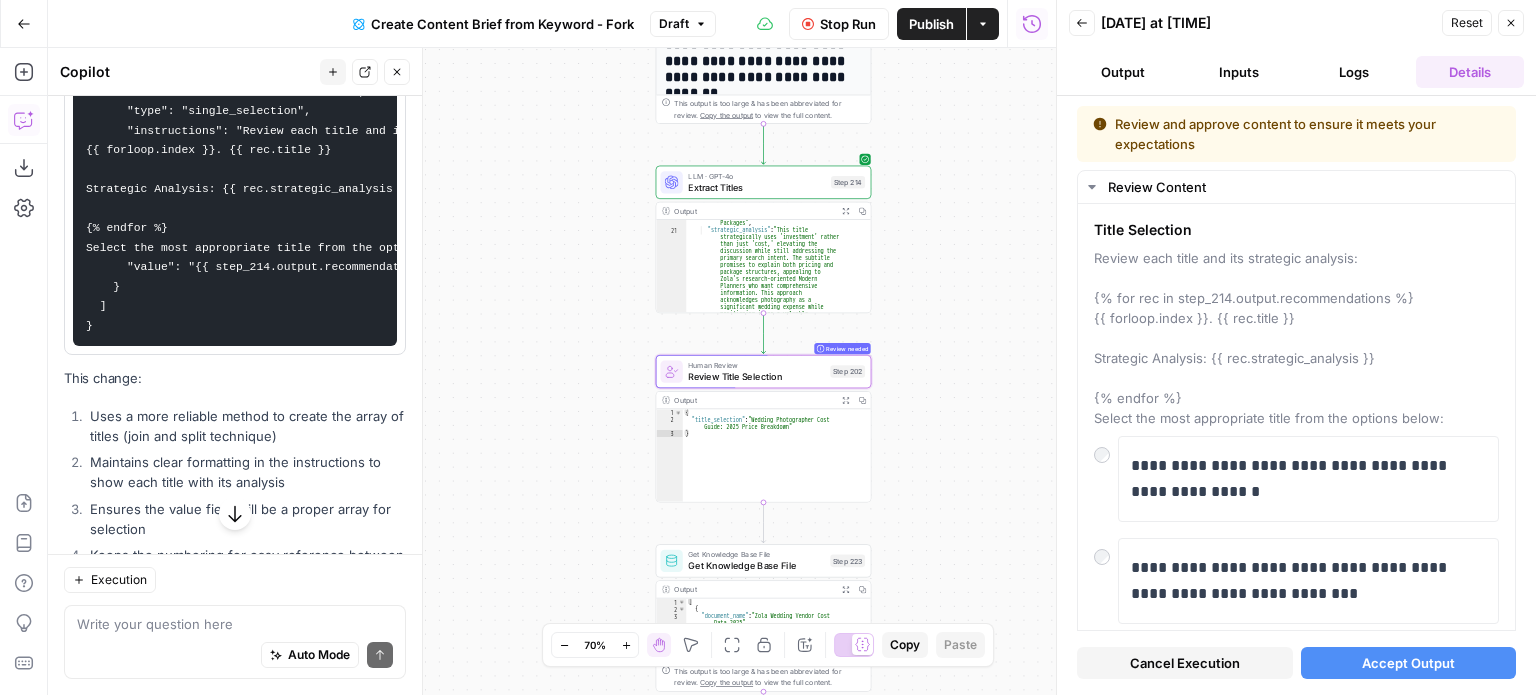 scroll, scrollTop: 7788, scrollLeft: 0, axis: vertical 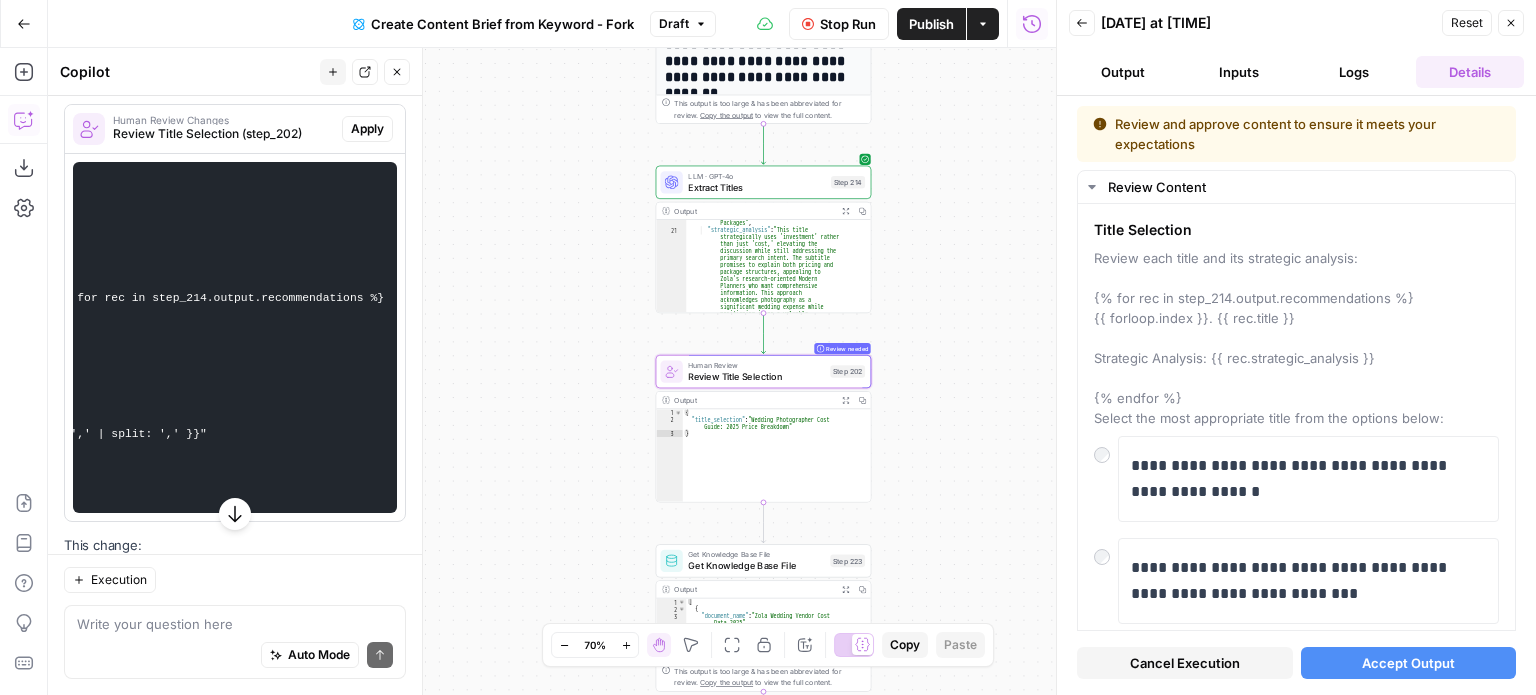 click on "Apply" at bounding box center (367, 129) 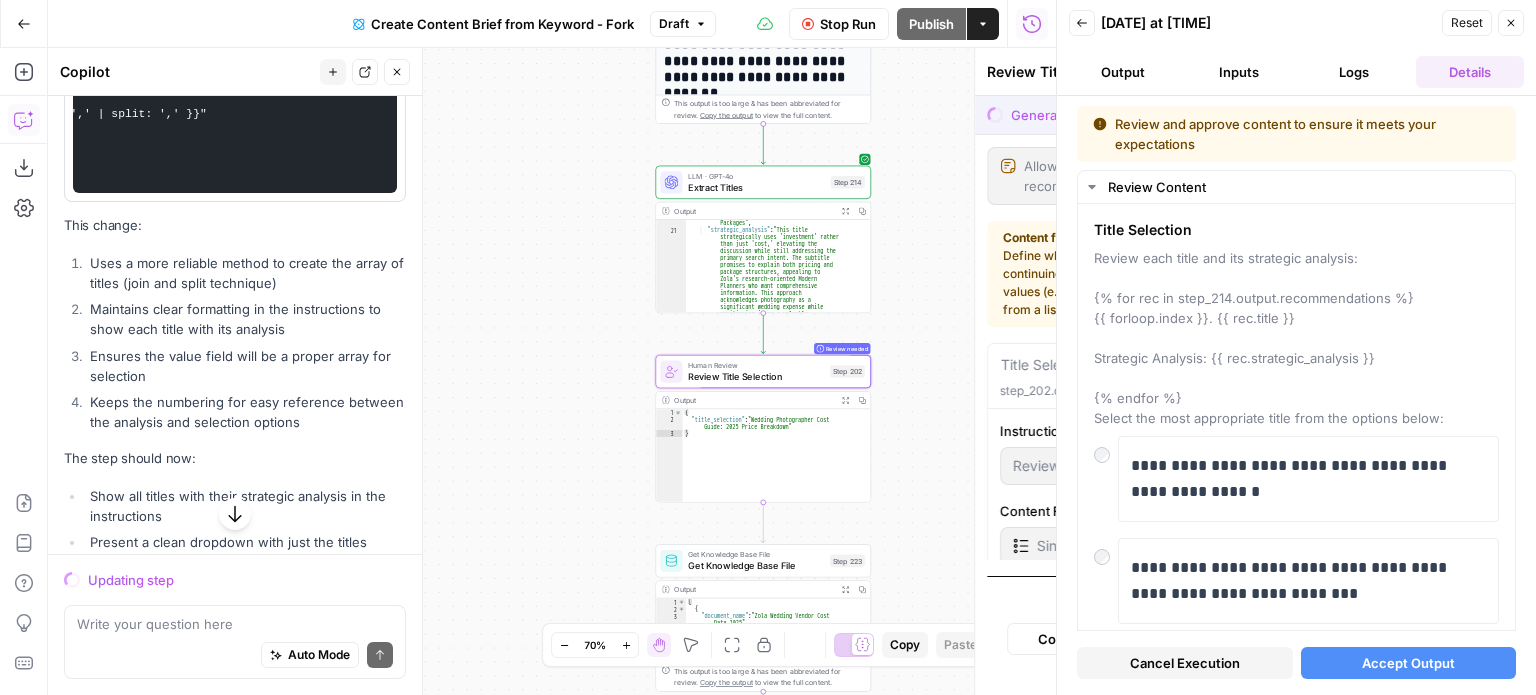 scroll, scrollTop: 7268, scrollLeft: 0, axis: vertical 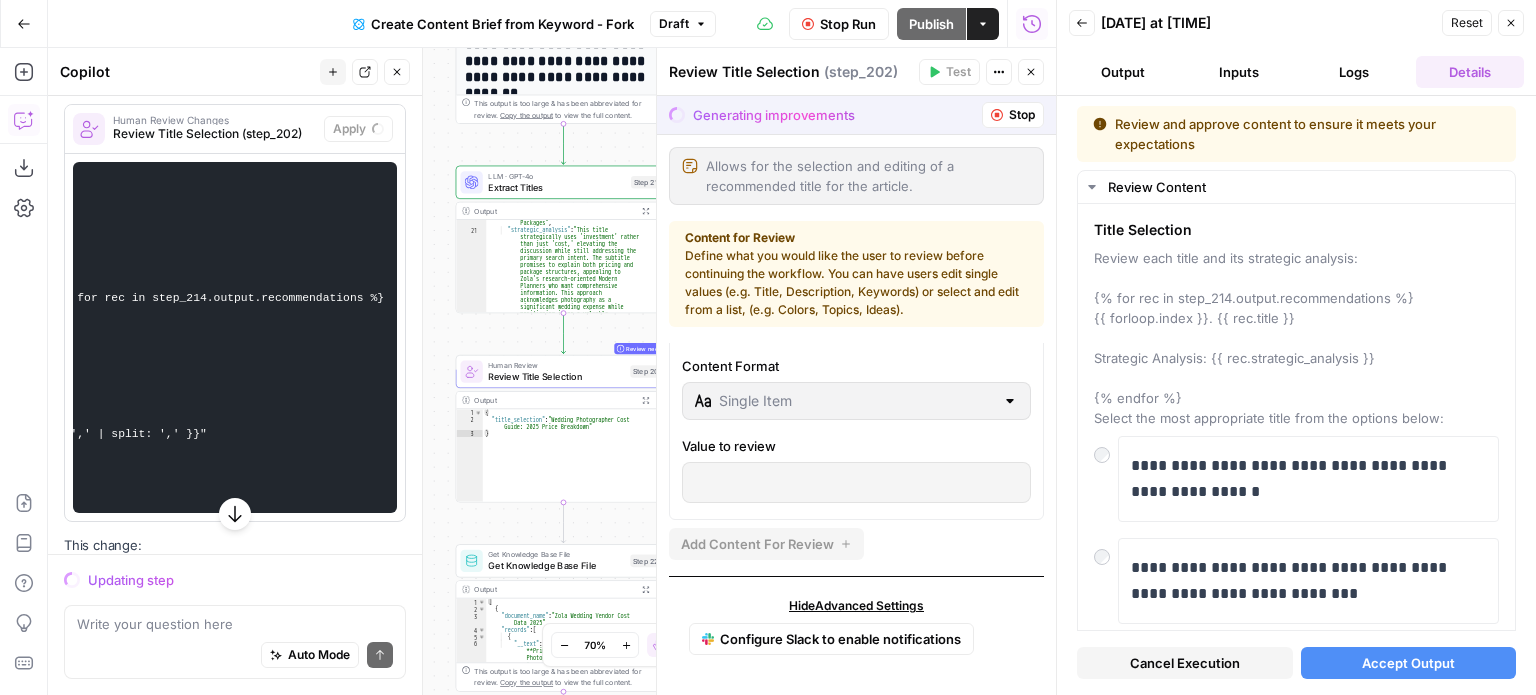 type on "Review each title and its strategic analysis:{% for rec in step_214.output.recommendations %}{{ forloop.index }}. {{ rec.title }}Strategic Analysis: {{ rec.strategic_analysis }}{% endfor %}Select the most appropriate title from the options below:" 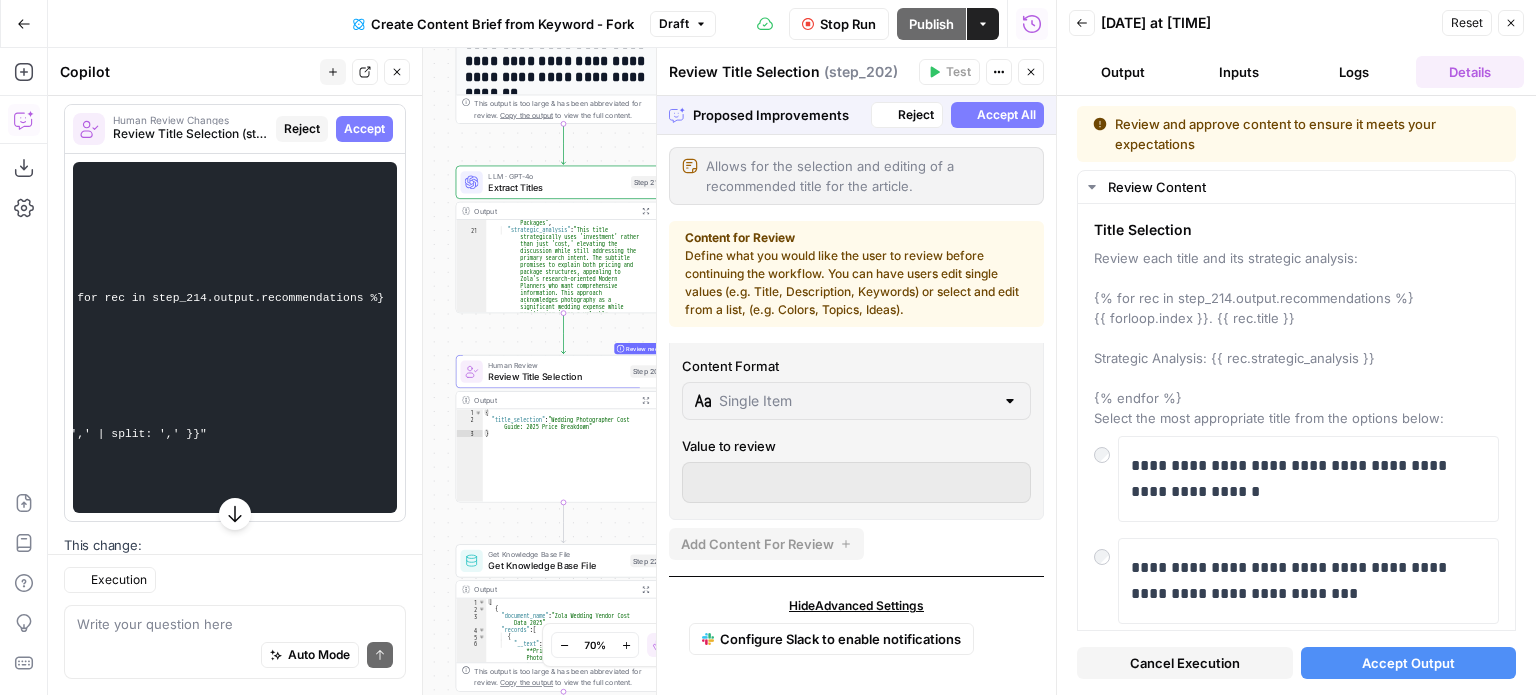 scroll, scrollTop: 572, scrollLeft: 0, axis: vertical 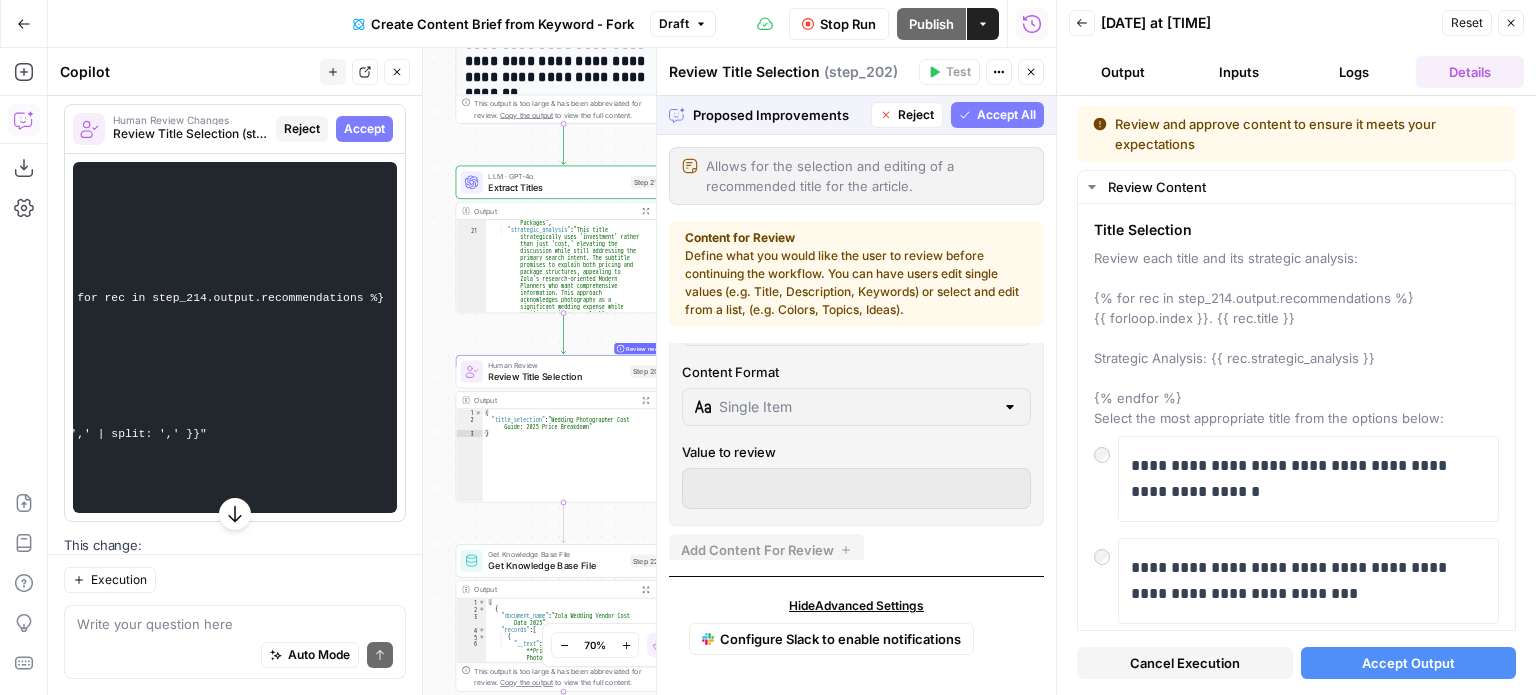 type on "Review each title and its strategic analysis:{% for rec in step_214.output.recommendations %}{{ forloop.index }}. {{ rec.title }}Strategic Analysis: {{ rec.strategic_analysis }}{% endfor %}Select the most appropriate title from the options below:" 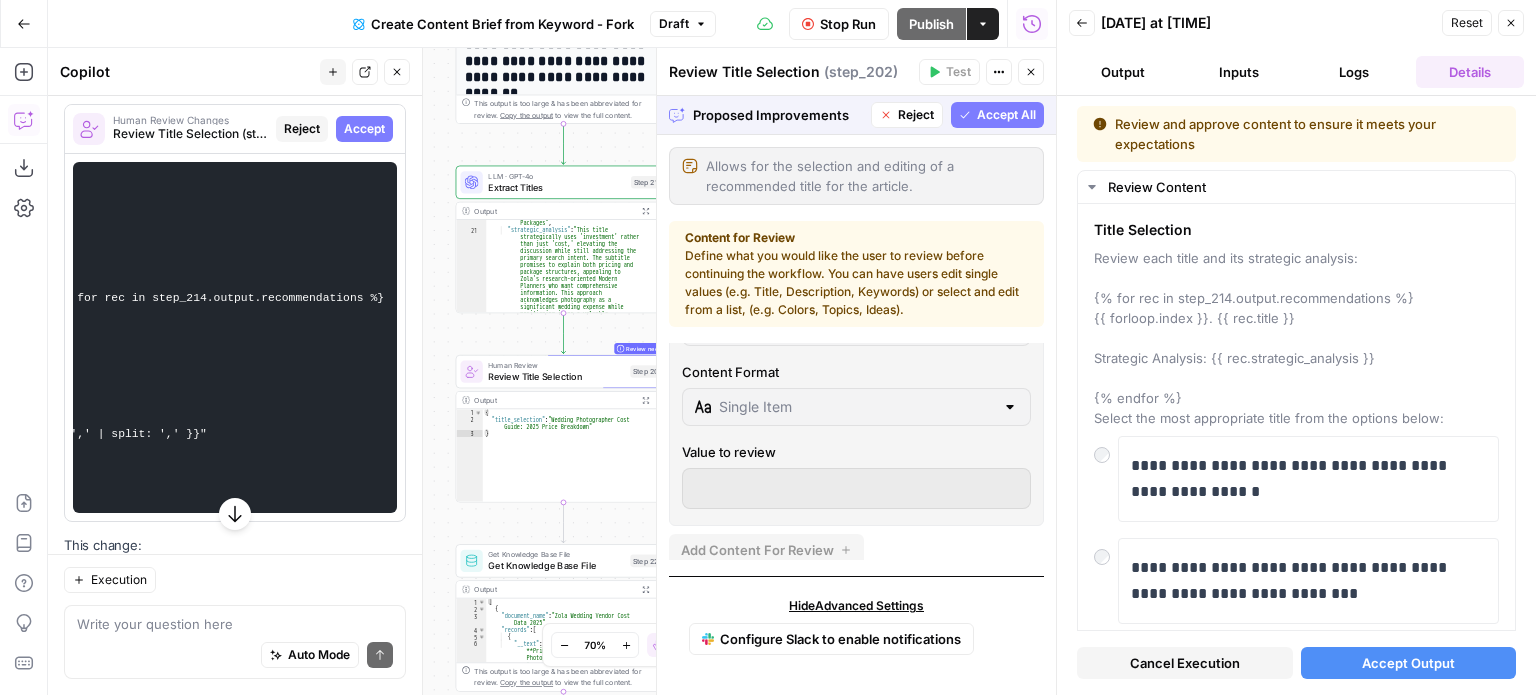 click on "Accept All" at bounding box center [1006, 115] 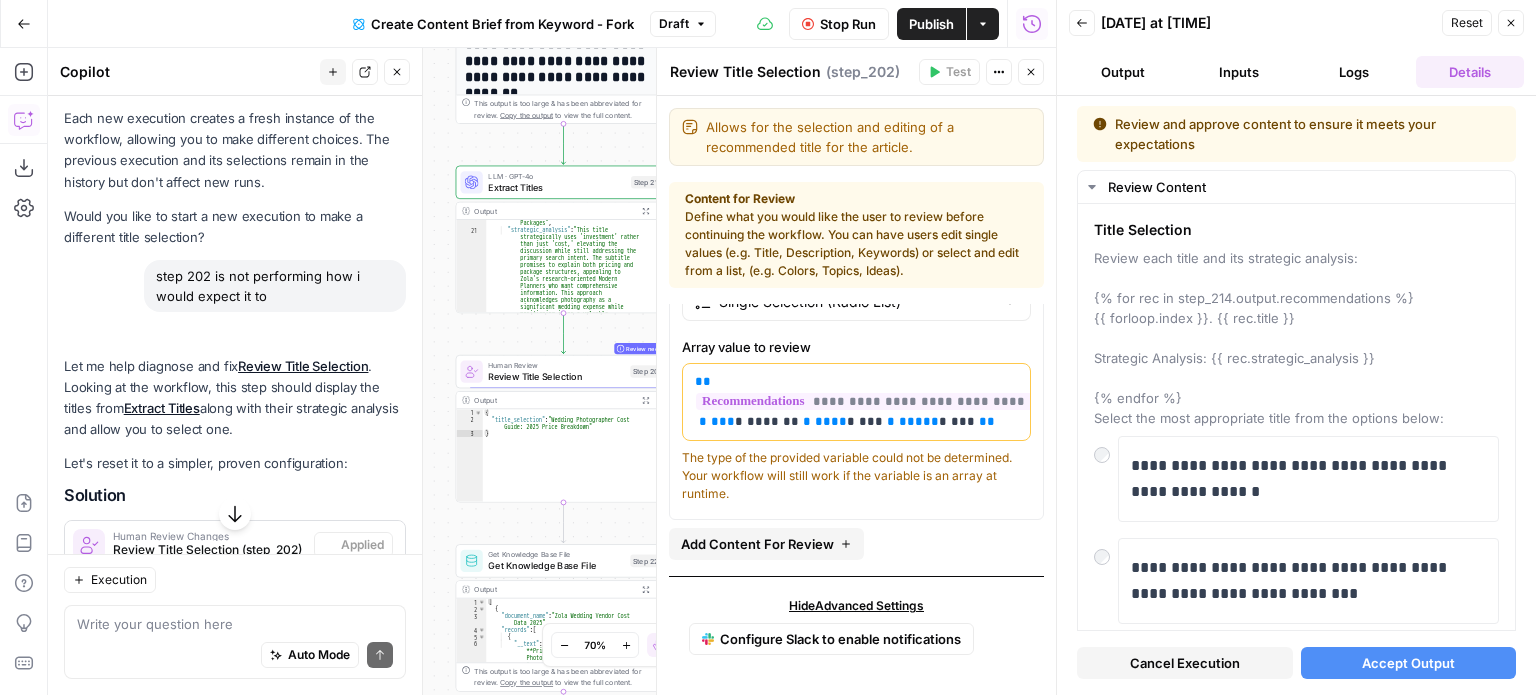 scroll, scrollTop: 7684, scrollLeft: 0, axis: vertical 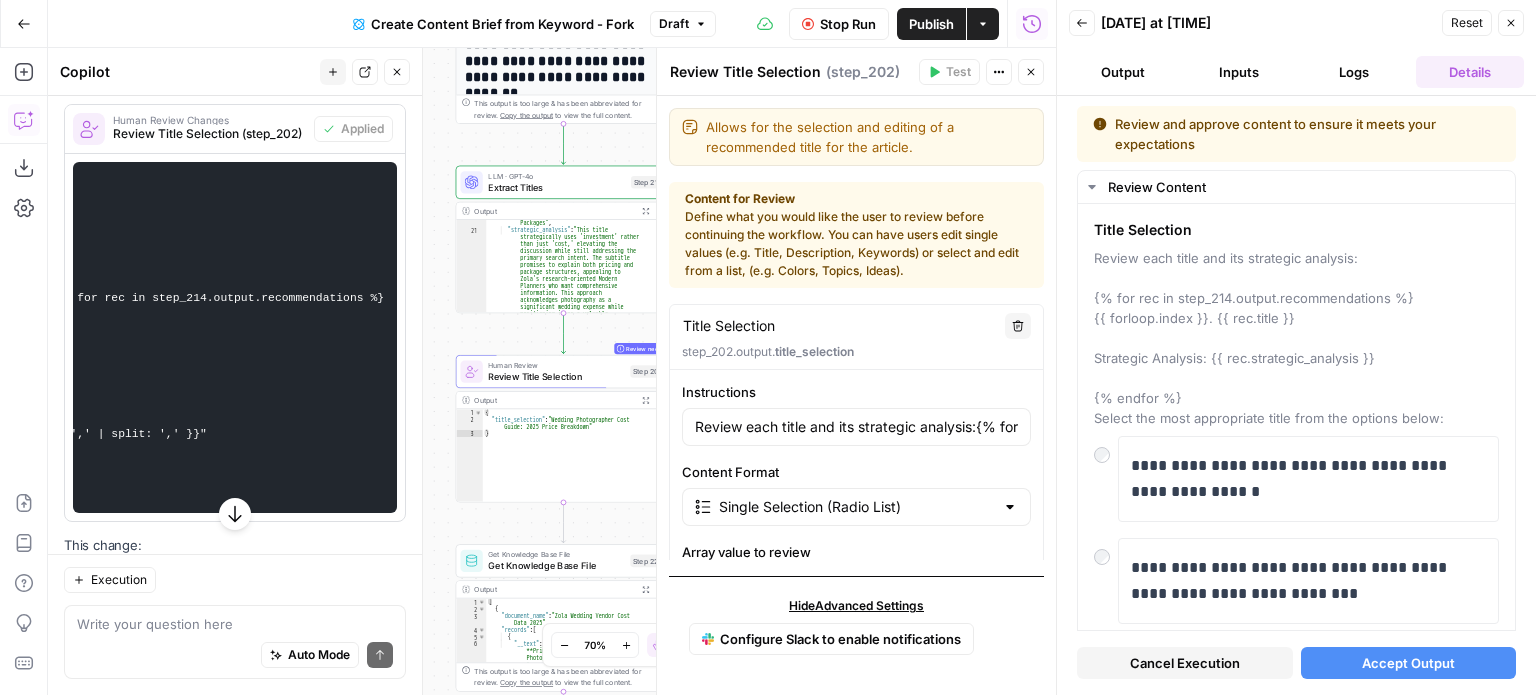 type on "Review each title and its strategic analysis:{% for rec in step_214.output.recommendations %}{{ forloop.index }}. {{ rec.title }}Strategic Analysis: {{ rec.strategic_analysis }}{% endfor %}Select the most appropriate title from the options below:" 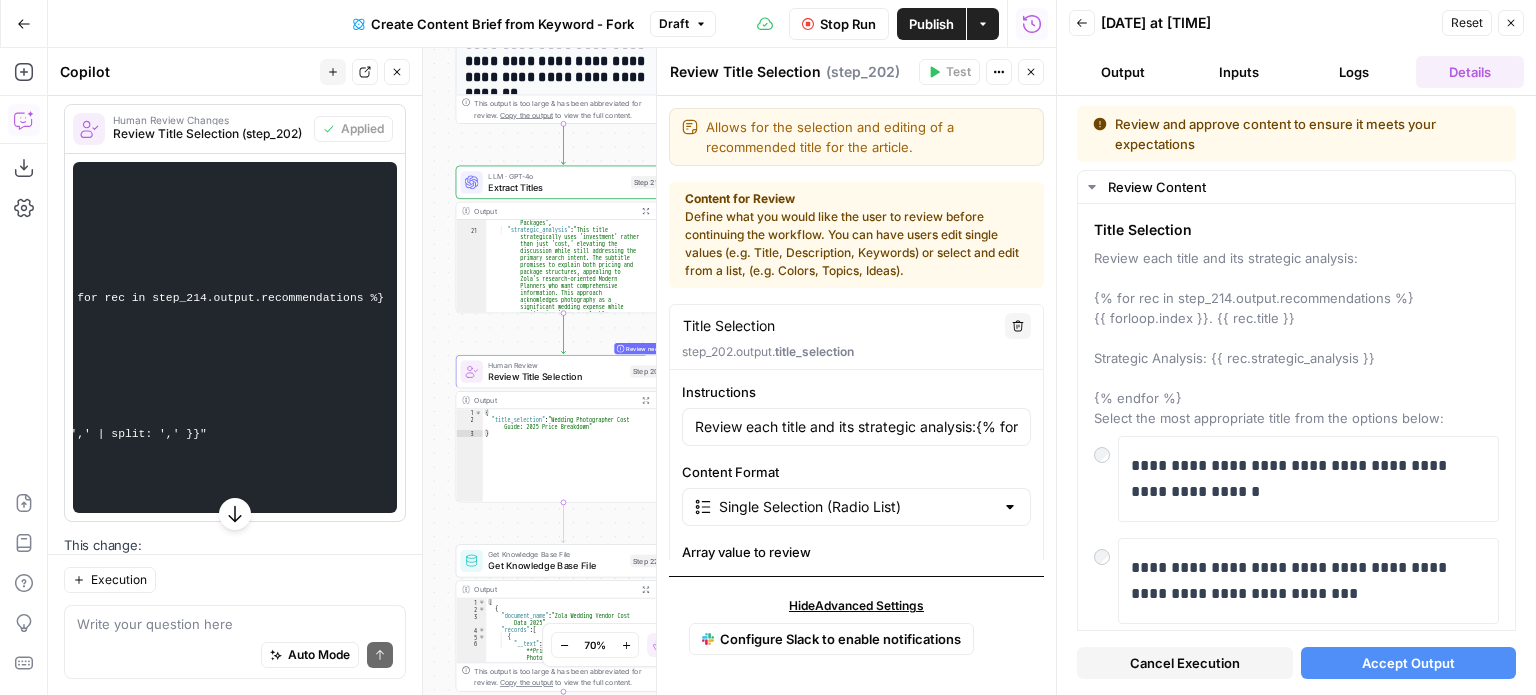 drag, startPoint x: 1028, startPoint y: 67, endPoint x: 1356, endPoint y: 79, distance: 328.21945 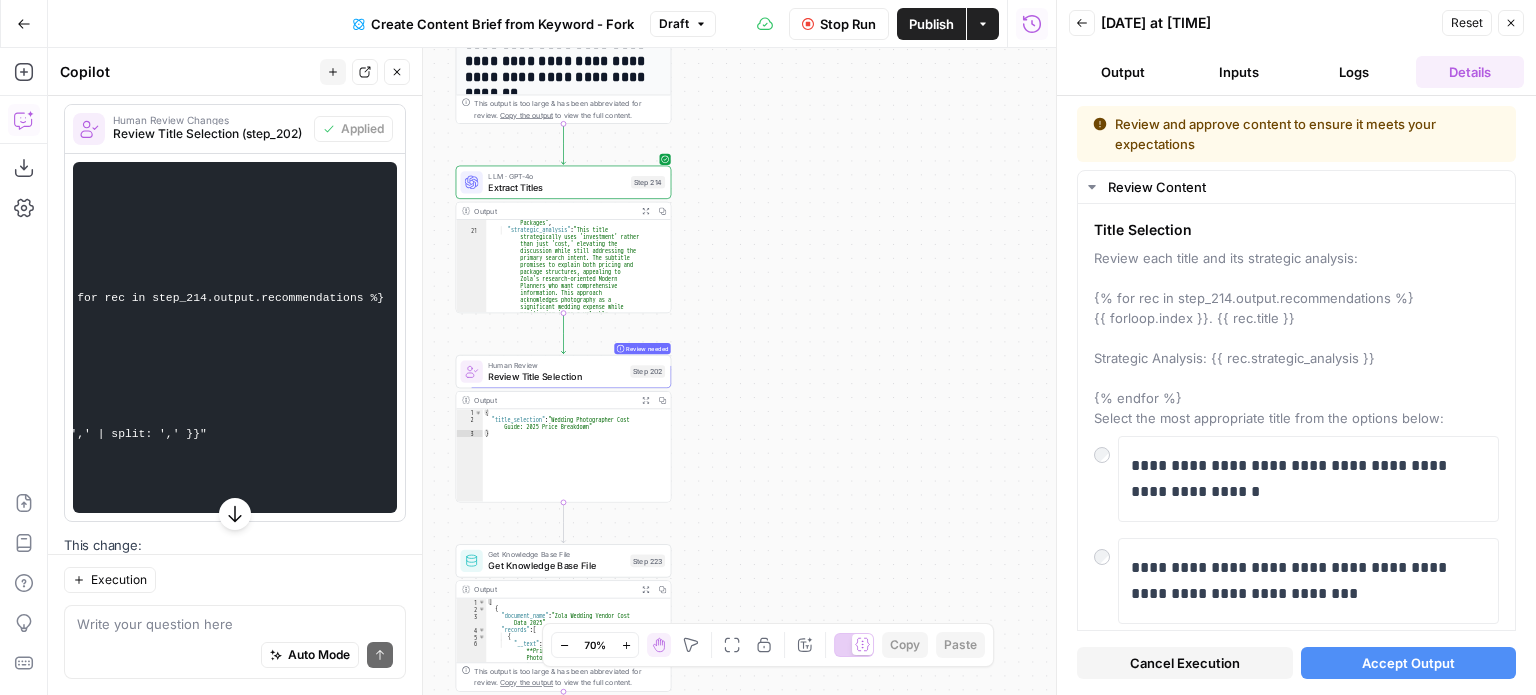 click 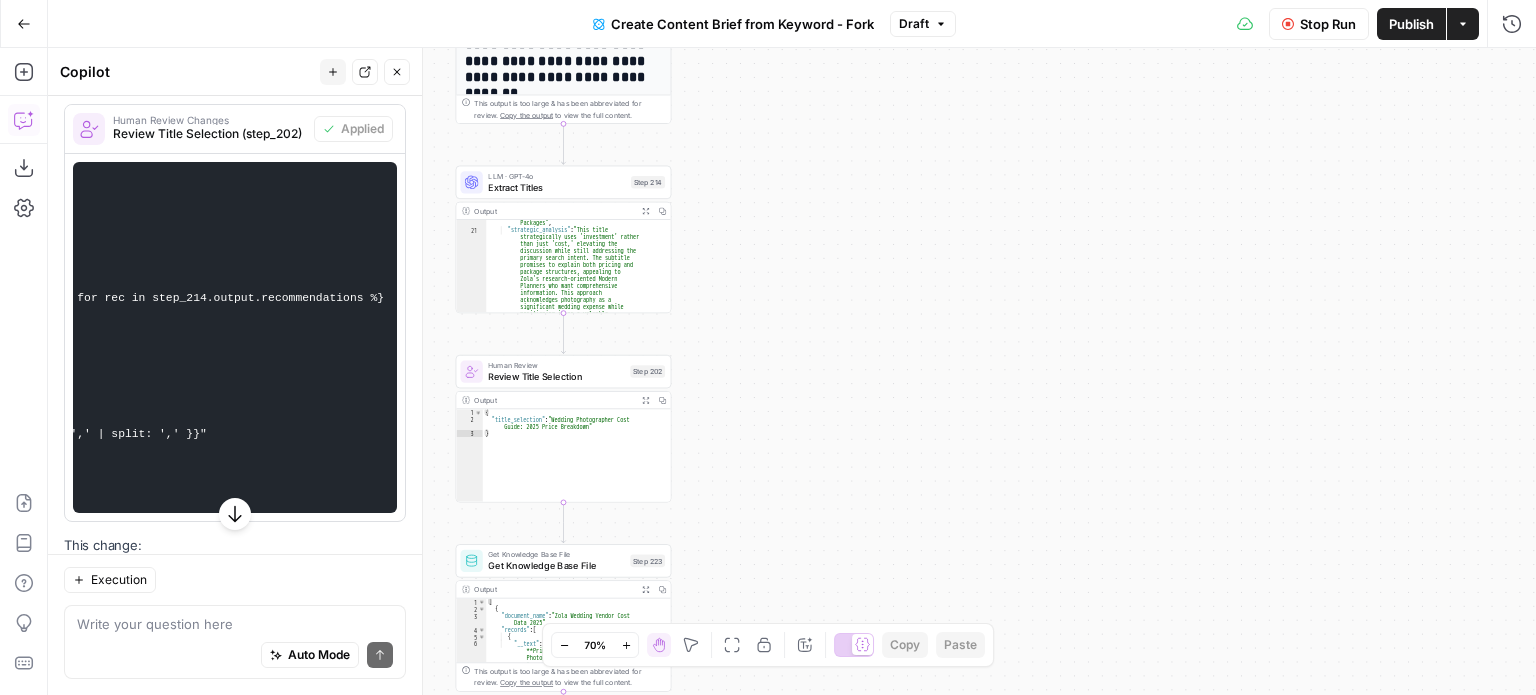drag, startPoint x: 1312, startPoint y: 23, endPoint x: 1264, endPoint y: 59, distance: 60 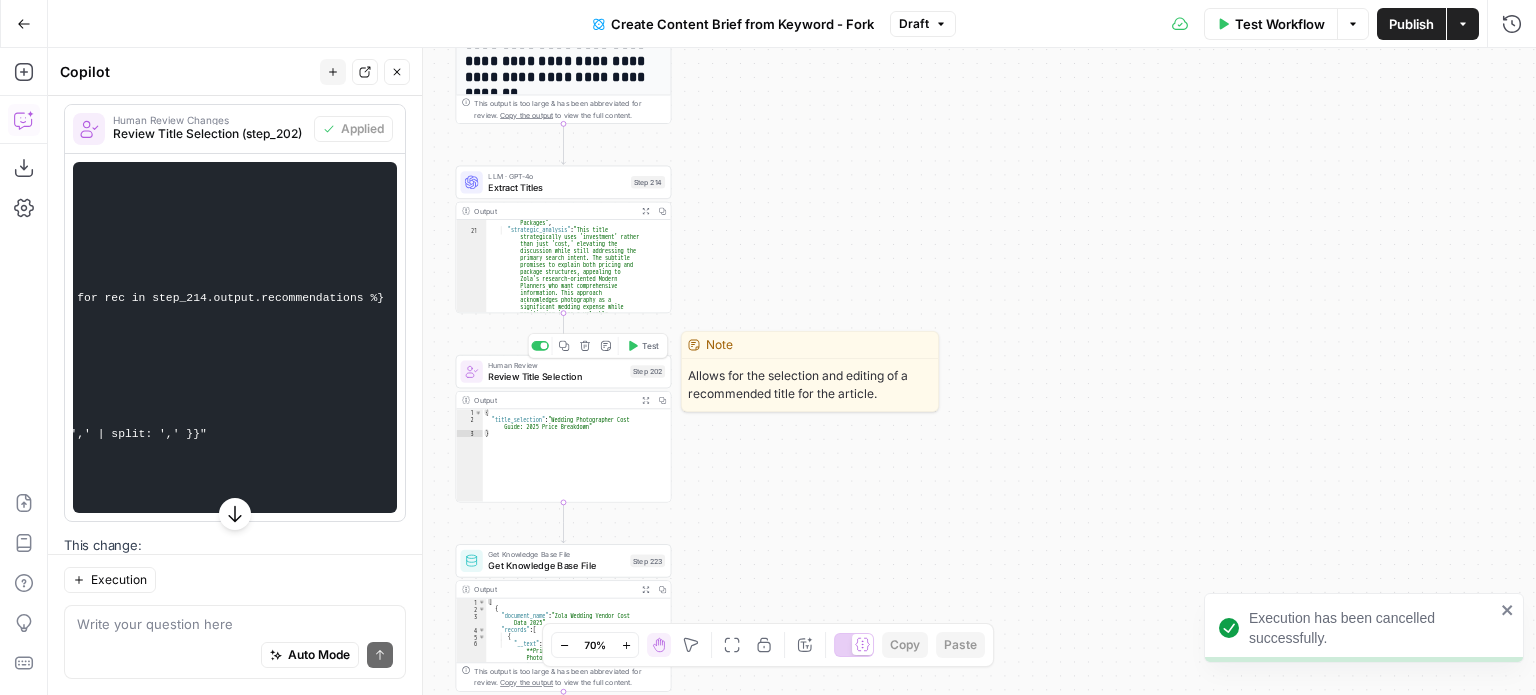 click on "Test" at bounding box center (650, 346) 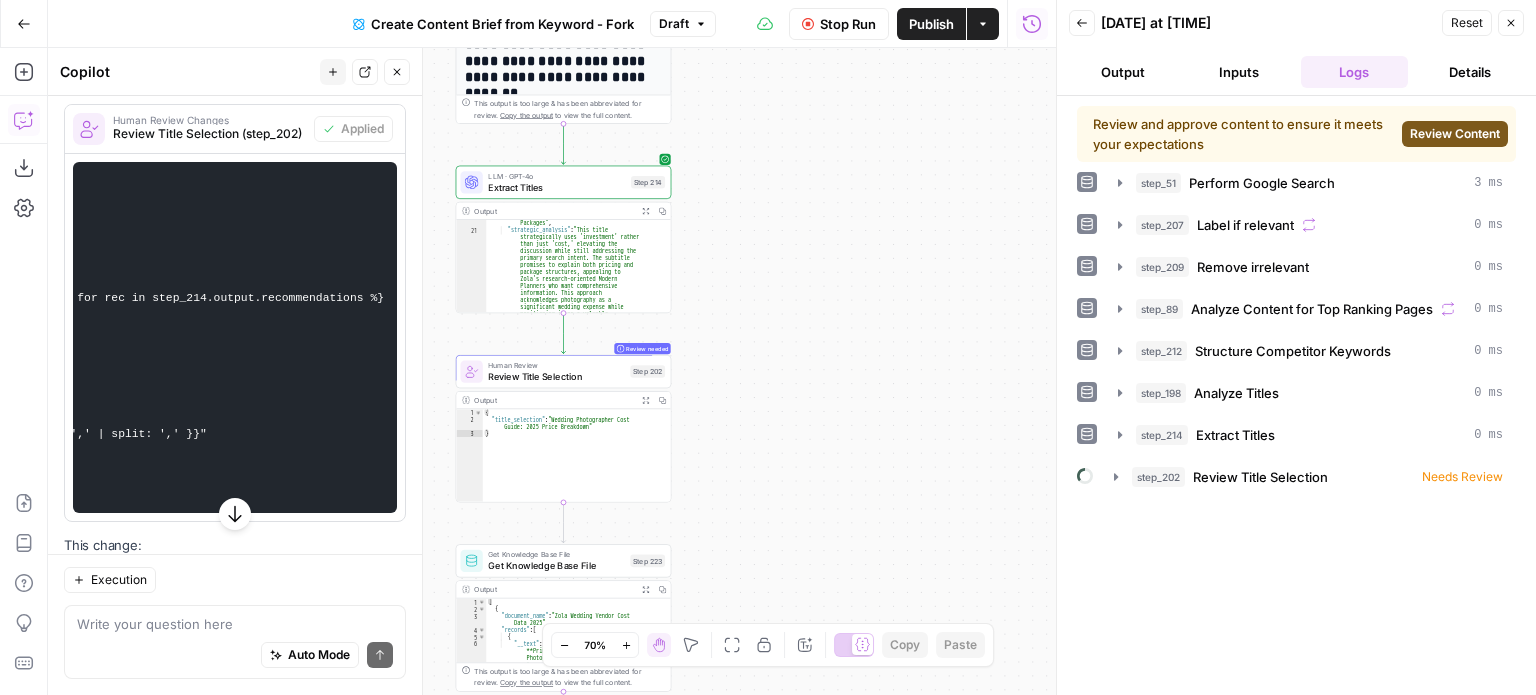 click on "Needs Review" at bounding box center [1462, 477] 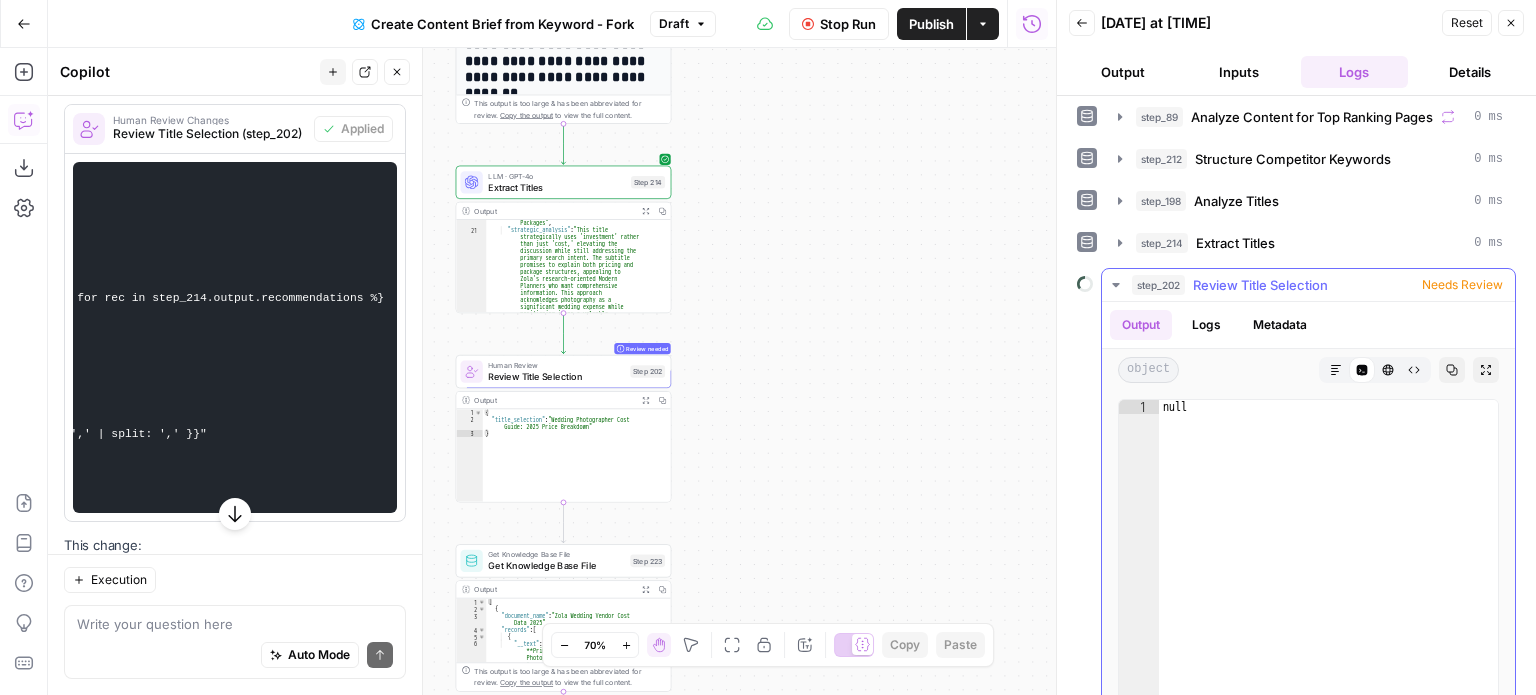 scroll, scrollTop: 200, scrollLeft: 0, axis: vertical 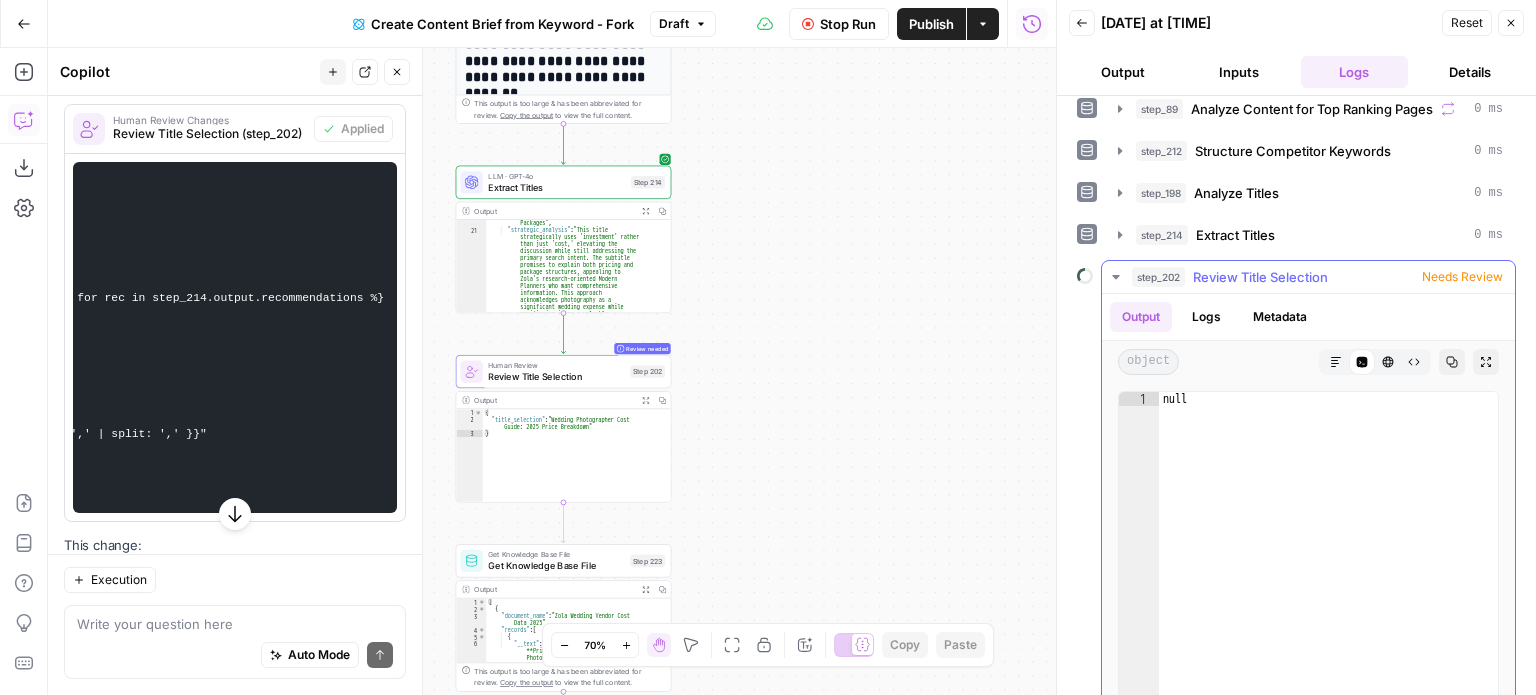 drag, startPoint x: 1436, startPoint y: 273, endPoint x: 504, endPoint y: 495, distance: 958.07513 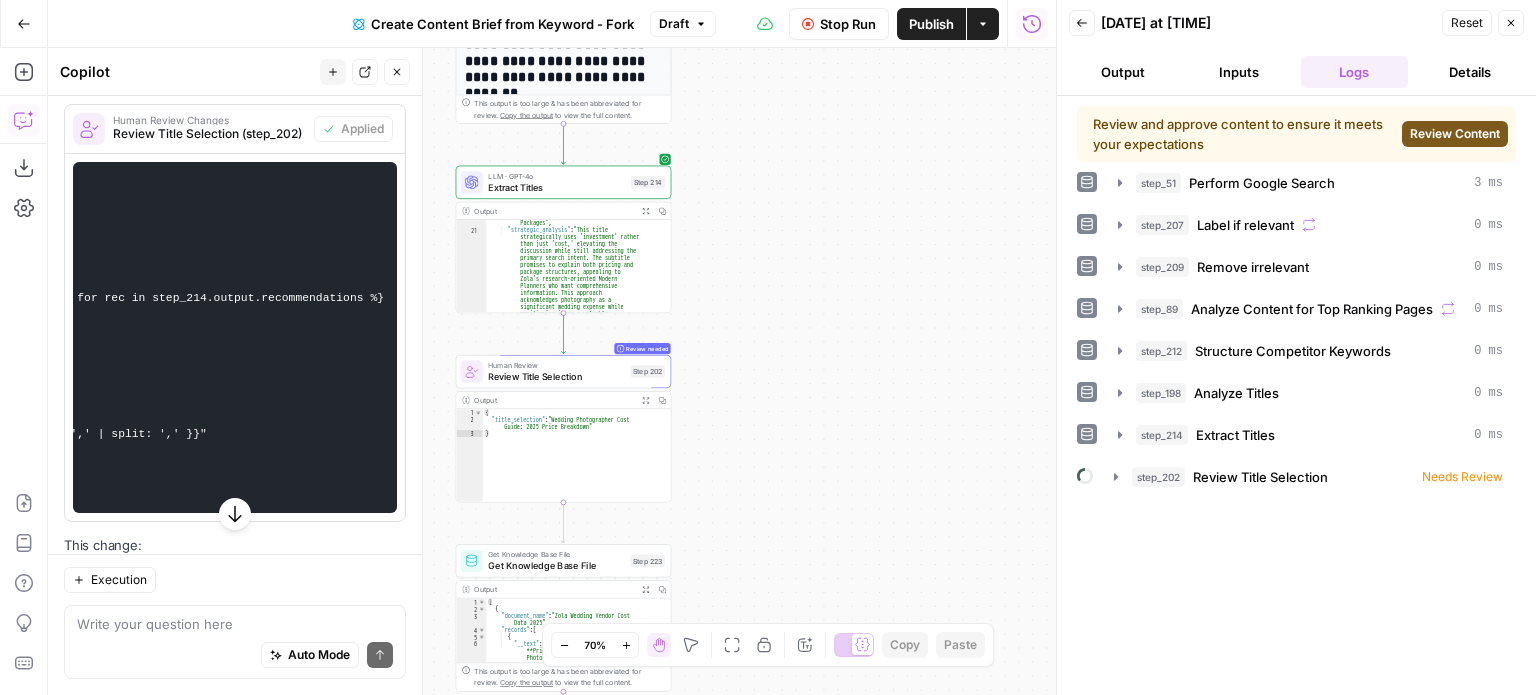 scroll, scrollTop: 0, scrollLeft: 0, axis: both 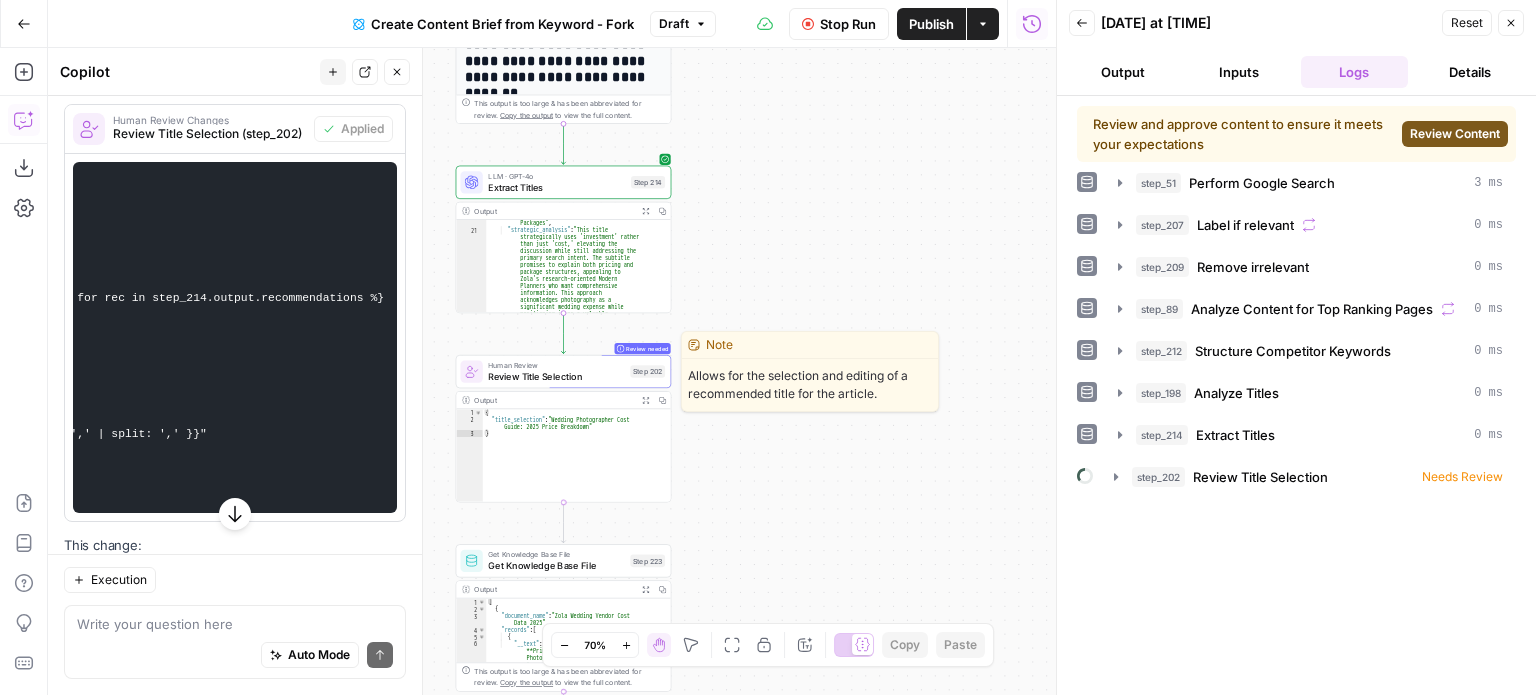click on "Review Title Selection" at bounding box center [556, 377] 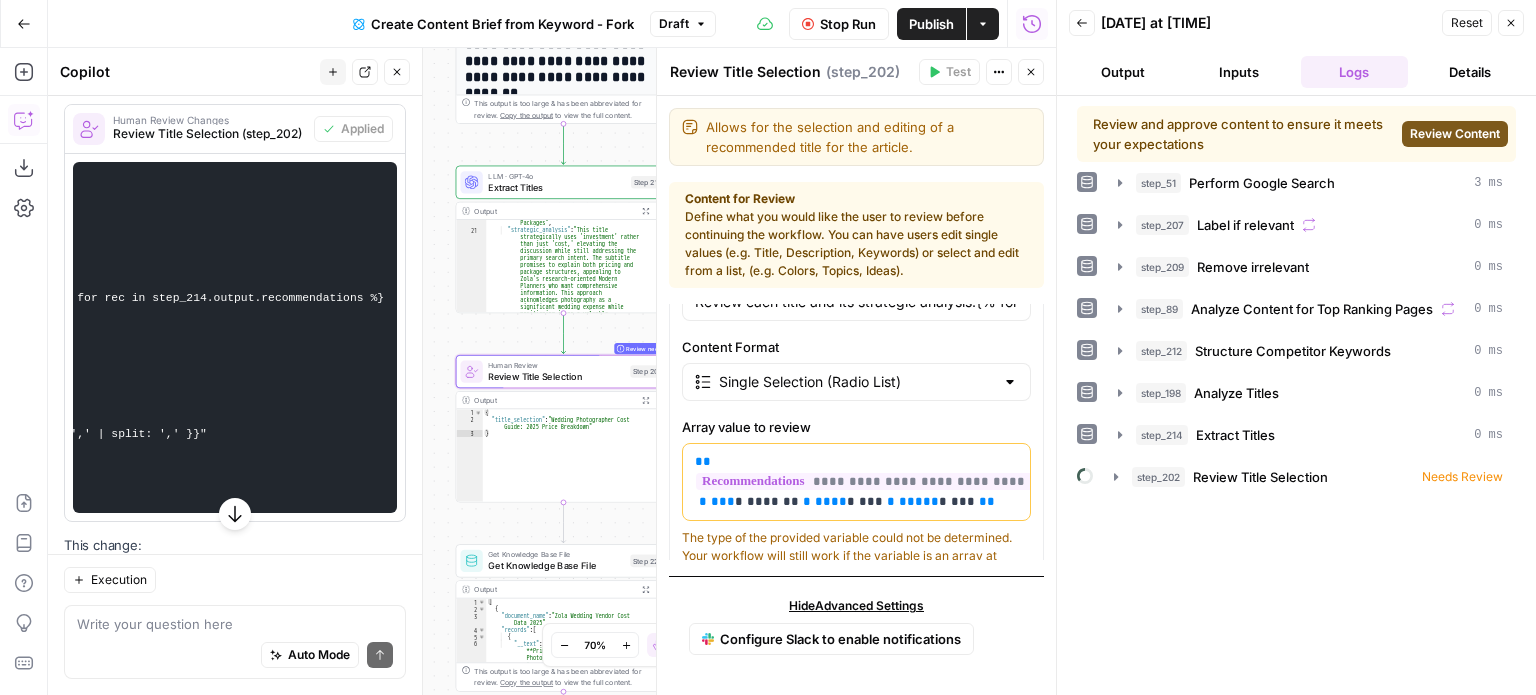 scroll, scrollTop: 217, scrollLeft: 0, axis: vertical 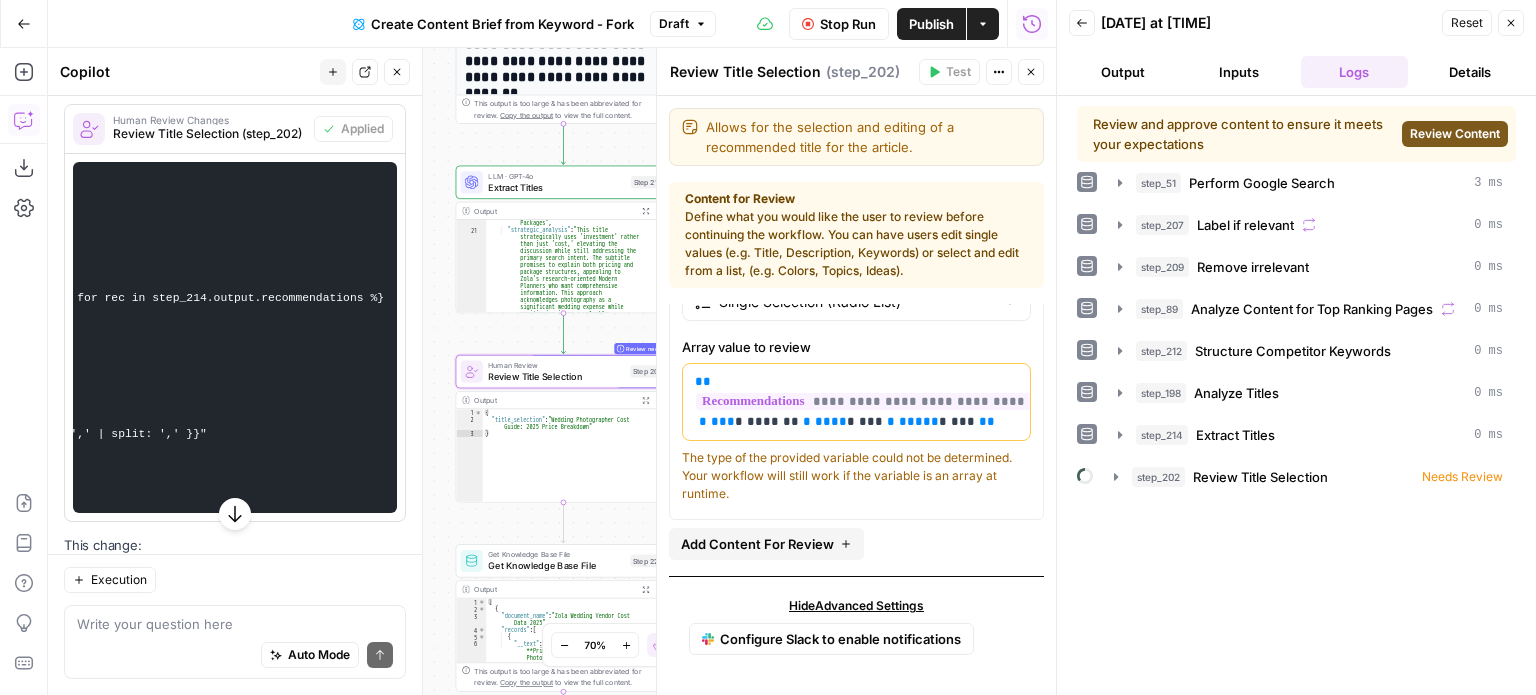 click on "Review and approve content to ensure it meets your expectations Review Content step_51 Perform Google Search 3 ms step_207 Label if relevant 0 ms step_209 Remove irrelevant 0 ms step_89 Analyze Content for Top Ranking Pages 0 ms step_212 Structure Competitor Keywords 0 ms step_198 Analyze Titles 0 ms step_214 Extract Titles 0 ms step_202 Review Title Selection Needs Review" at bounding box center (1296, 395) 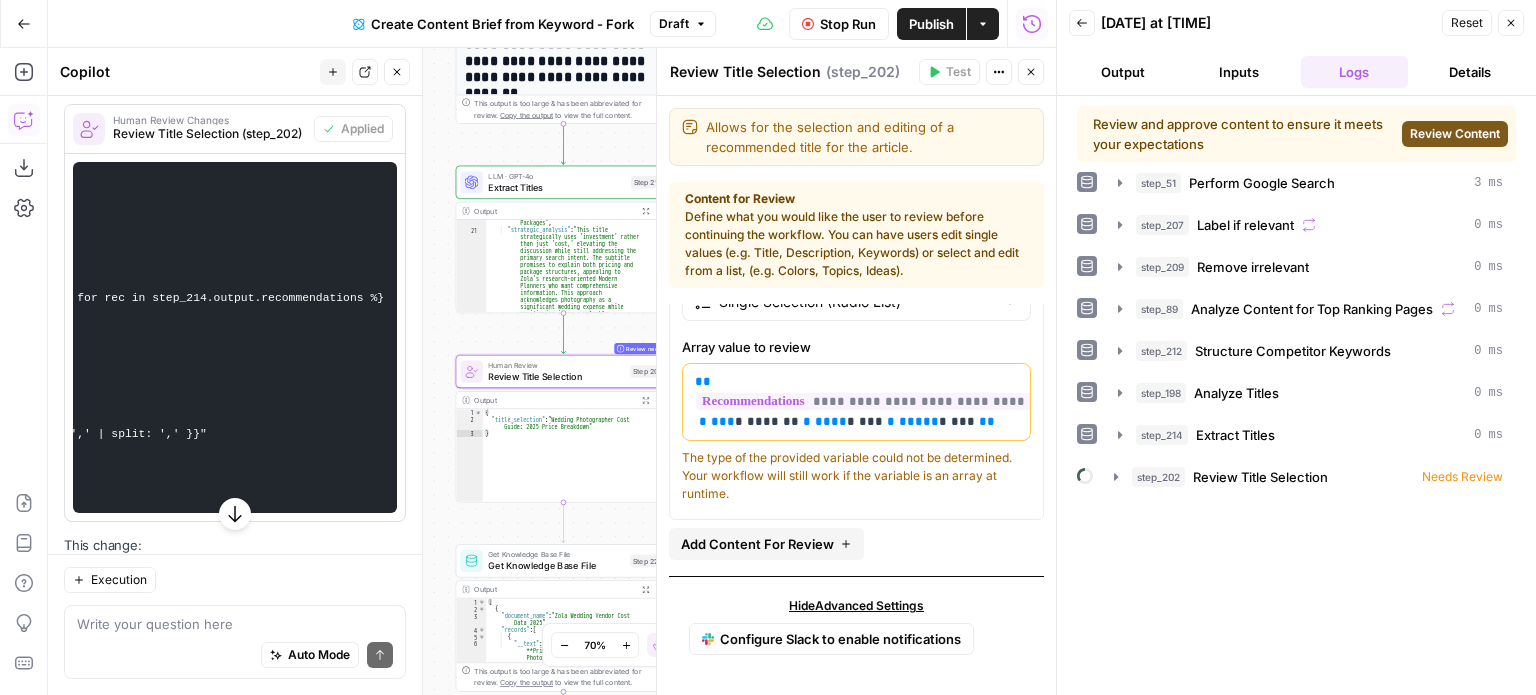 click on "Review and approve content to ensure it meets your expectations Review Content step_51 Perform Google Search 3 ms step_207 Label if relevant 0 ms step_209 Remove irrelevant 0 ms step_89 Analyze Content for Top Ranking Pages 0 ms step_212 Structure Competitor Keywords 0 ms step_198 Analyze Titles 0 ms step_214 Extract Titles 0 ms step_202 Review Title Selection Needs Review" at bounding box center (1296, 395) 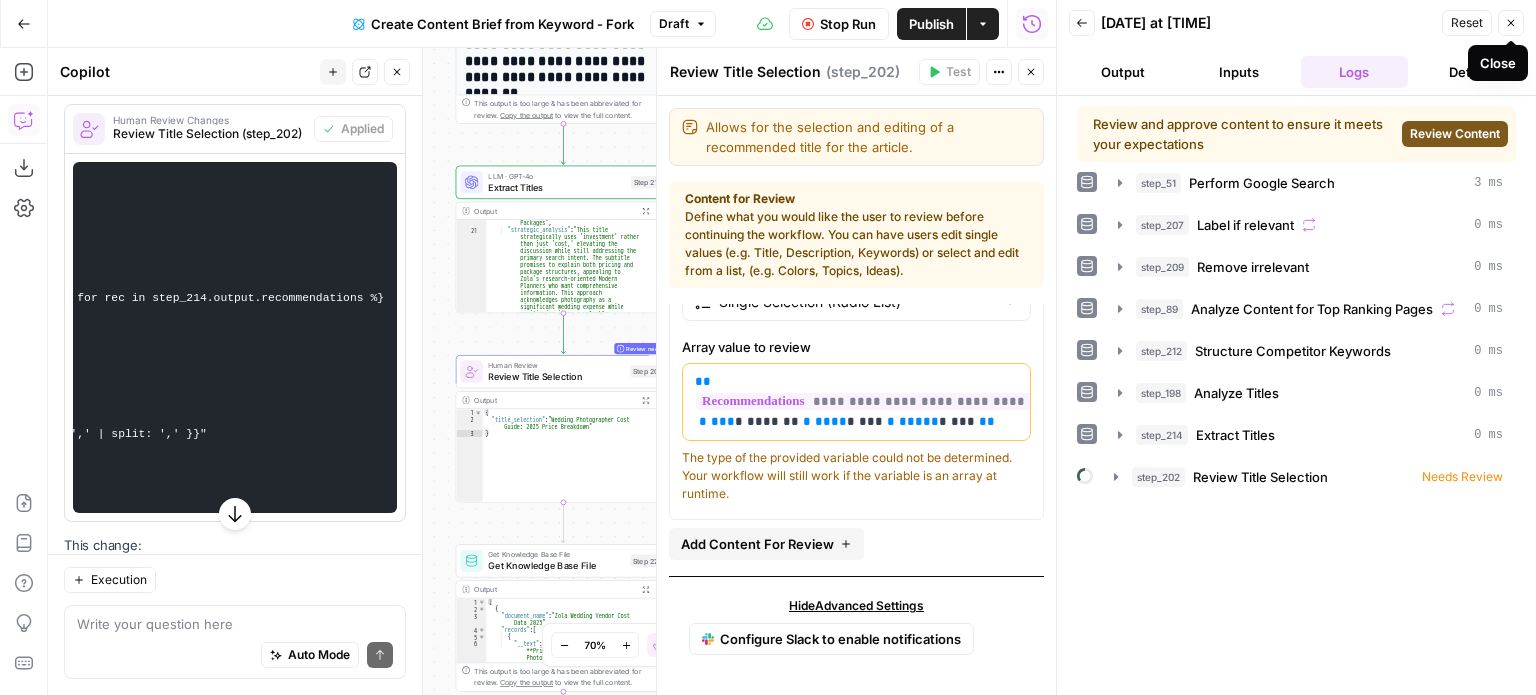 click 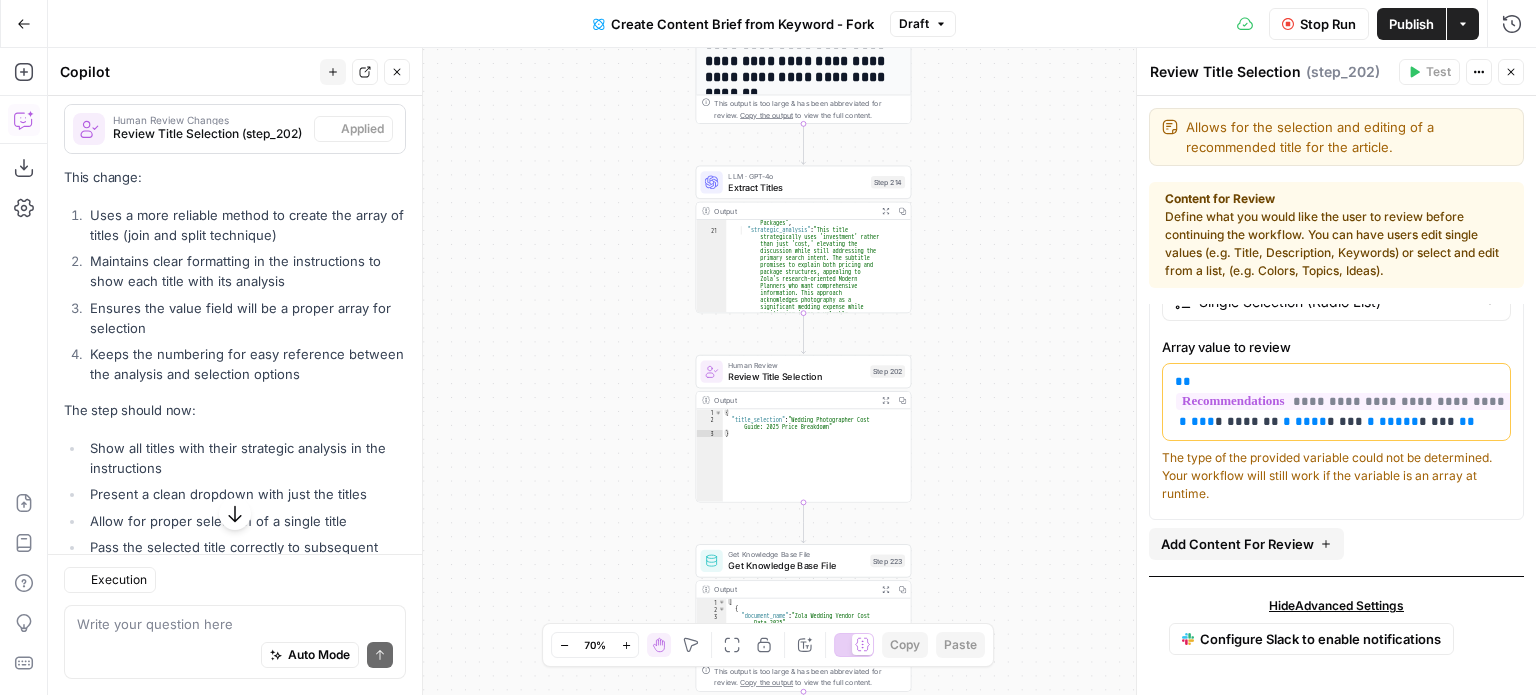 scroll, scrollTop: 7684, scrollLeft: 0, axis: vertical 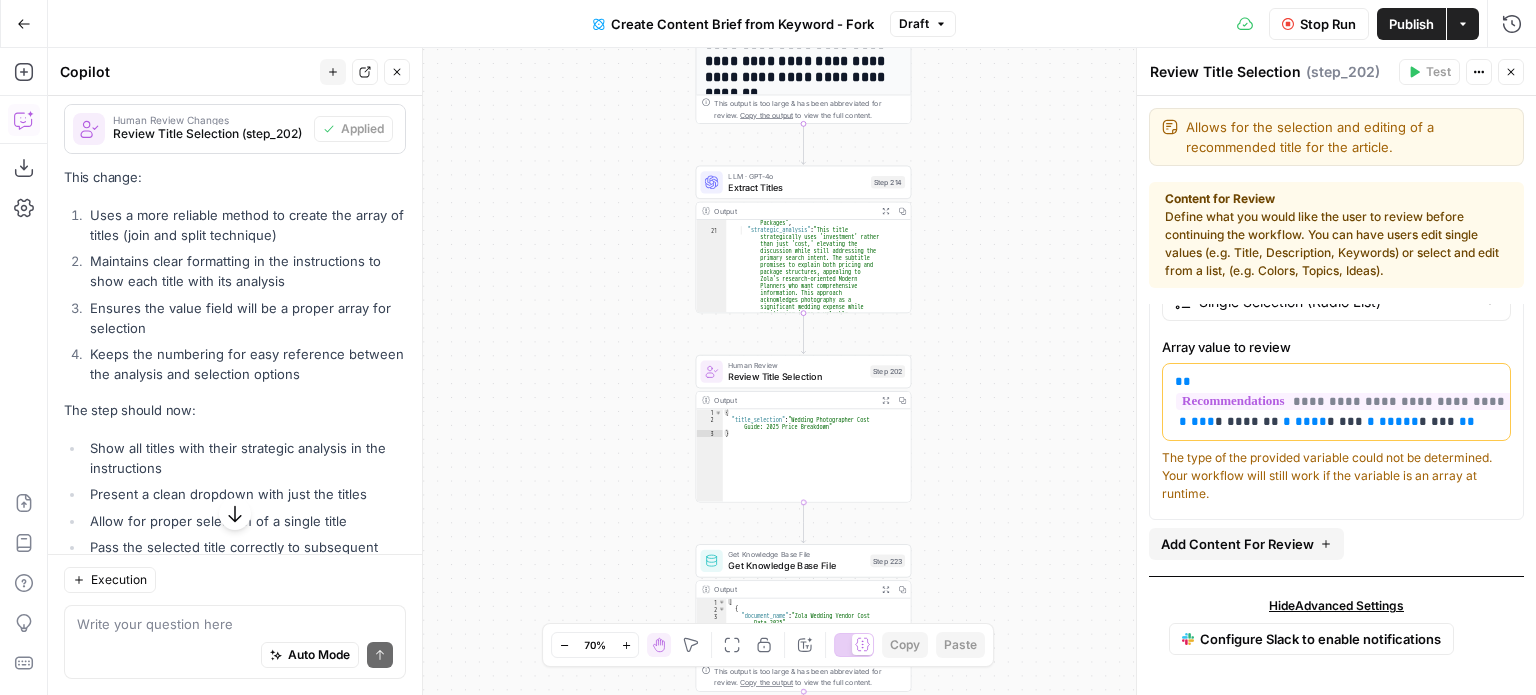 click on "Human Review" at bounding box center [796, 365] 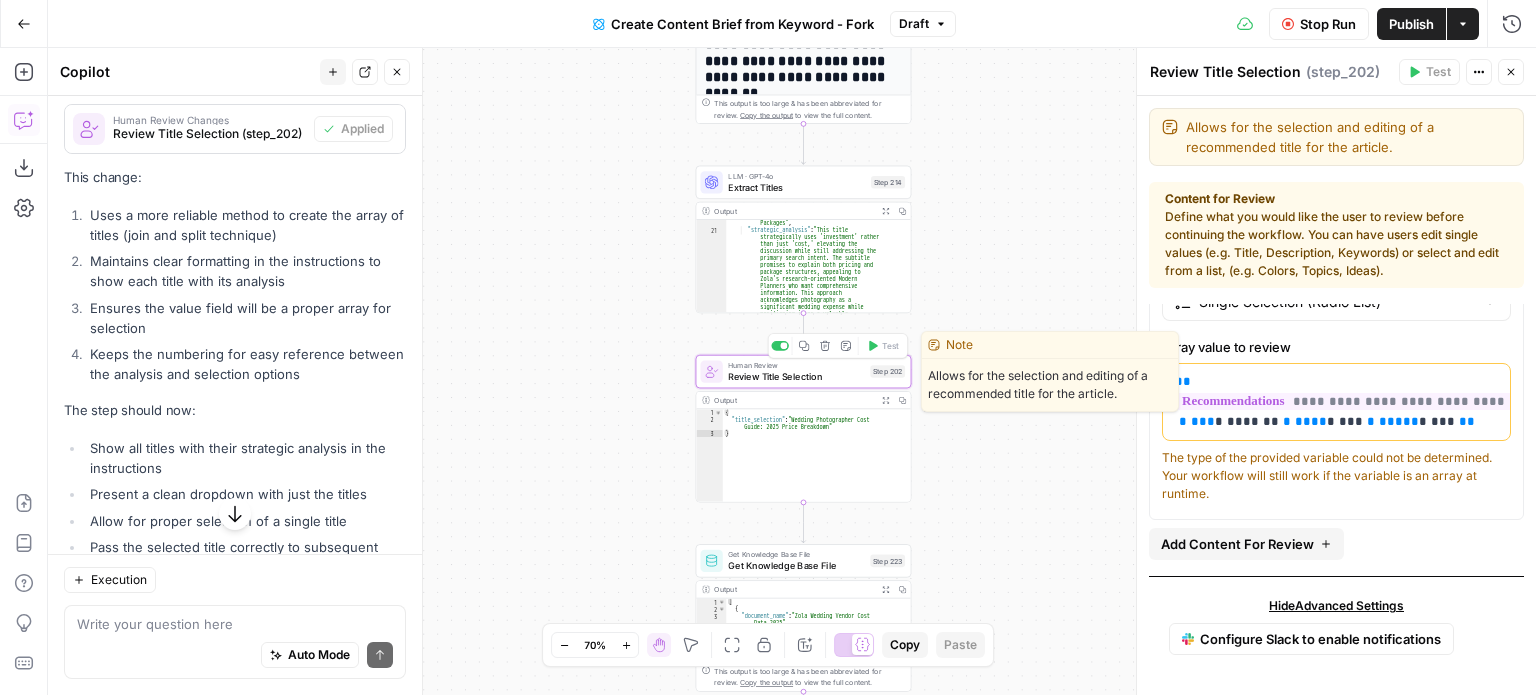 click on "Review Title Selection" at bounding box center (796, 377) 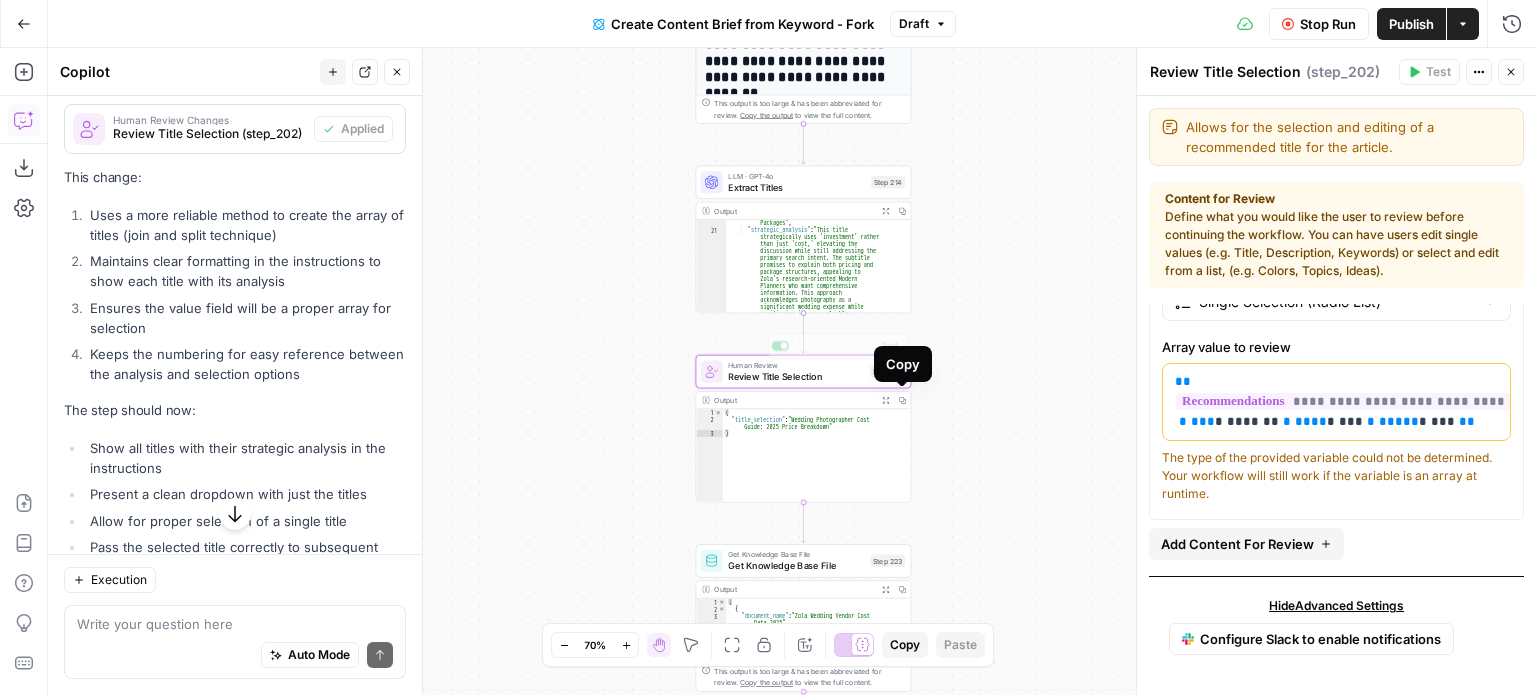 click on "Copy" at bounding box center [903, 364] 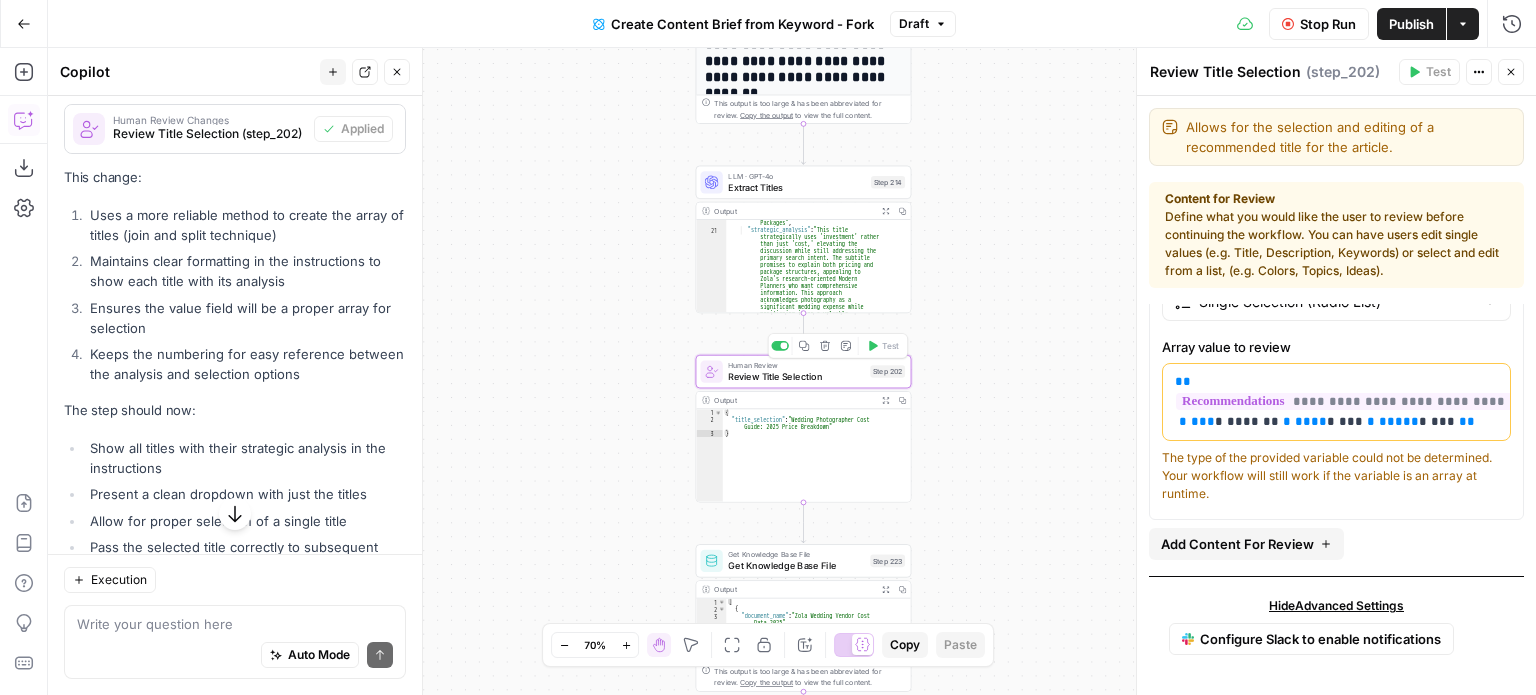click on "Review Title Selection" at bounding box center [796, 377] 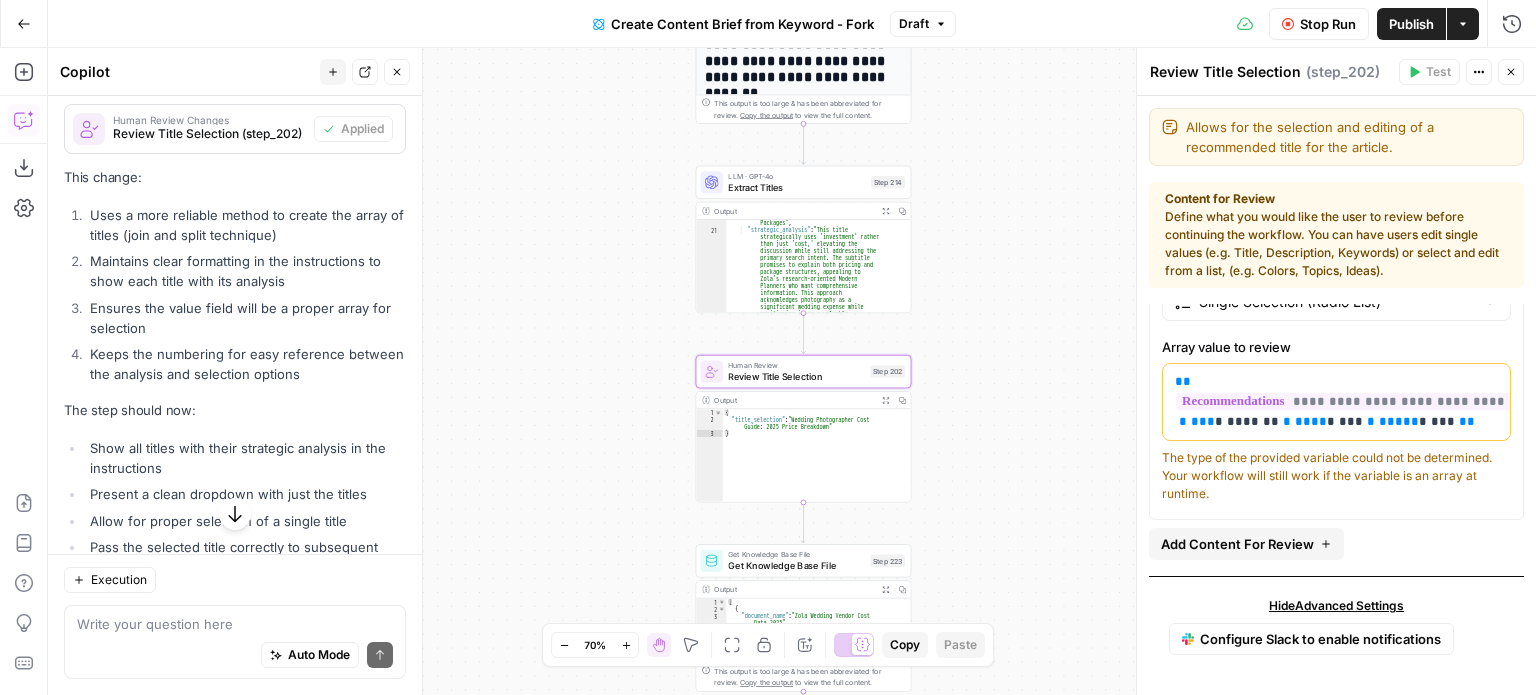 drag, startPoint x: 886, startPoint y: 403, endPoint x: 786, endPoint y: 401, distance: 100.02 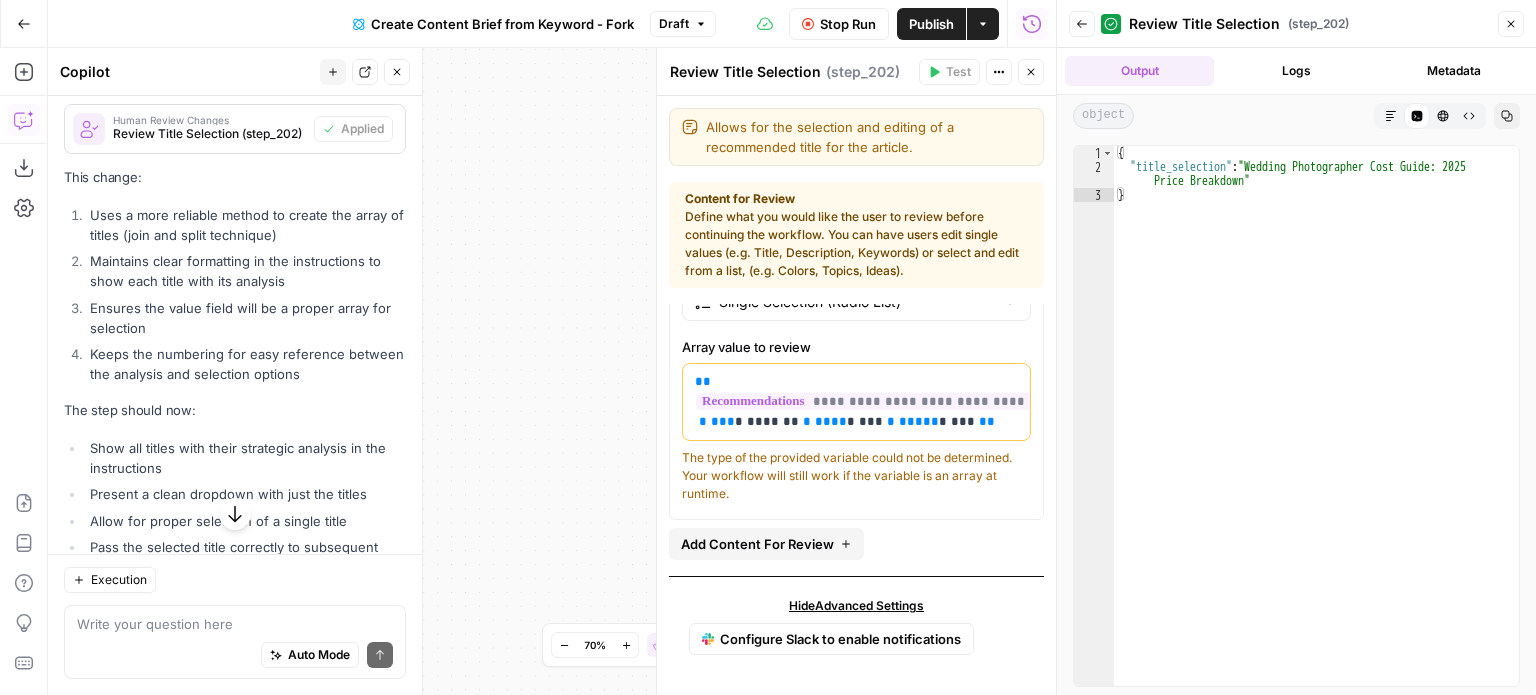 click on "Logs" at bounding box center [1296, 71] 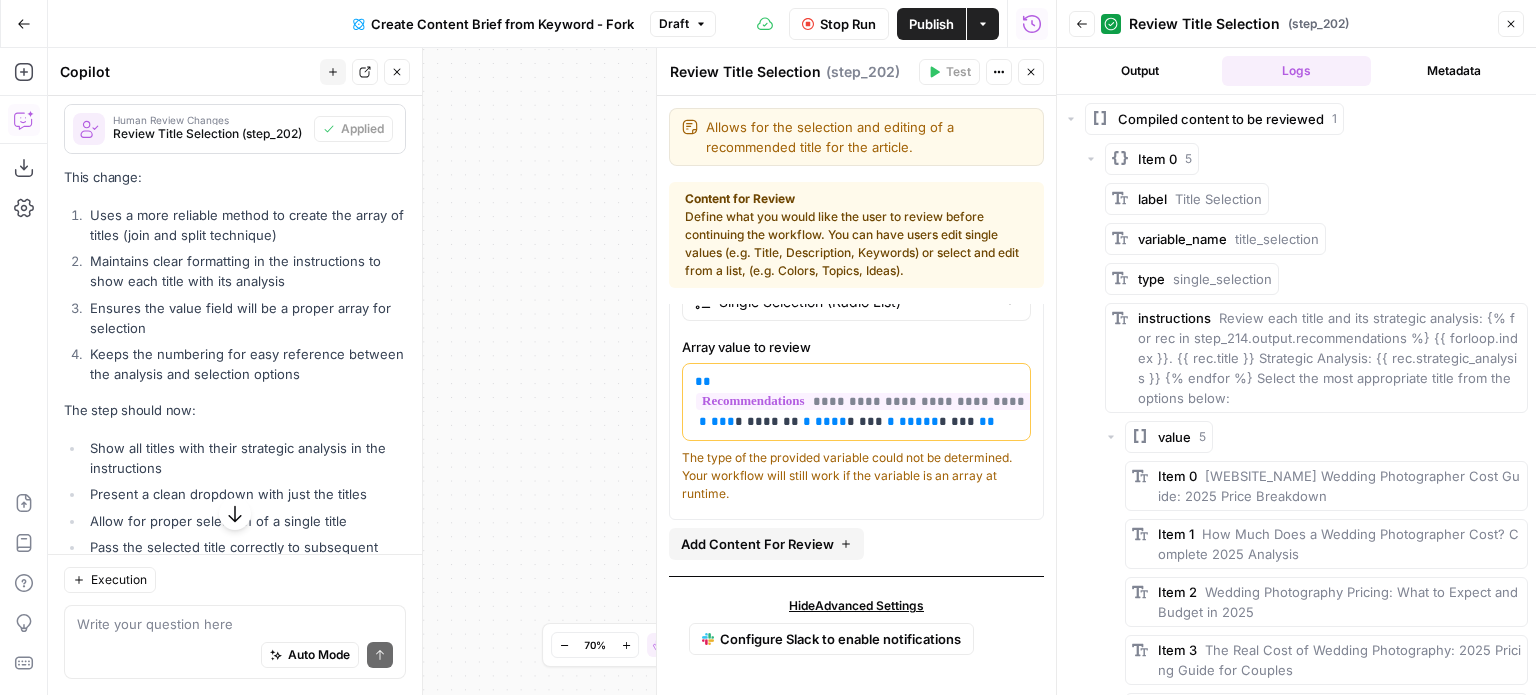click 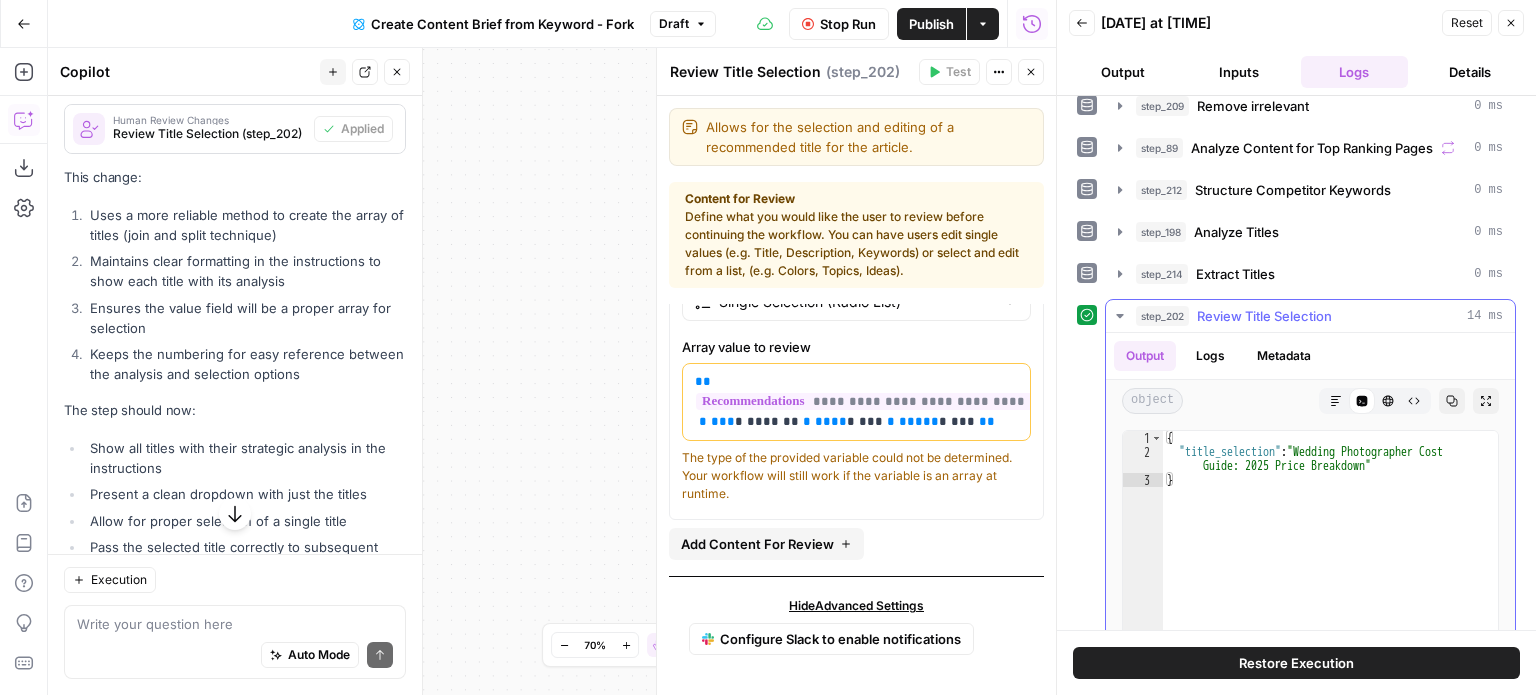 scroll, scrollTop: 200, scrollLeft: 0, axis: vertical 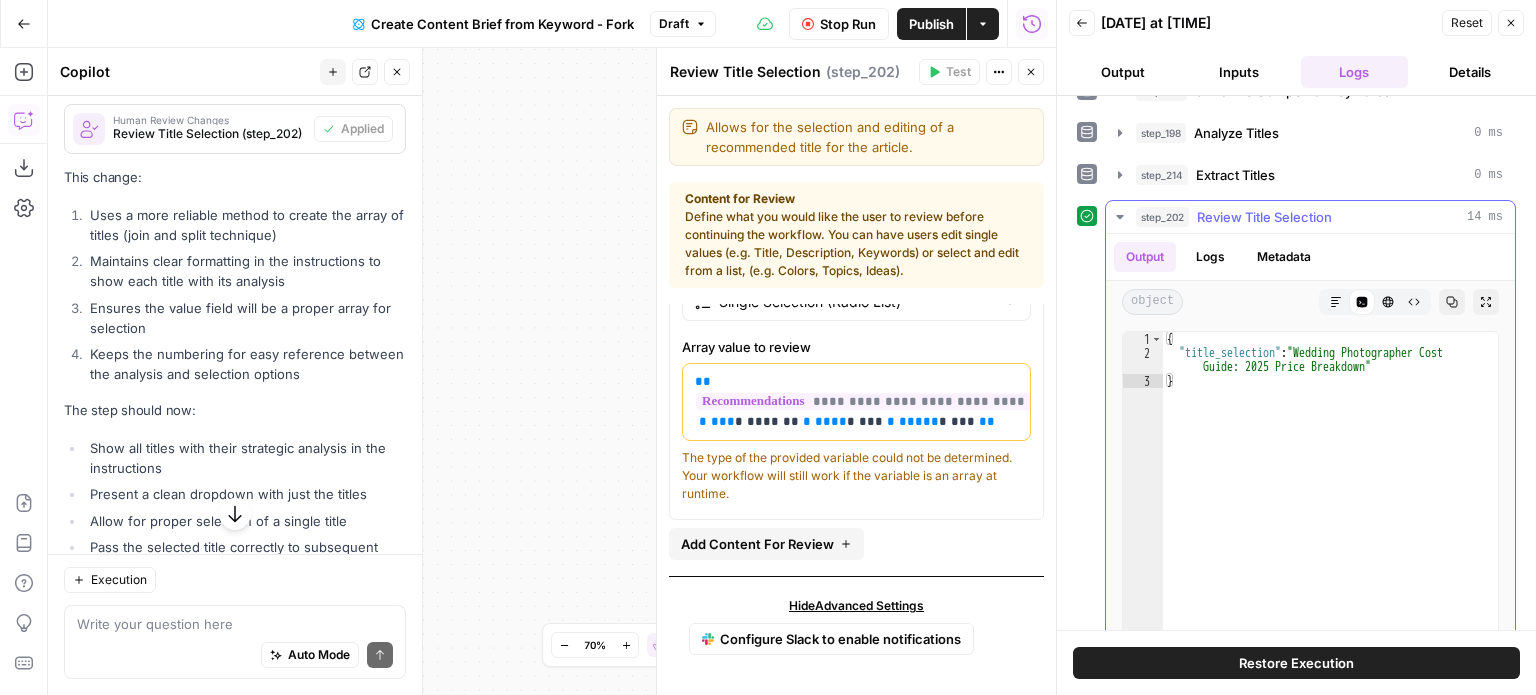 click 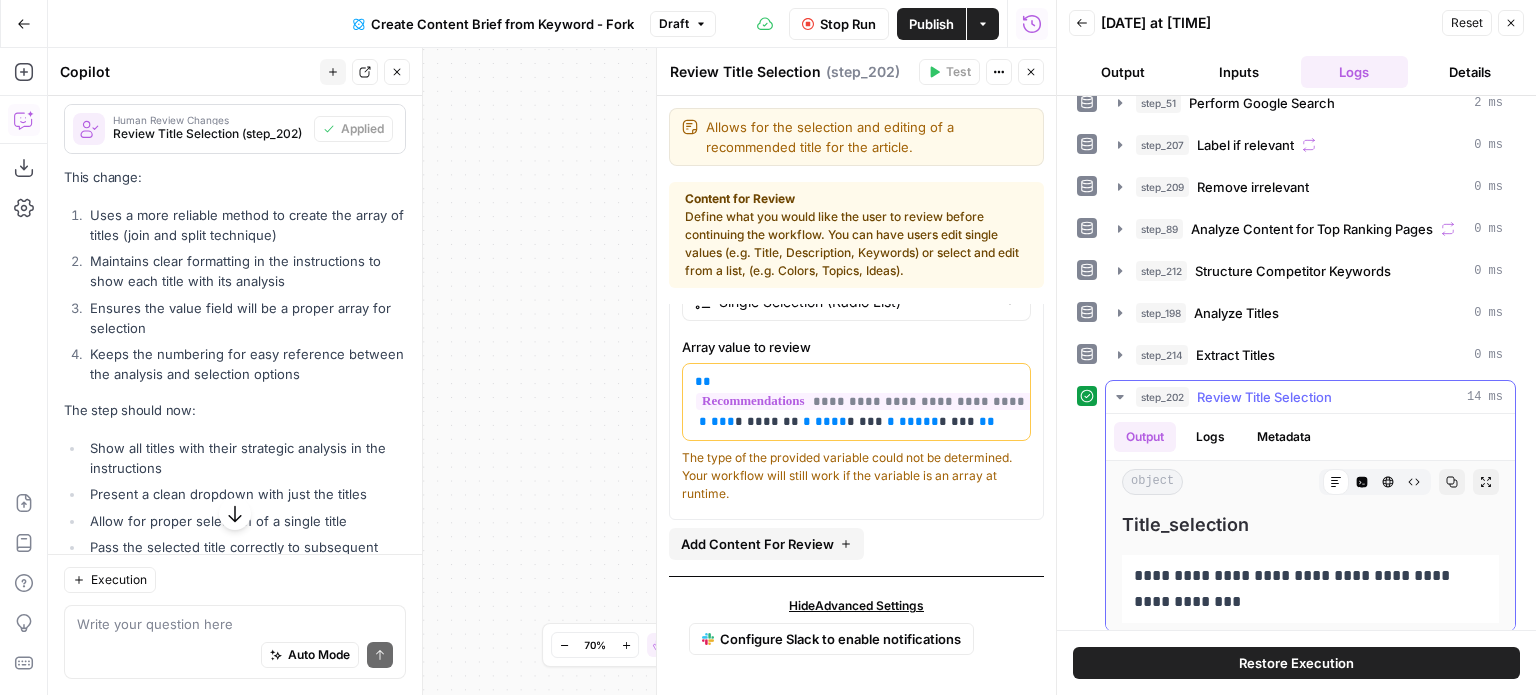 scroll, scrollTop: 27, scrollLeft: 0, axis: vertical 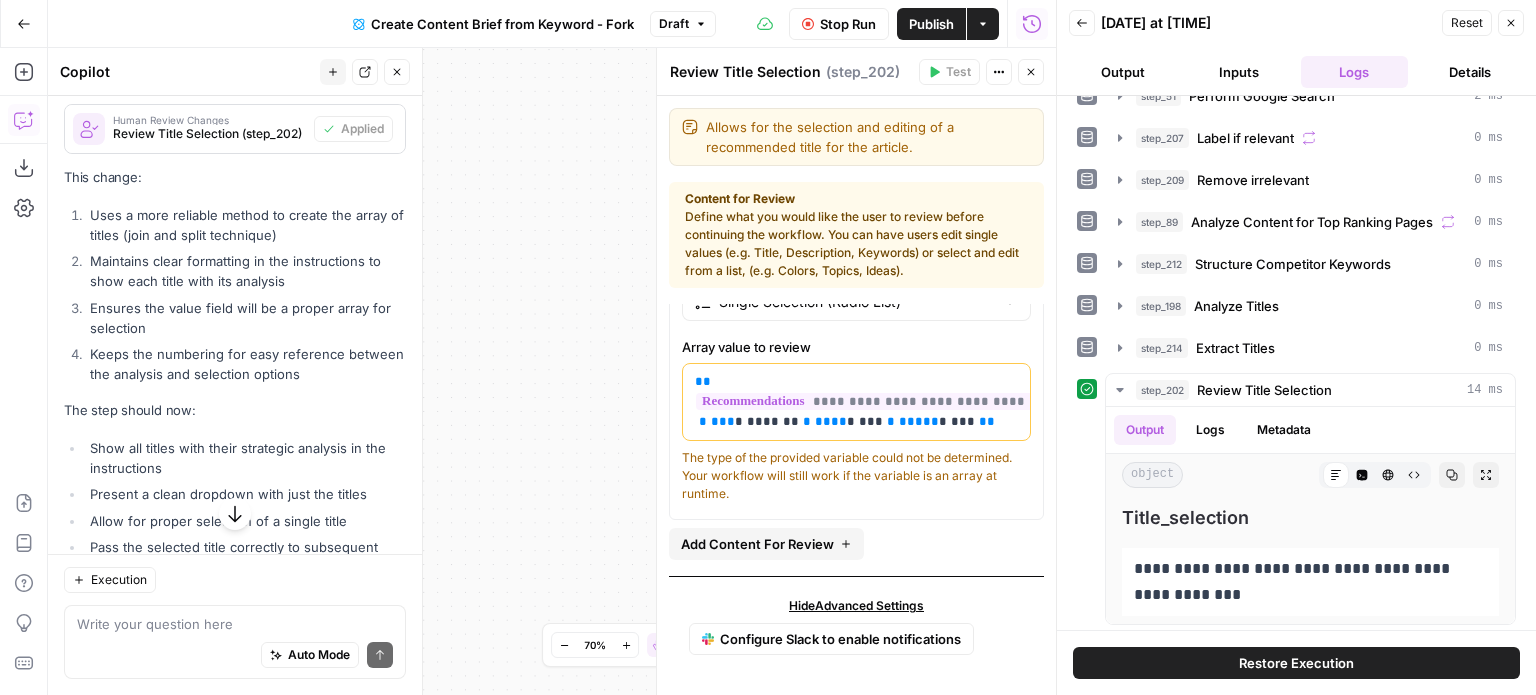 drag, startPoint x: 1506, startPoint y: 25, endPoint x: 1444, endPoint y: 423, distance: 402.8002 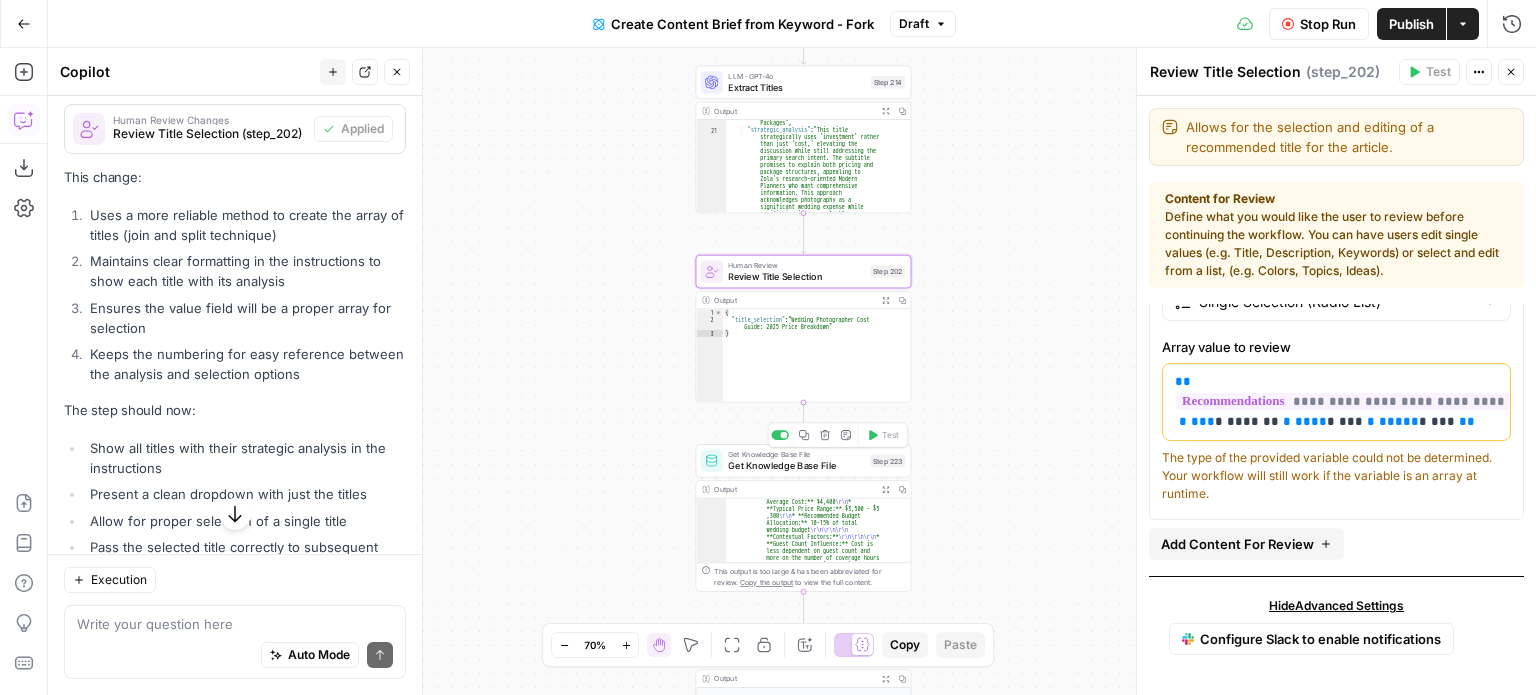 scroll, scrollTop: 120, scrollLeft: 0, axis: vertical 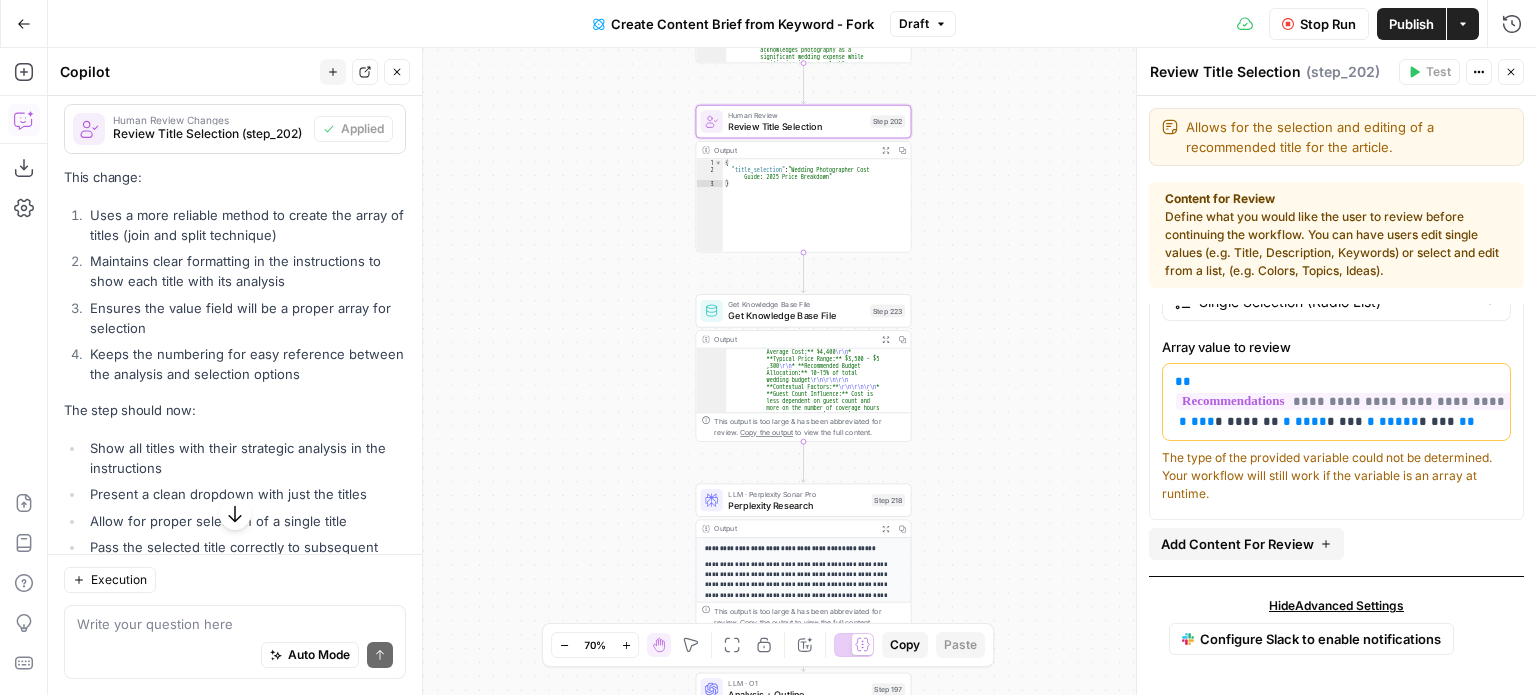 drag, startPoint x: 1333, startPoint y: 26, endPoint x: 1378, endPoint y: 151, distance: 132.8533 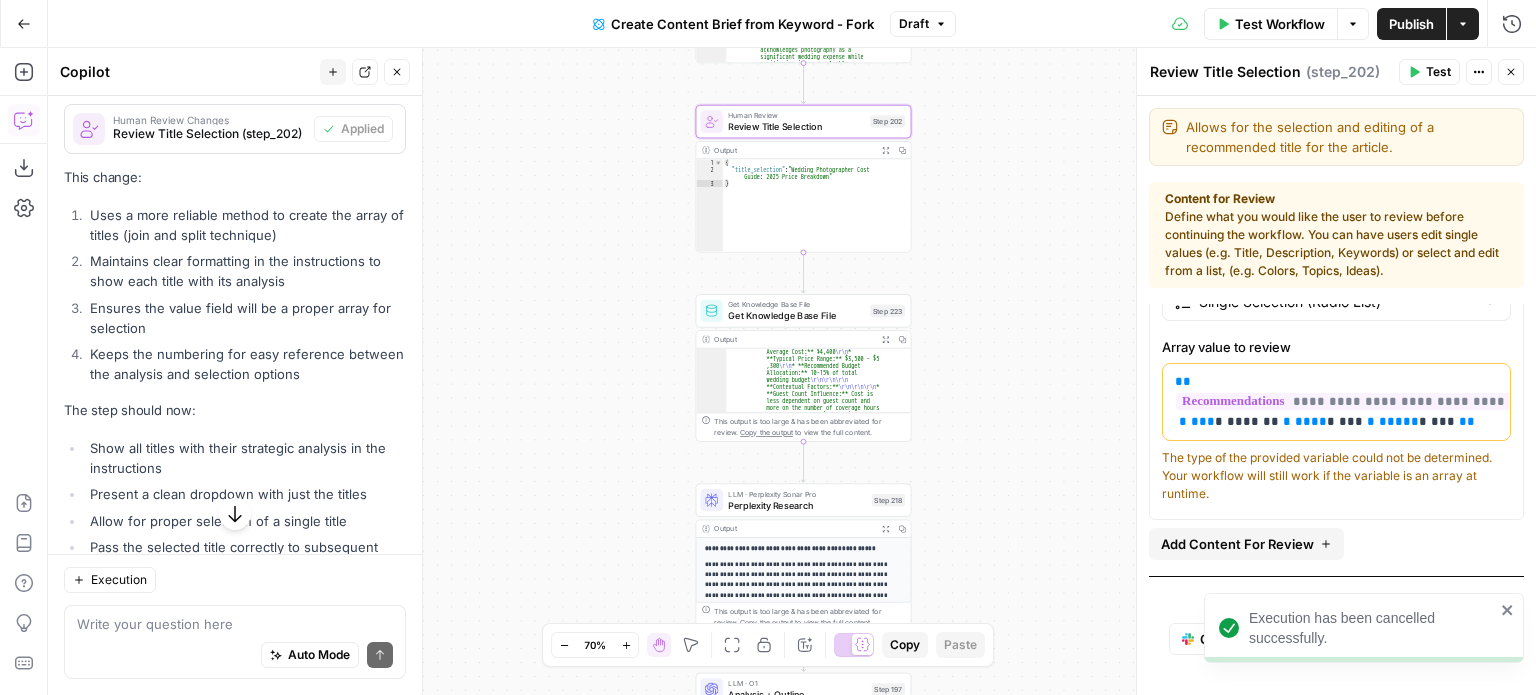 click on "Actions" at bounding box center [1463, 24] 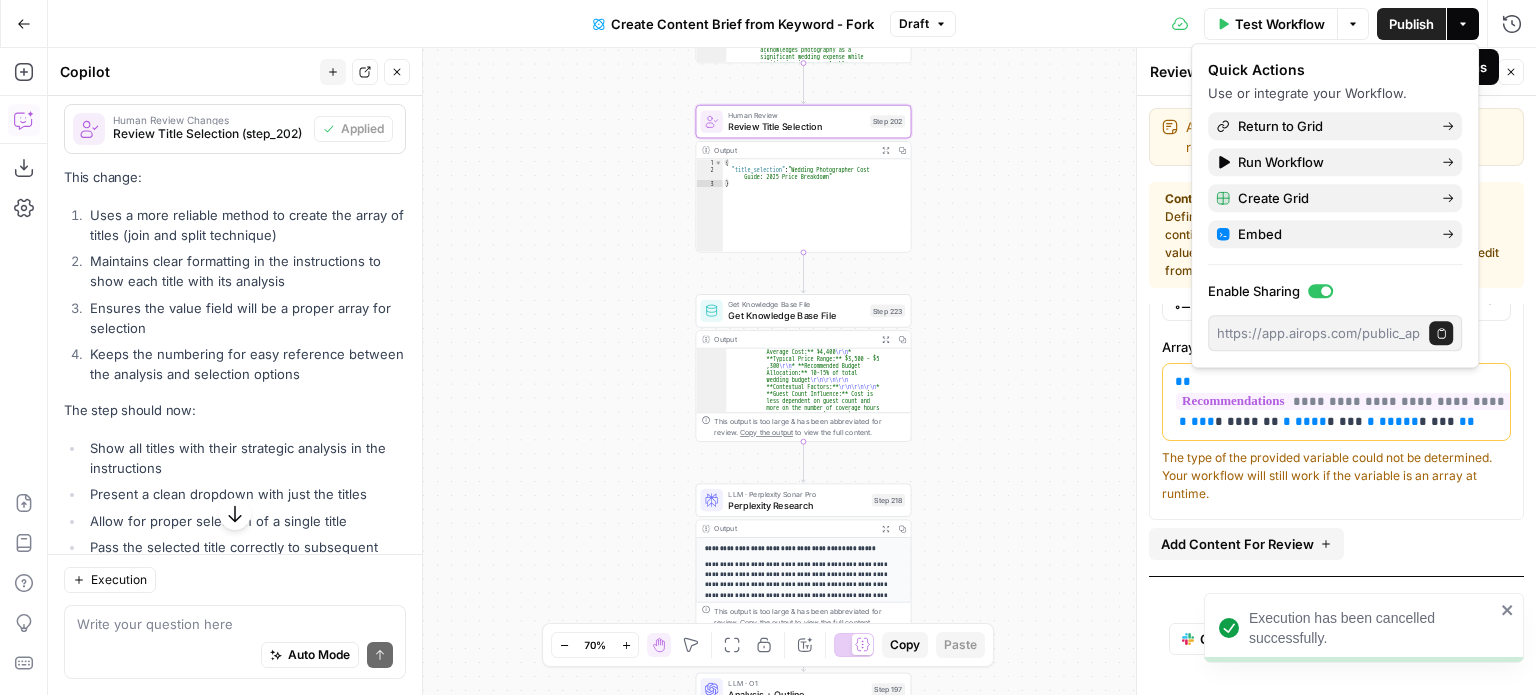 click on "Actions" at bounding box center (1463, 24) 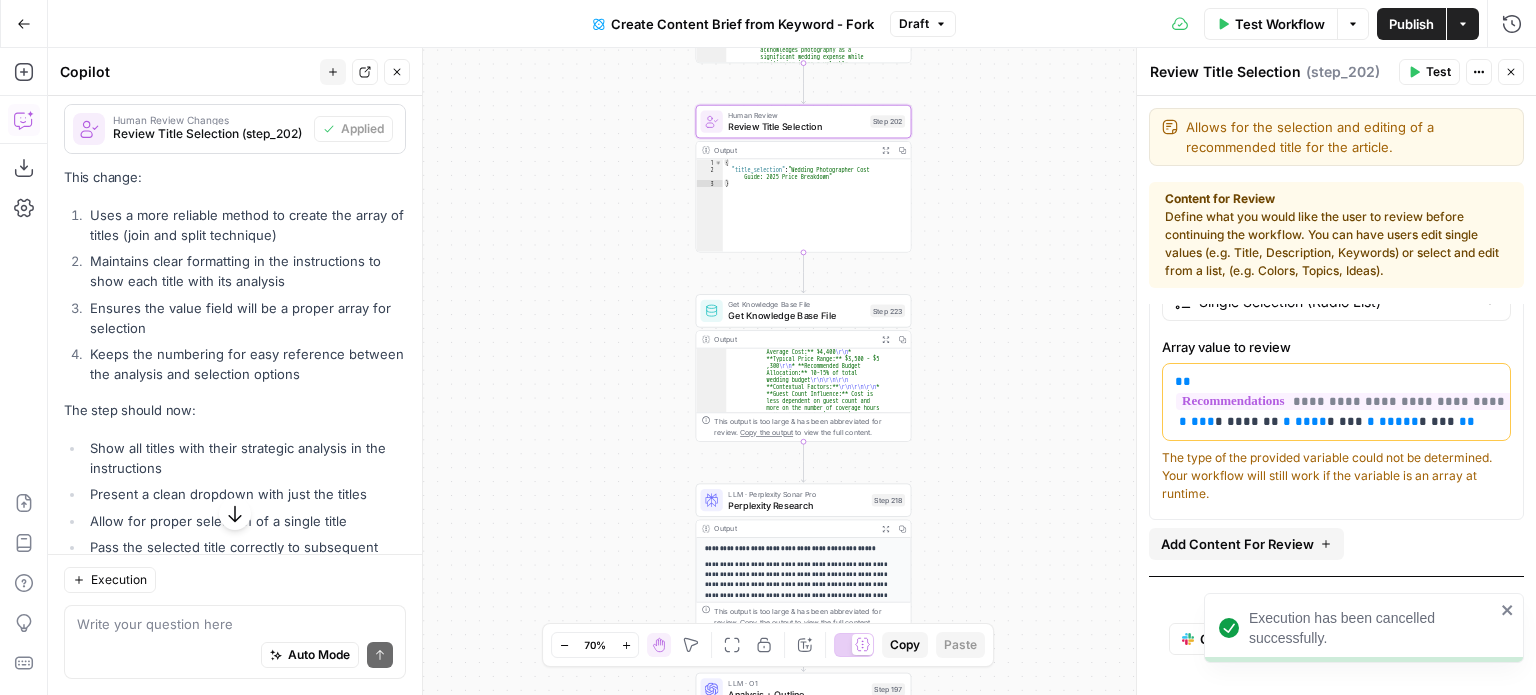 drag, startPoint x: 745, startPoint y: 15, endPoint x: 916, endPoint y: 264, distance: 302.0629 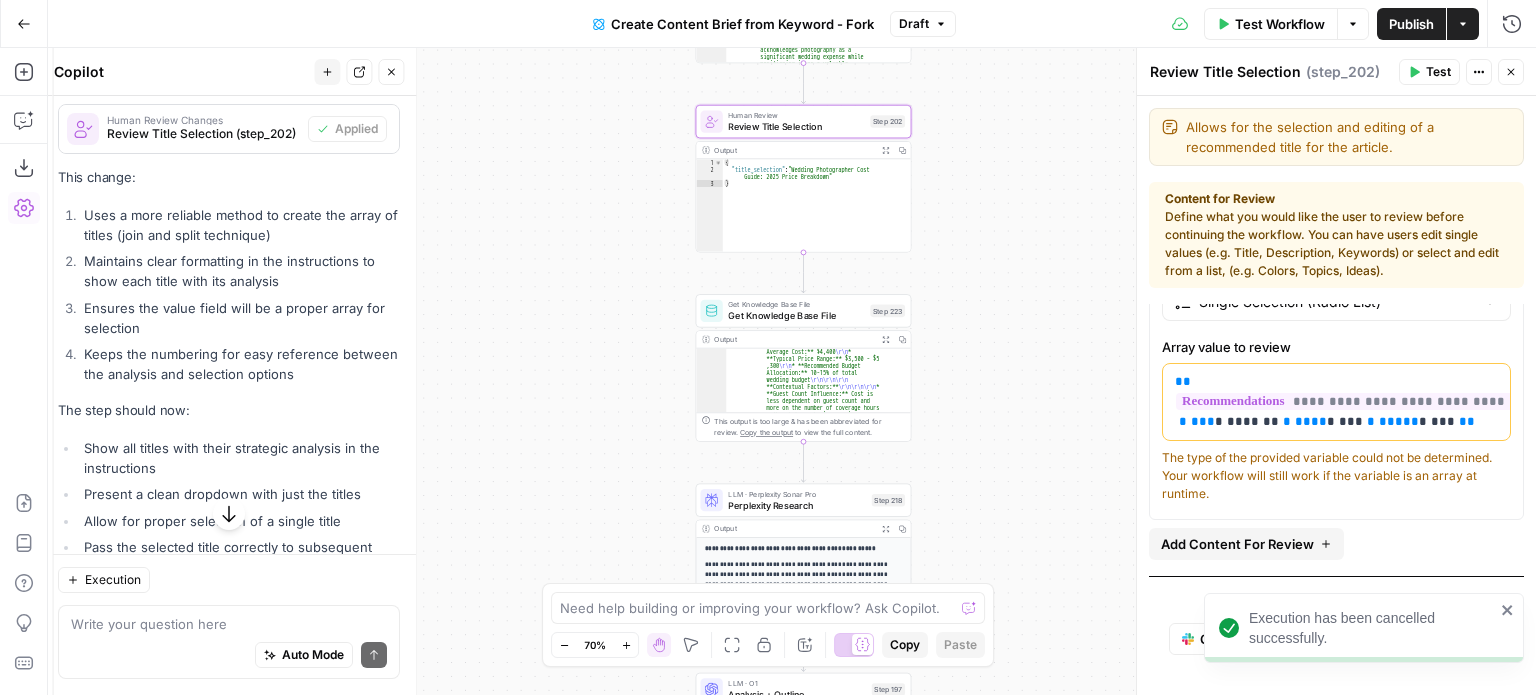 type on "Review each title and its strategic analysis:{% for rec in step_214.output.recommendations %}{{ forloop.index }}. {{ rec.title }}Strategic Analysis: {{ rec.strategic_analysis }}{% endfor %}Select the most appropriate title from the options below:" 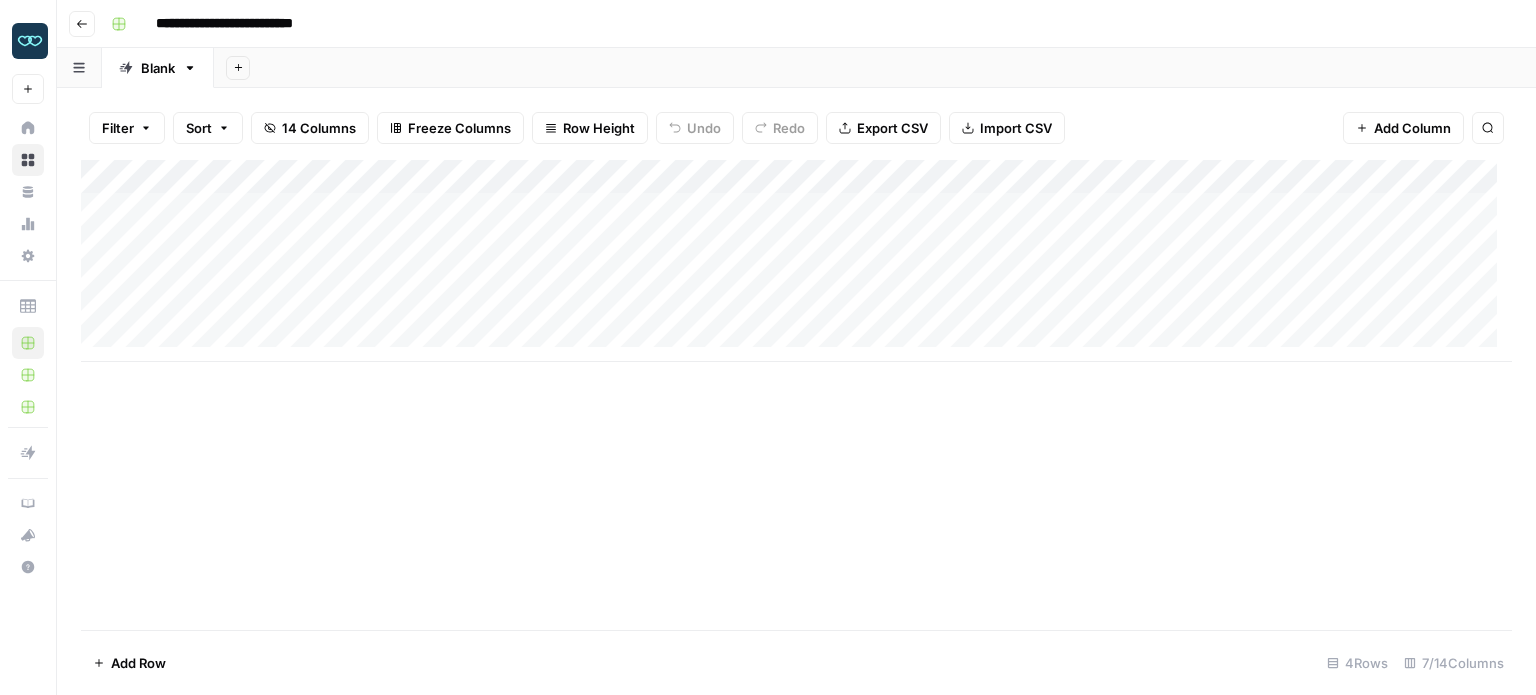 scroll, scrollTop: 0, scrollLeft: 0, axis: both 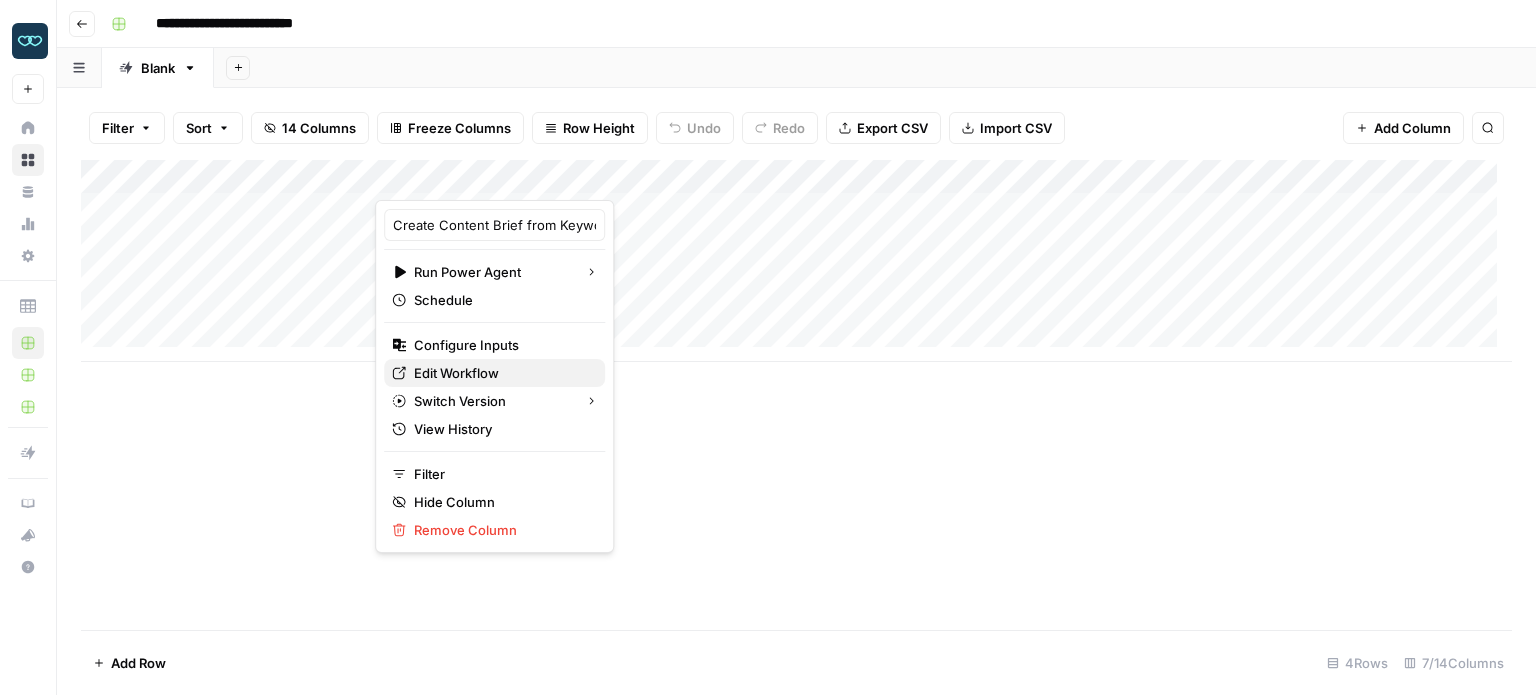 click on "Edit Workflow" at bounding box center [501, 373] 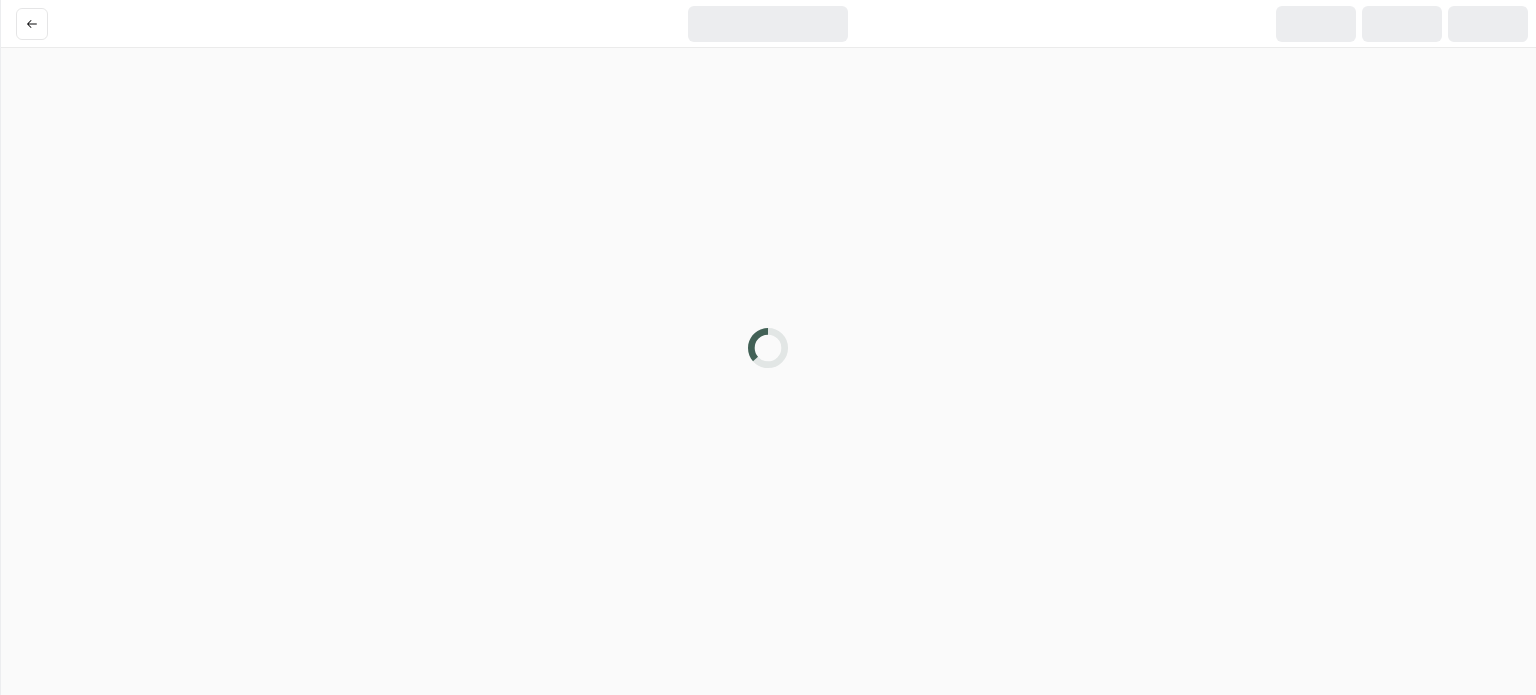 scroll, scrollTop: 0, scrollLeft: 0, axis: both 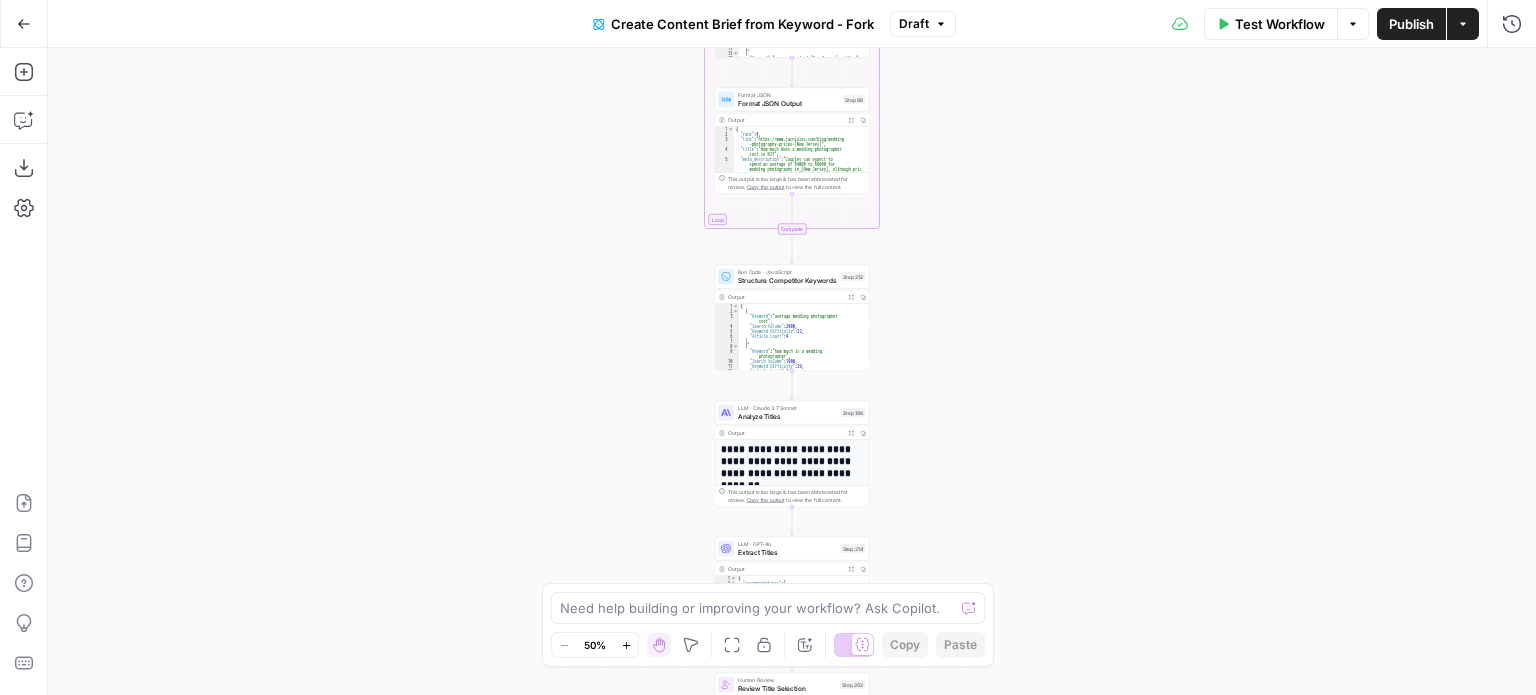 click on "Workflow Set Inputs Inputs Google Search Perform Google Search Step 51 Output Expand Output Copy 1 2 3 4 5 6 { "search_metadata" : { "id" : "[ID]" , "status" : "Success" , "json_endpoint" : "https://serpapi.com /[ID].json" , "pixel_position_endpoint" : "https://serpapi.com /[ID].json_with_pixel_position" , "This output is too large & has been abbreviated for review. Copy the output to view the full content. Loop Iteration Label if relevant Step 207 Output Expand Output Copy 1 2 3 4 5 6 7 8 9 10 11 12 13 14 15 [ { "relevant" : "false" } , { "relevant" : "true" } , { "relevant" : "true" } , { "relevant" : "true" } , { "relevant" : "true" } LLM · GPT-4o Mini Determine if relevant Step 208 Output Expand Output Copy 1 2" at bounding box center [792, 371] 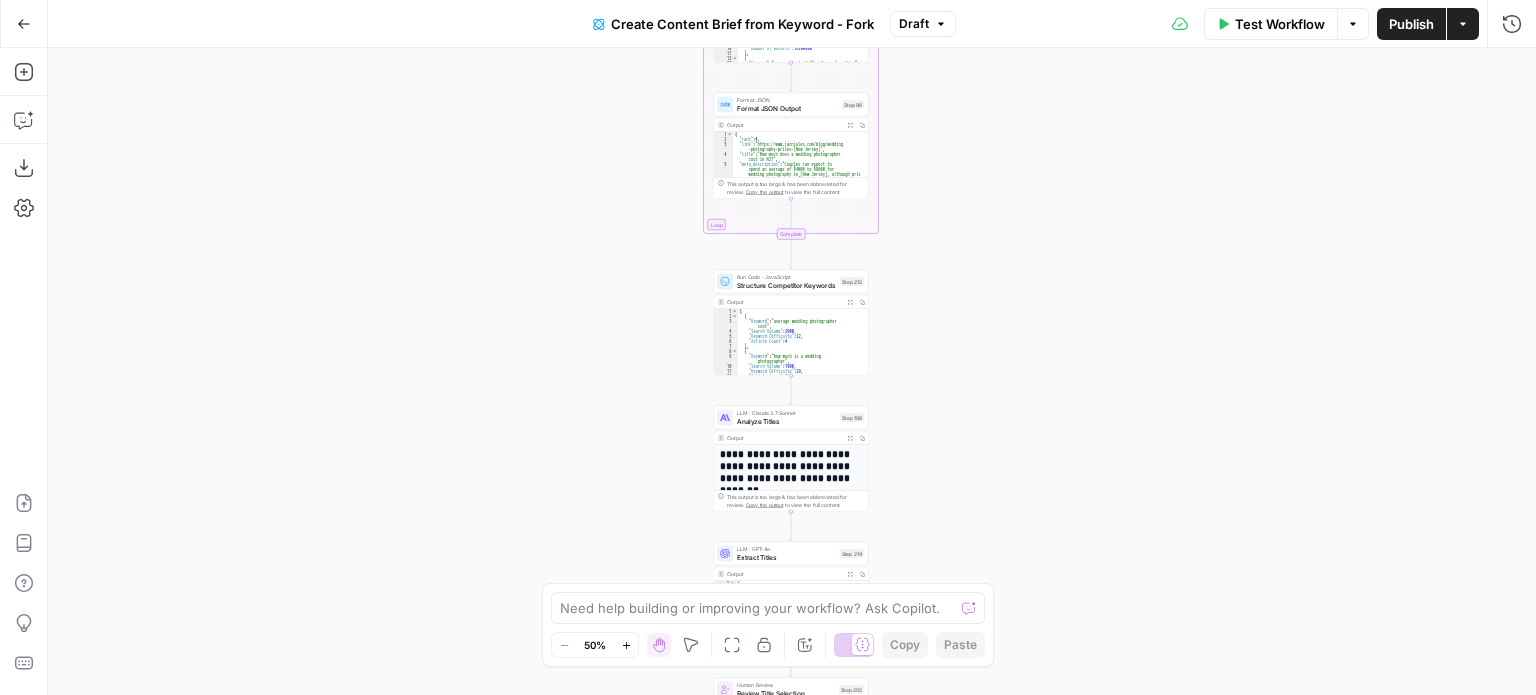 scroll, scrollTop: 60, scrollLeft: 0, axis: vertical 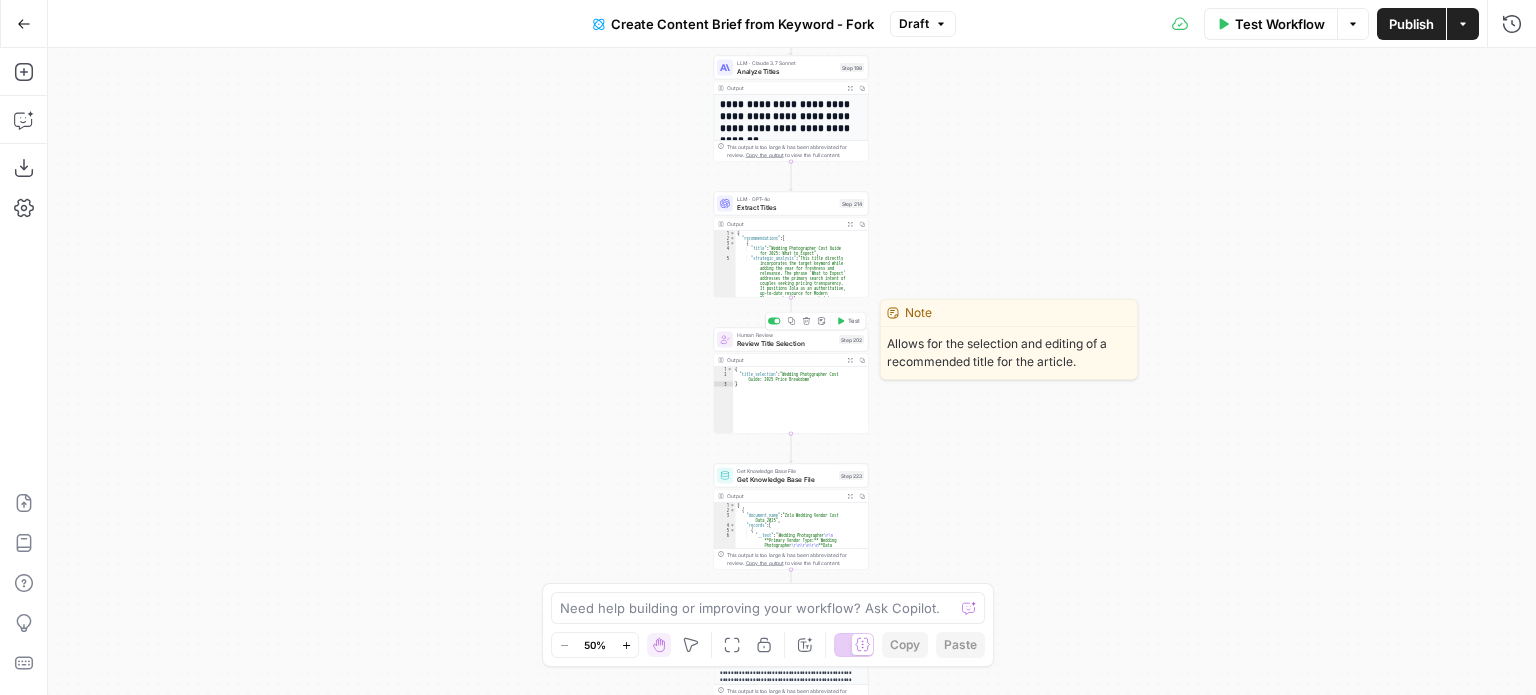 click on "Human Review Review Title Selection Step 202 Copy step Delete step Edit Note Test" at bounding box center (791, 340) 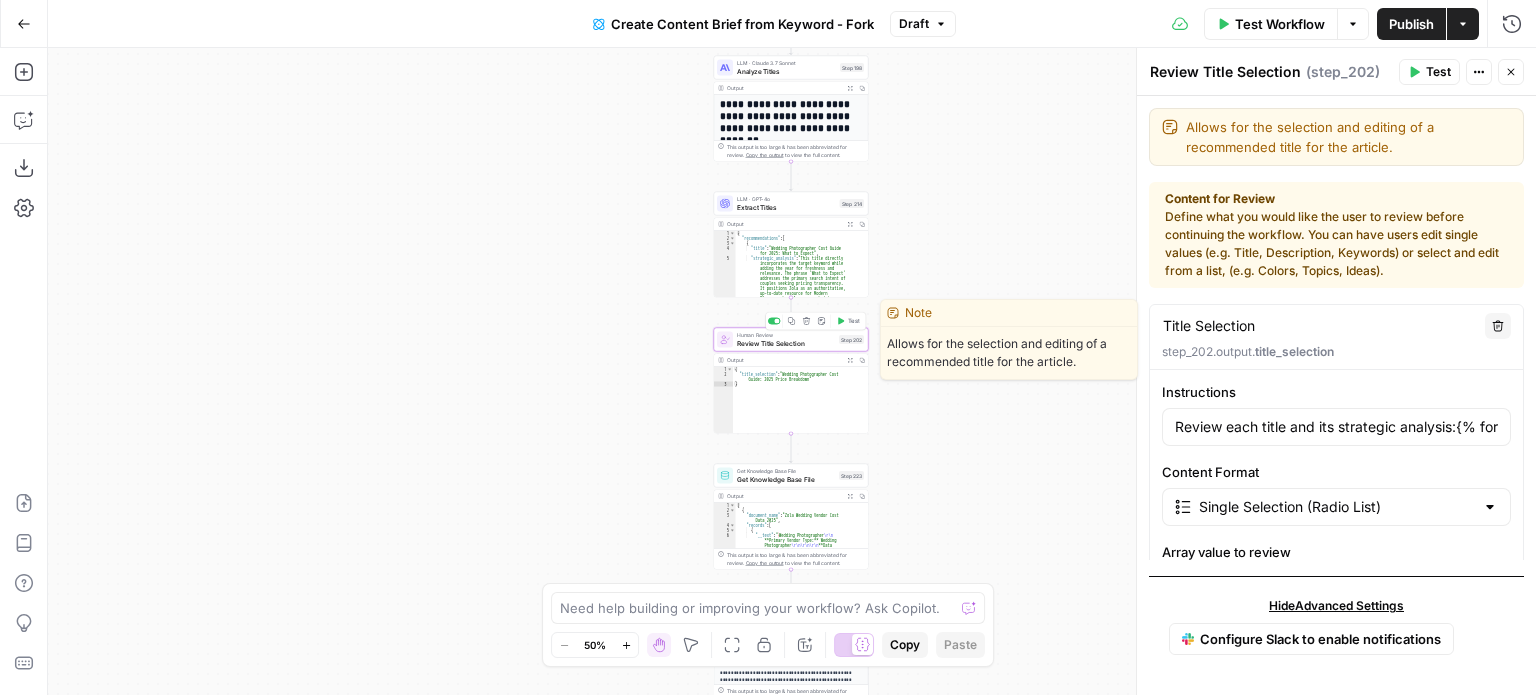 click on "Test" at bounding box center (848, 321) 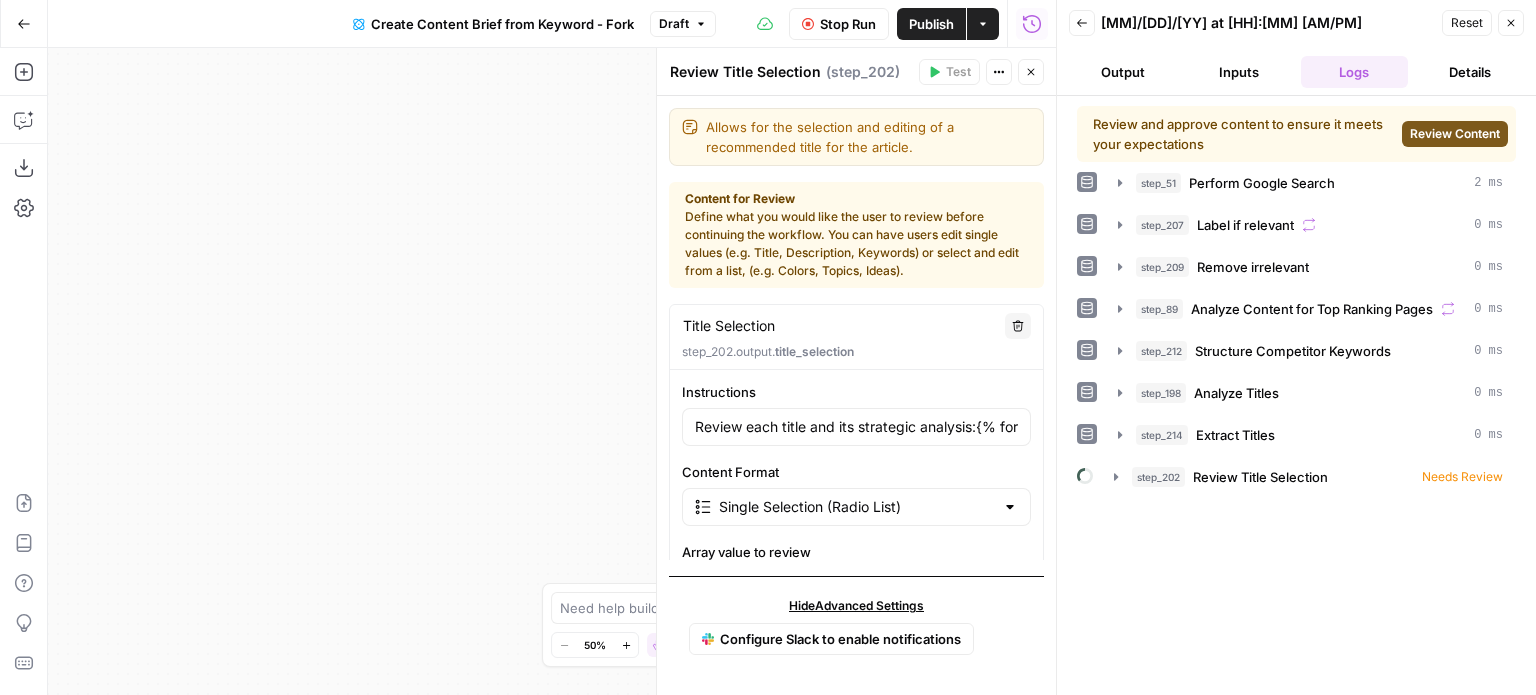 click on "Review Content" at bounding box center (1455, 134) 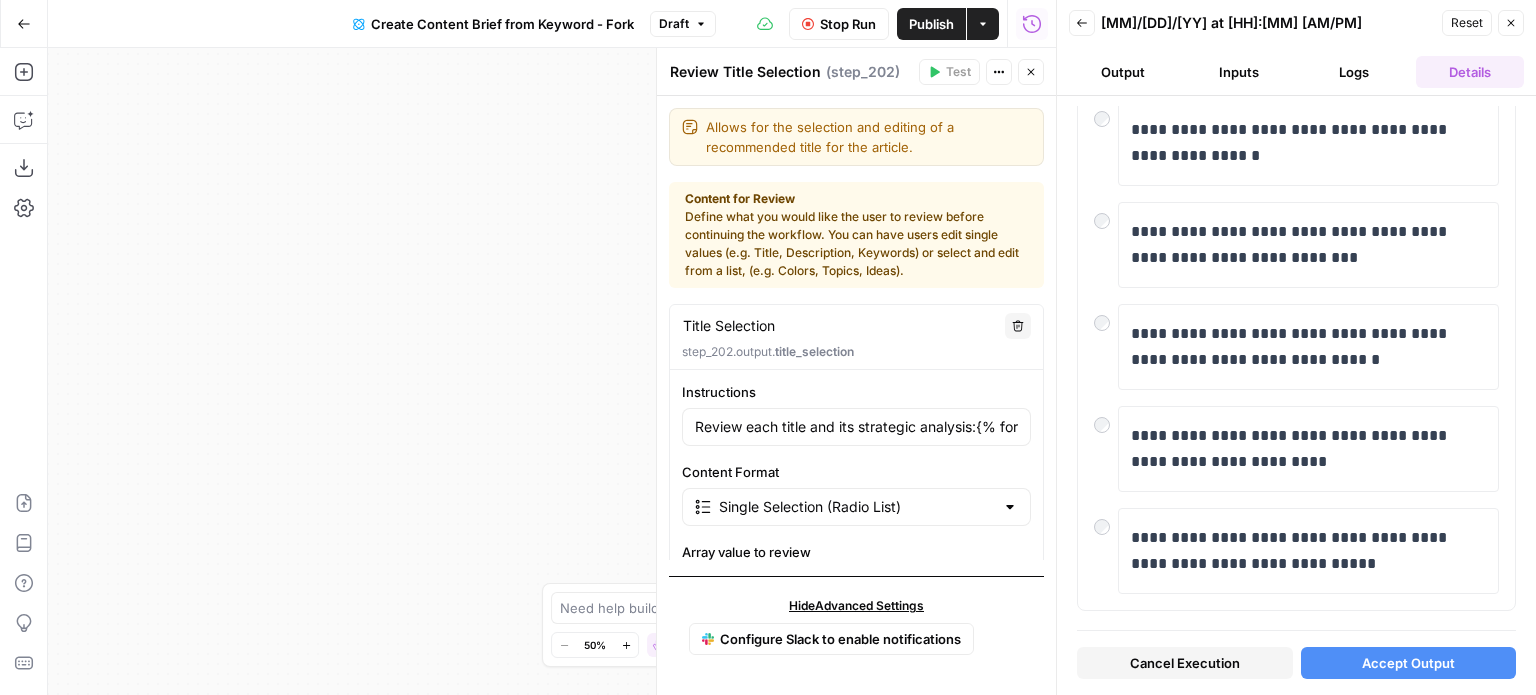 scroll, scrollTop: 355, scrollLeft: 0, axis: vertical 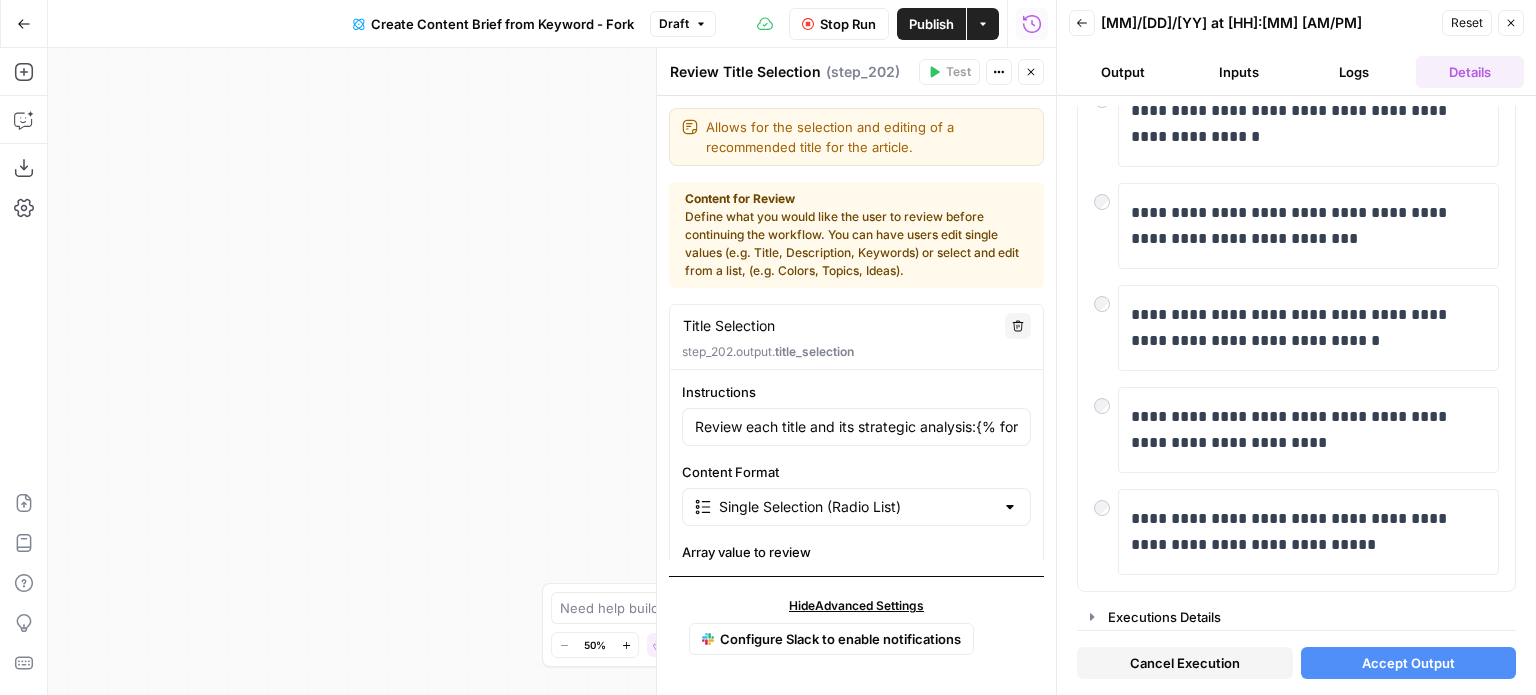 click on "Accept Output" at bounding box center [1408, 663] 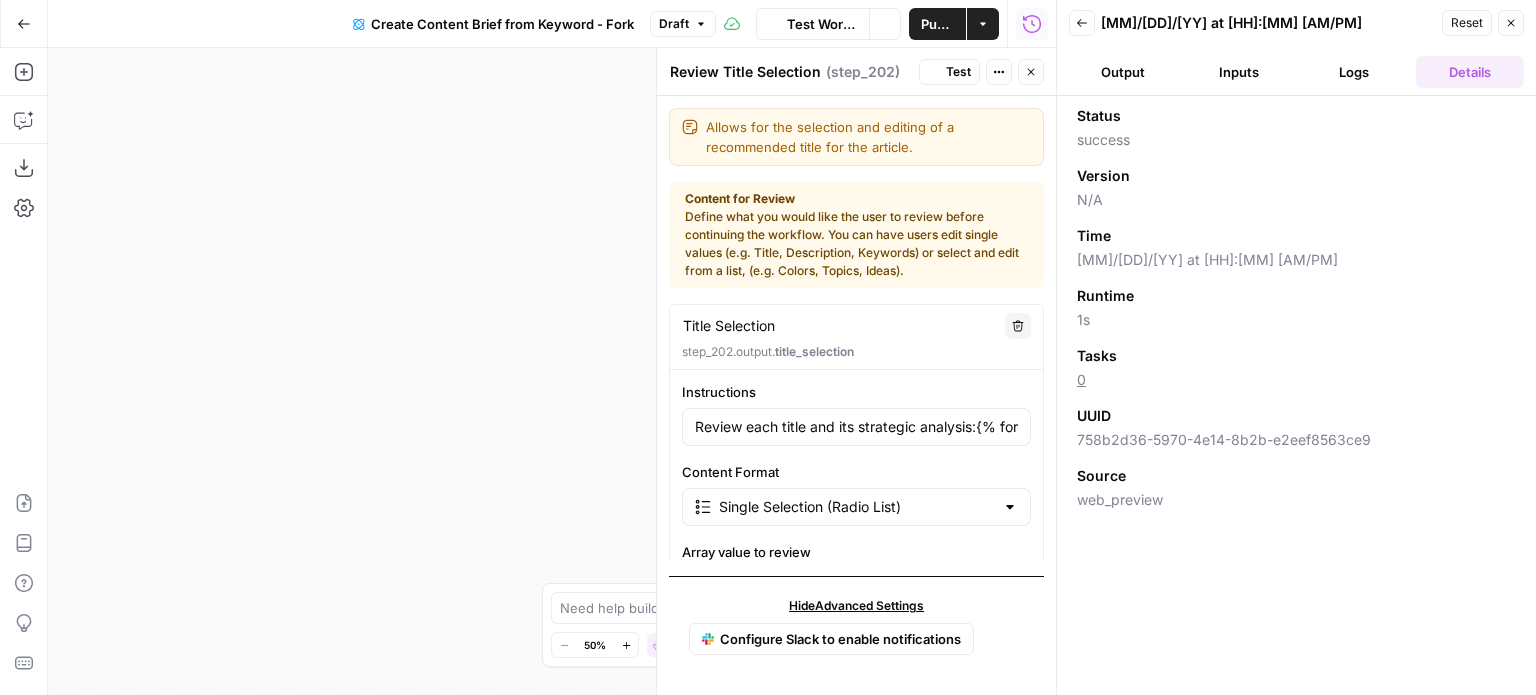 click 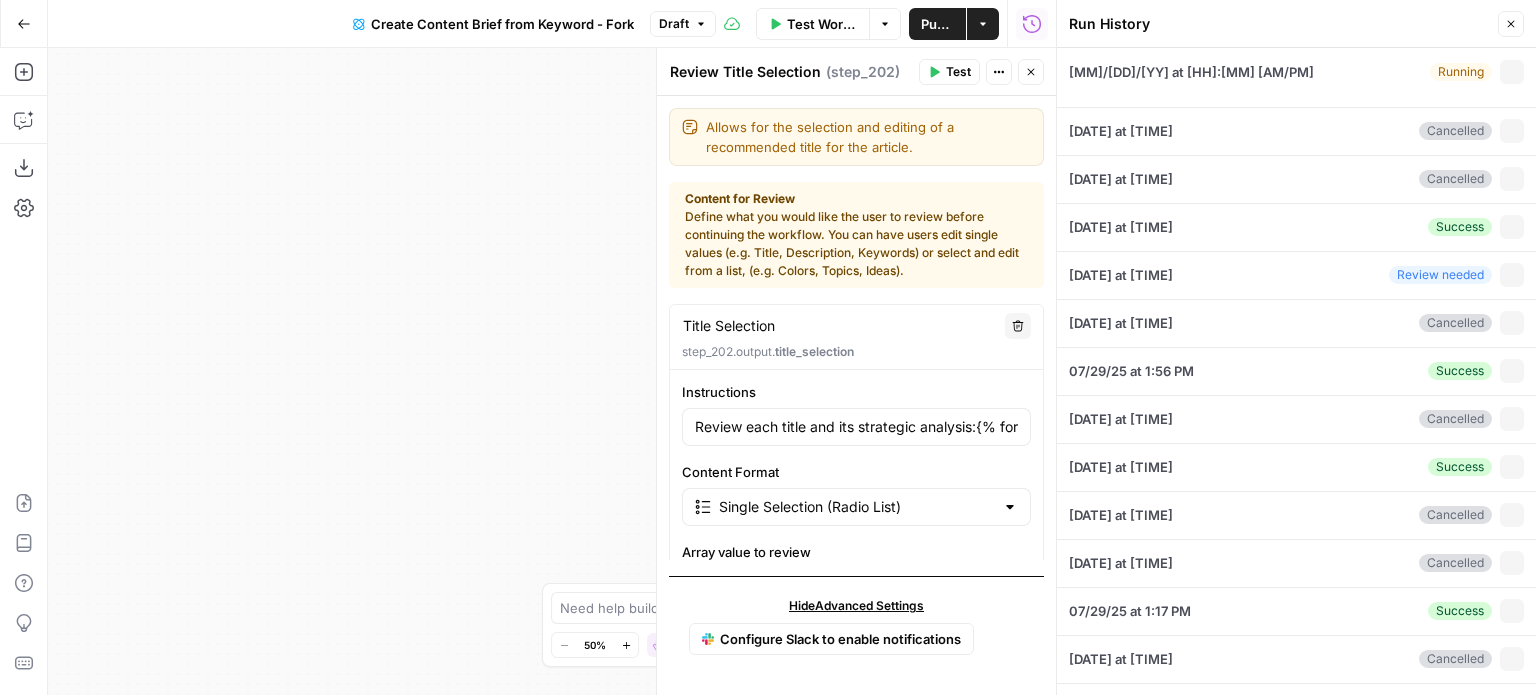 type on "Zola" 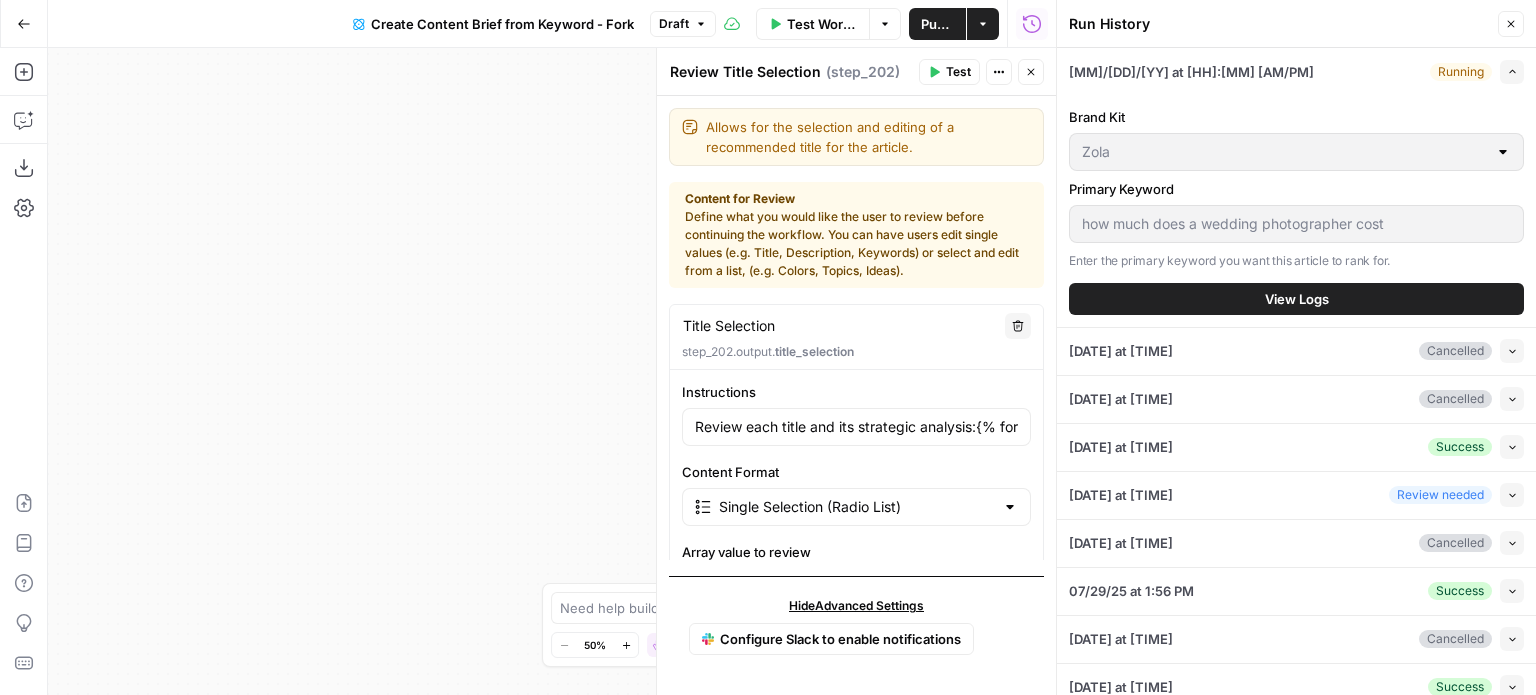 click 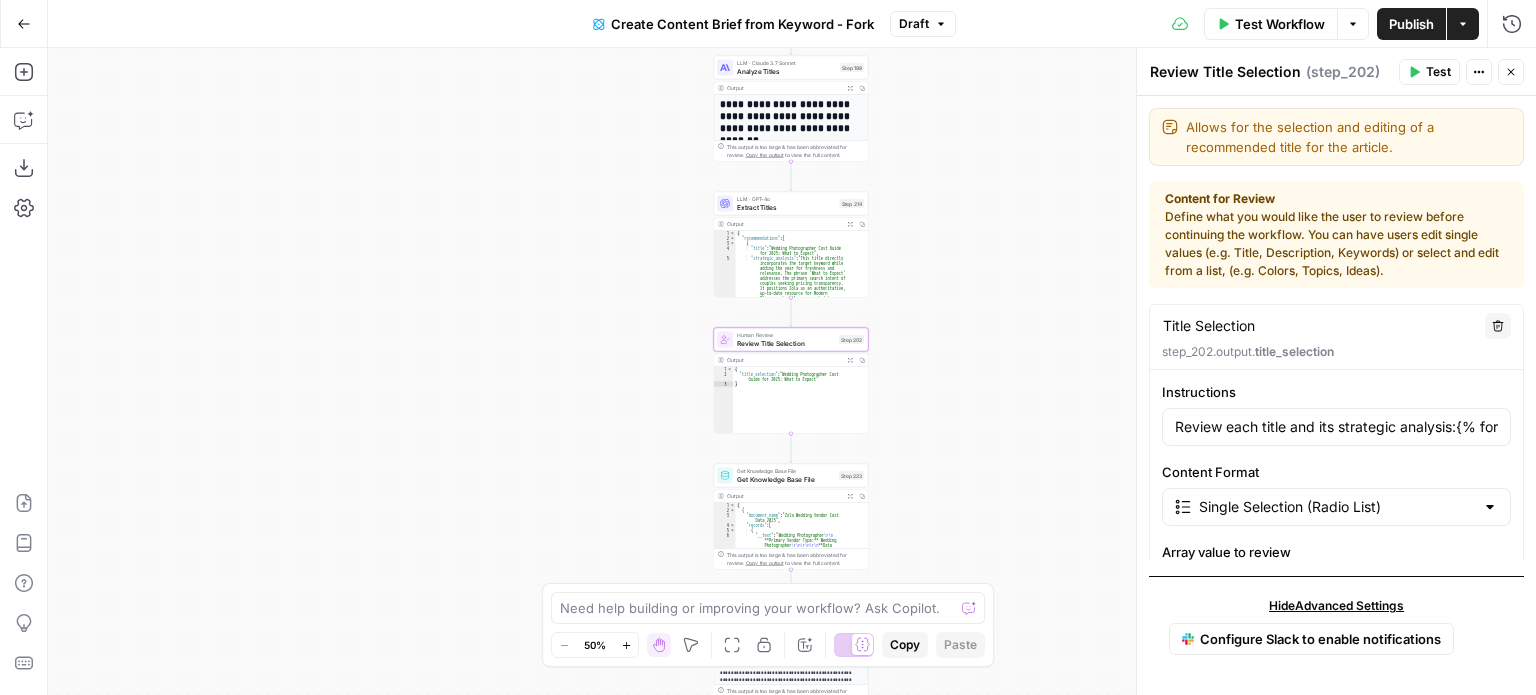 click on "Workflow Set Inputs Inputs Google Search Perform Google Search Step 51 Output Expand Output Copy 1 2 3 4 5 6 {    "search_metadata" :  {      "id" :  "68890c565c930163c44746fb" ,      "status" :  "Success" ,      "json_endpoint" :  "https://serpapi.com          /searches/d43b35277b8ca902          /68890c565c930163c44746fb.json" ,      "pixel_position_endpoint" :  "https://serpapi          .com/searches/d43b35277b8ca902          /68890c565c930163c44746fb          .json_with_pixel_position" ,     This output is too large & has been abbreviated for review.   Copy the output   to view the full content. Loop Iteration Label if relevant Step 207 Output Expand Output Copy 1 2 3 4 5 6 7 8 9 10 11 12 13 14 15 [    {      "relevant" :  "false"    } ,    {      "relevant" :  "true"    } ,    {      "relevant" :  "true"    } ,    {      "relevant" :  "true"    } ,    {      "relevant" :  "true"     LLM · GPT-4o Mini Determine if relevant Step 208 Output Expand Output Copy 1 2" at bounding box center (792, 371) 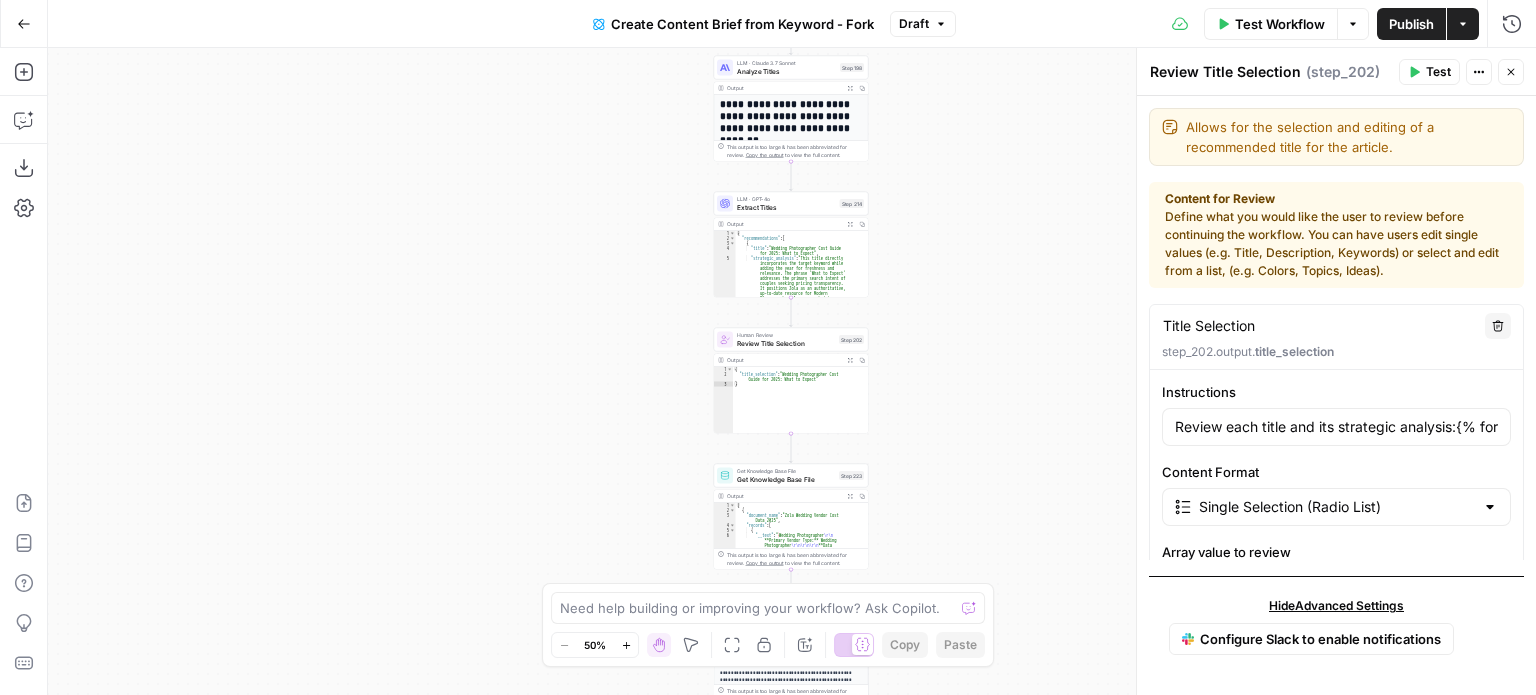 click on "Workflow Set Inputs Inputs Google Search Perform Google Search Step 51 Output Expand Output Copy 1 2 3 4 5 6 {    "search_metadata" :  {      "id" :  "68890c565c930163c44746fb" ,      "status" :  "Success" ,      "json_endpoint" :  "https://serpapi.com          /searches/d43b35277b8ca902          /68890c565c930163c44746fb.json" ,      "pixel_position_endpoint" :  "https://serpapi          .com/searches/d43b35277b8ca902          /68890c565c930163c44746fb          .json_with_pixel_position" ,     This output is too large & has been abbreviated for review.   Copy the output   to view the full content. Loop Iteration Label if relevant Step 207 Output Expand Output Copy 1 2 3 4 5 6 7 8 9 10 11 12 13 14 15 [    {      "relevant" :  "false"    } ,    {      "relevant" :  "true"    } ,    {      "relevant" :  "true"    } ,    {      "relevant" :  "true"    } ,    {      "relevant" :  "true"     LLM · GPT-4o Mini Determine if relevant Step 208 Output Expand Output Copy 1 2" at bounding box center (792, 371) 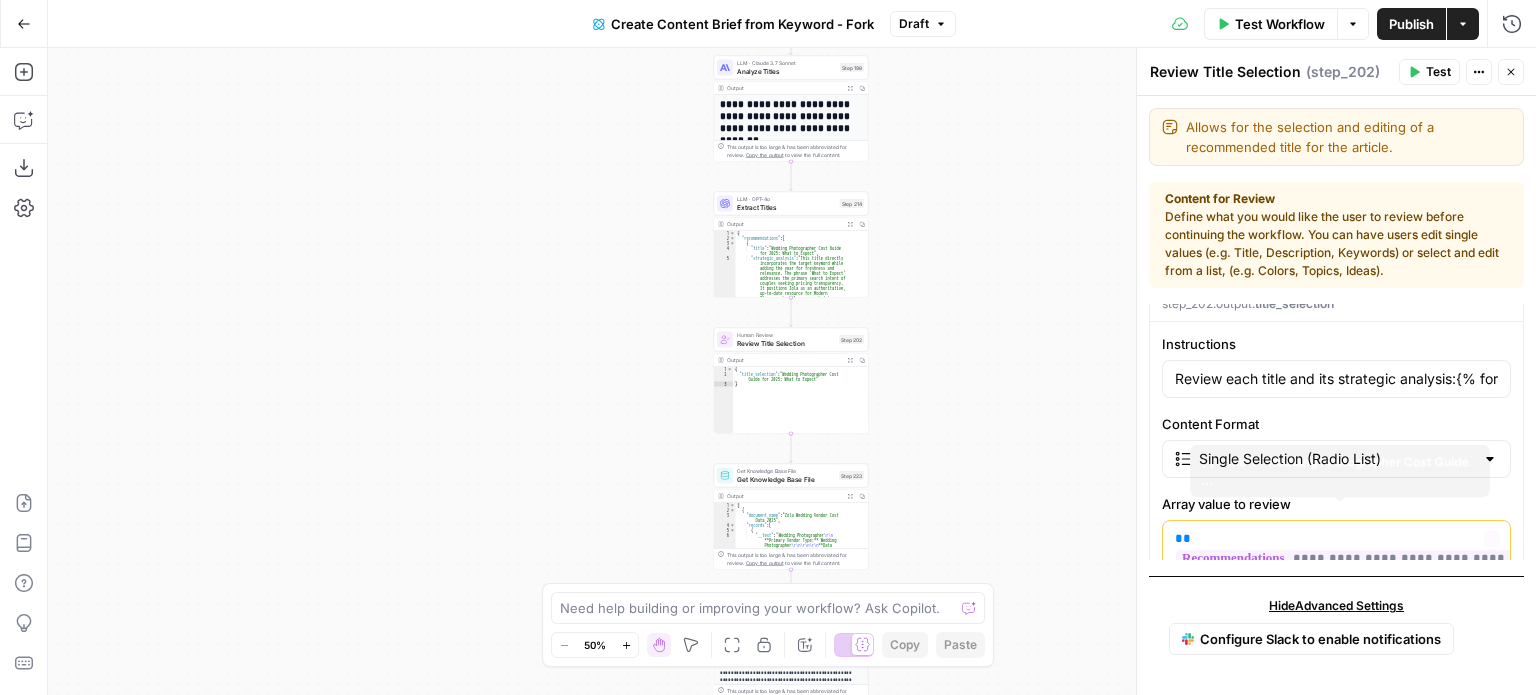 scroll, scrollTop: 0, scrollLeft: 0, axis: both 